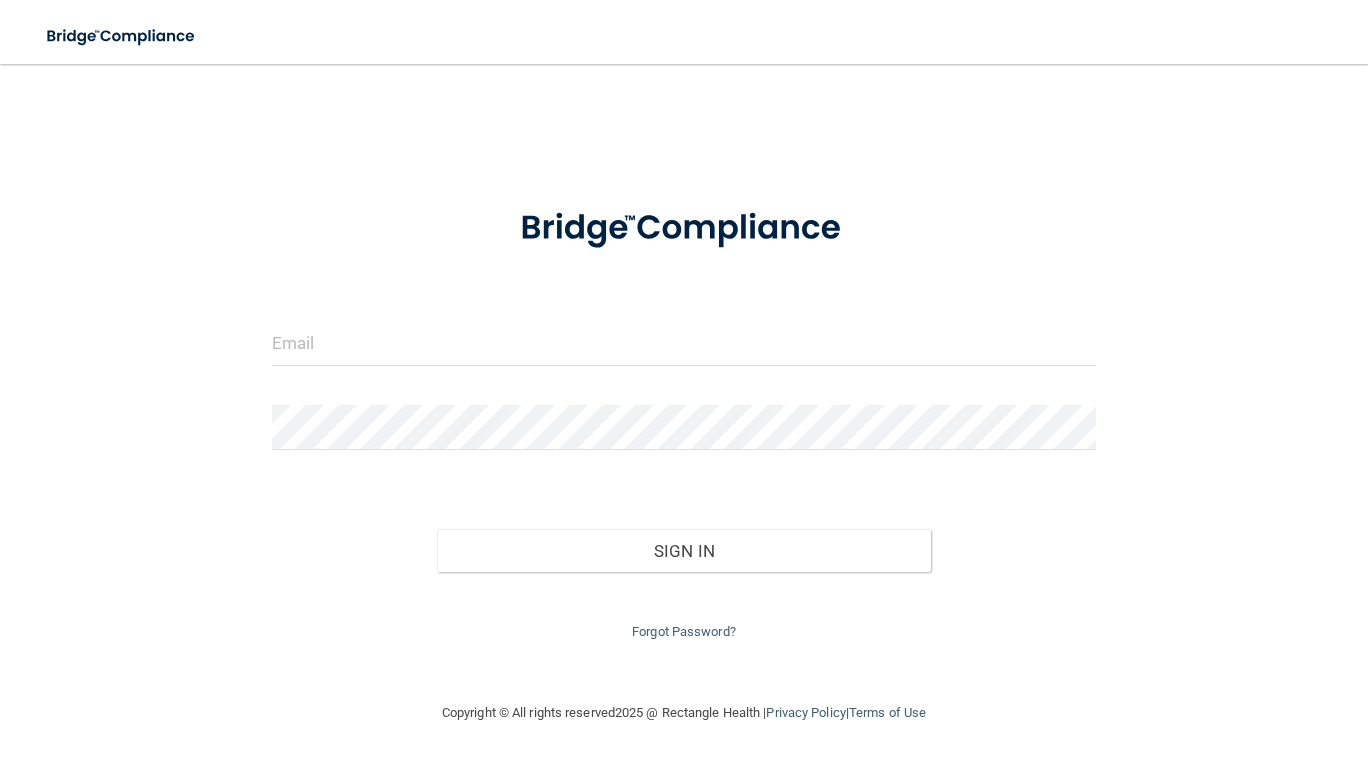 scroll, scrollTop: 0, scrollLeft: 0, axis: both 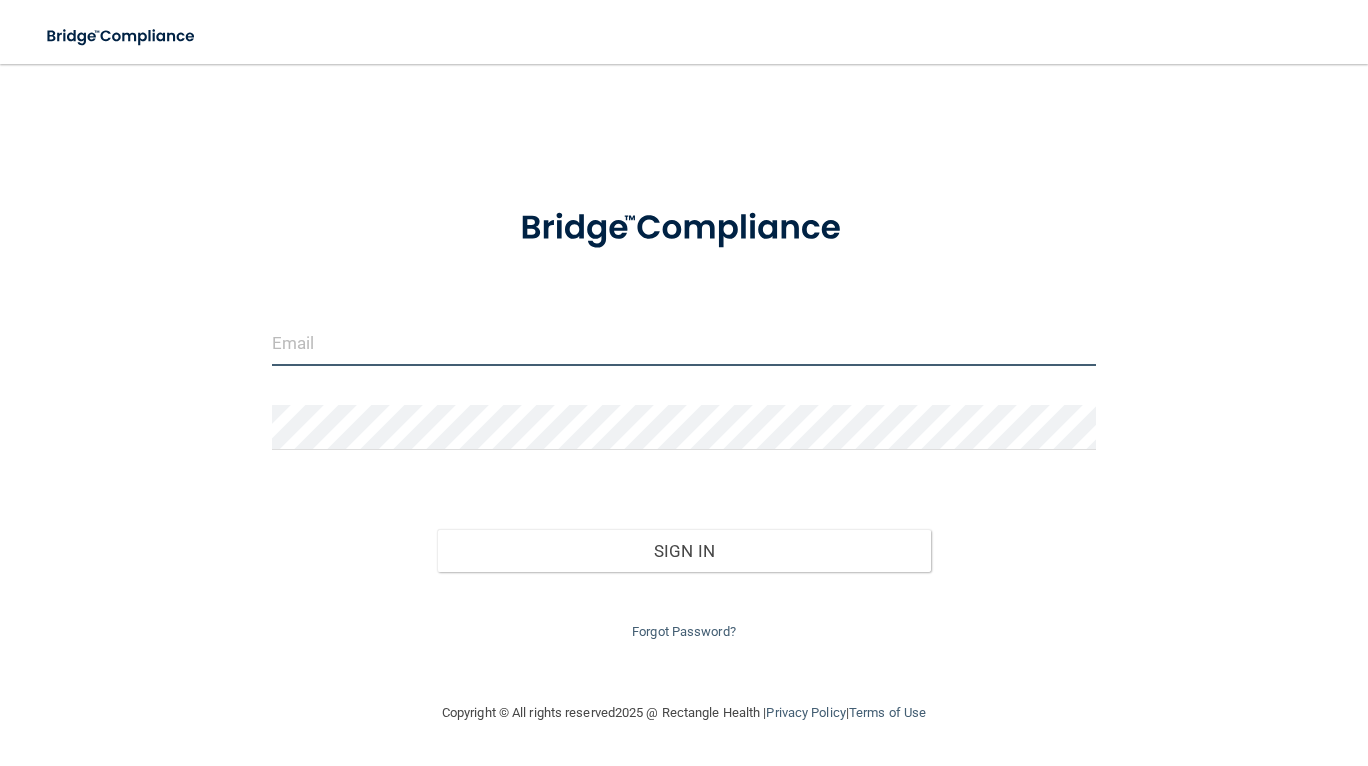 click at bounding box center (684, 343) 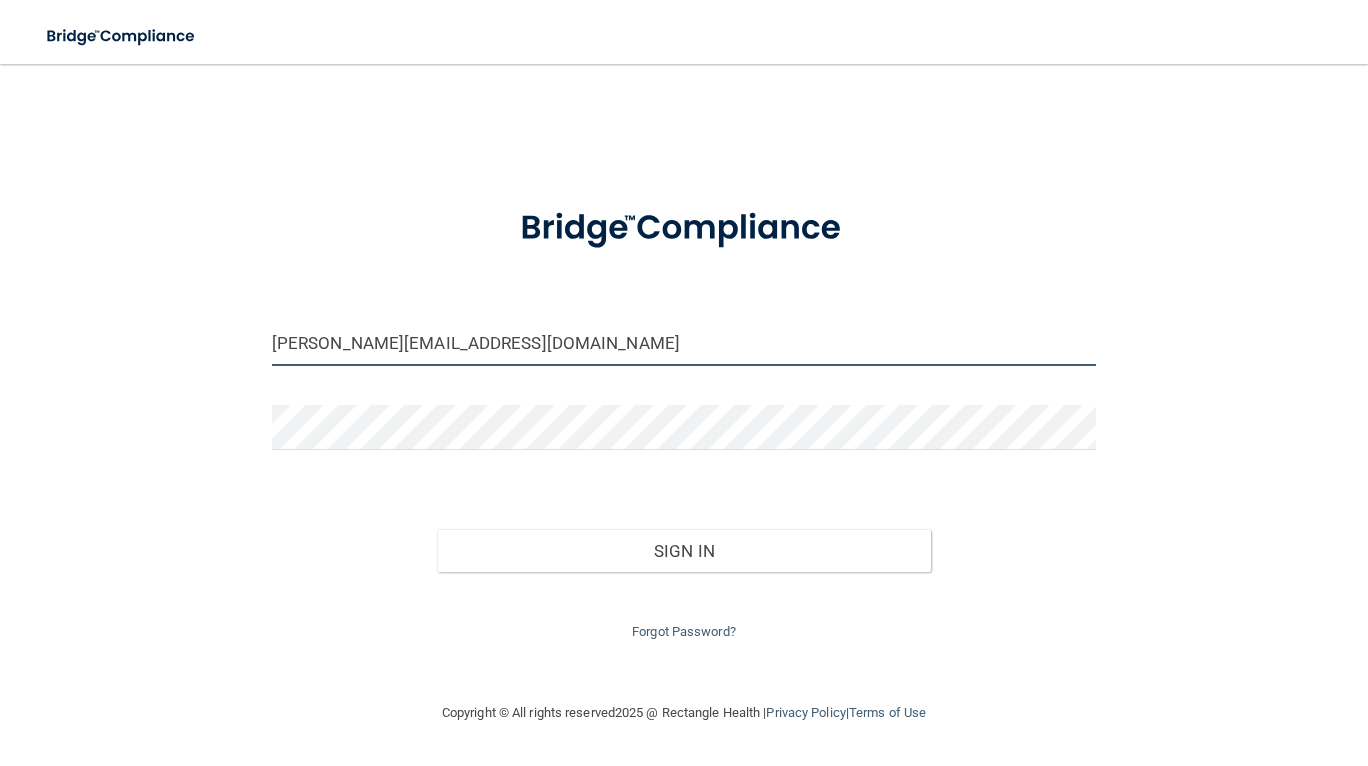 type on "[PERSON_NAME][EMAIL_ADDRESS][DOMAIN_NAME]" 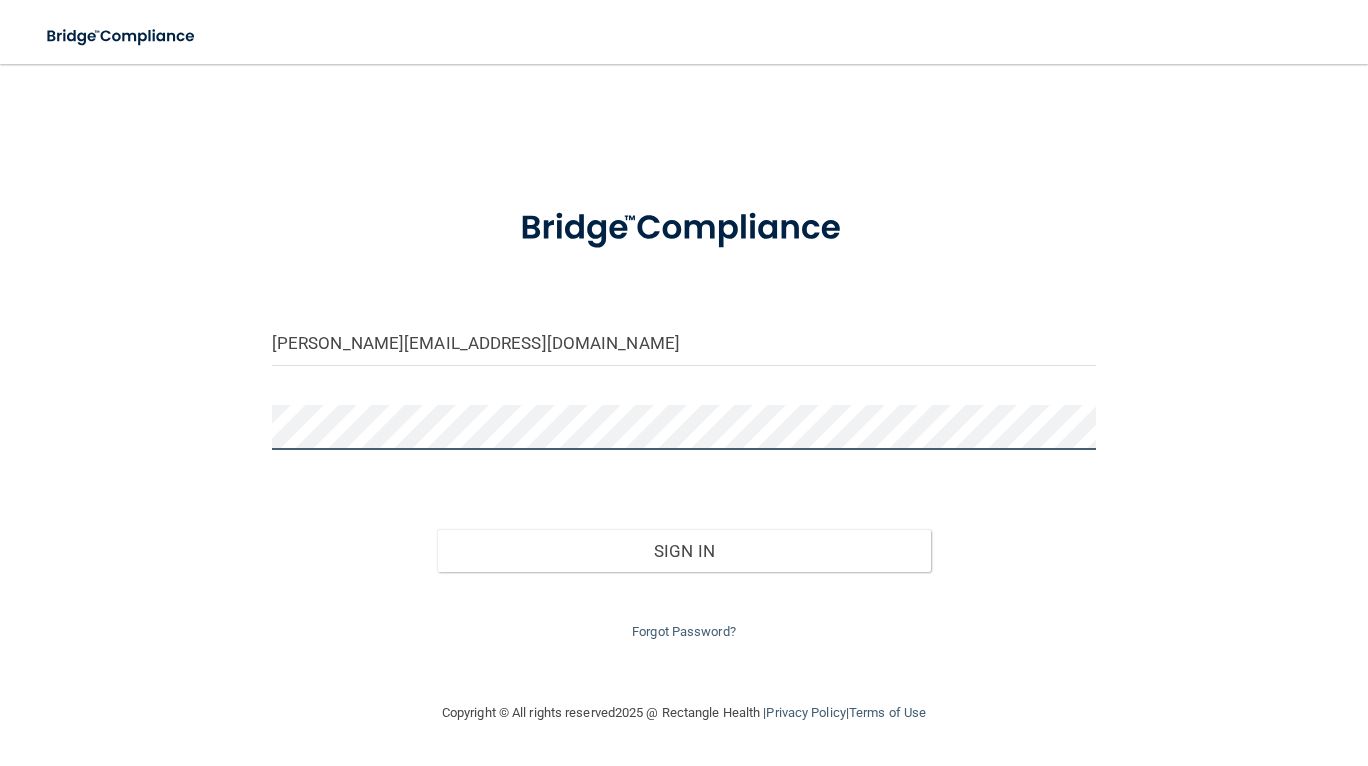 click on "Sign In" at bounding box center [684, 551] 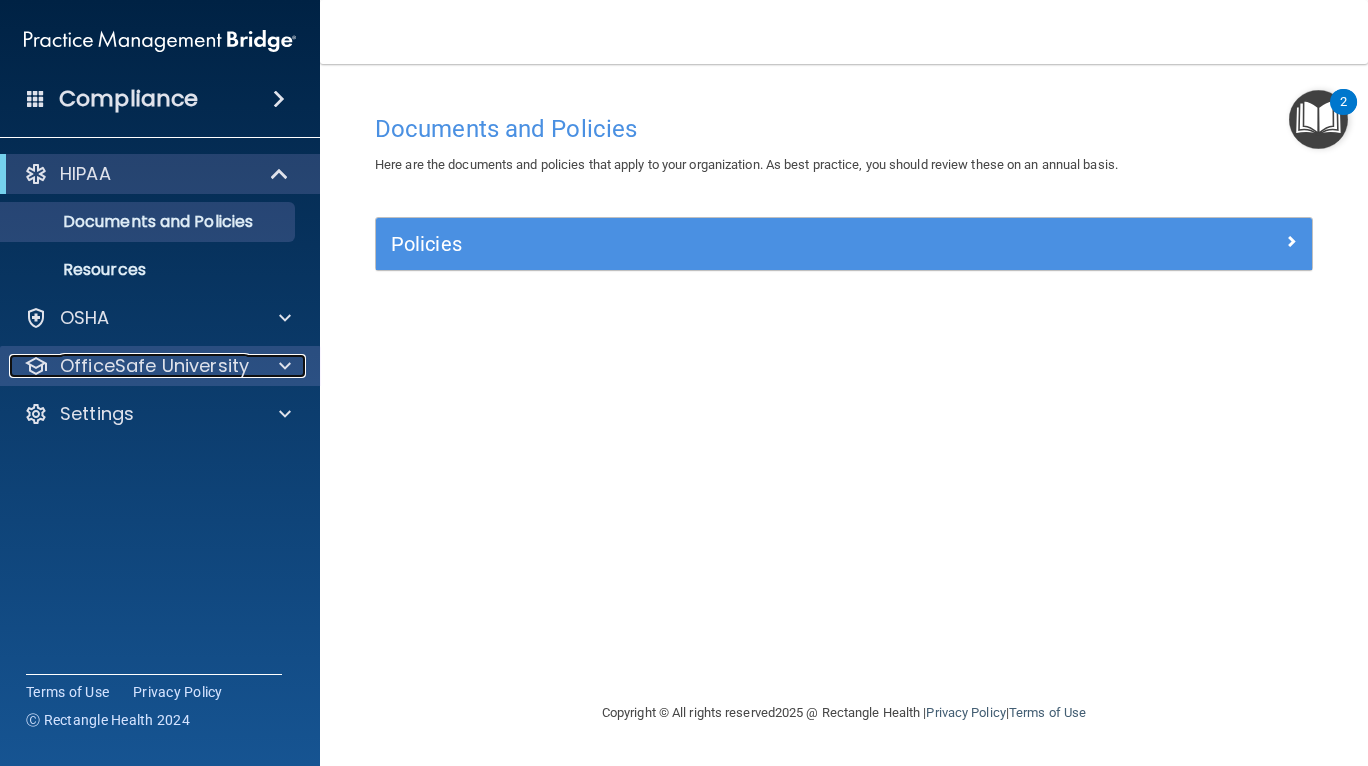 click on "OfficeSafe University" at bounding box center [154, 366] 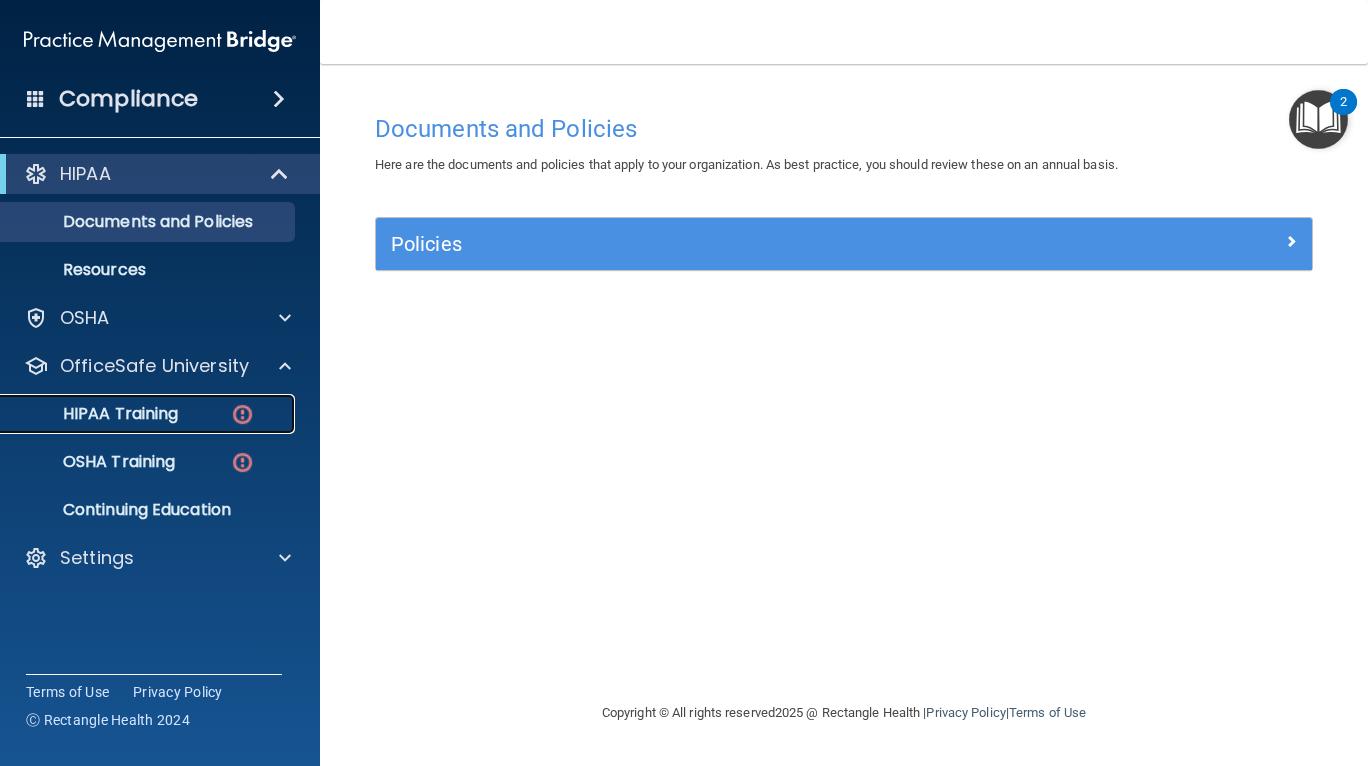 click on "HIPAA Training" at bounding box center [95, 414] 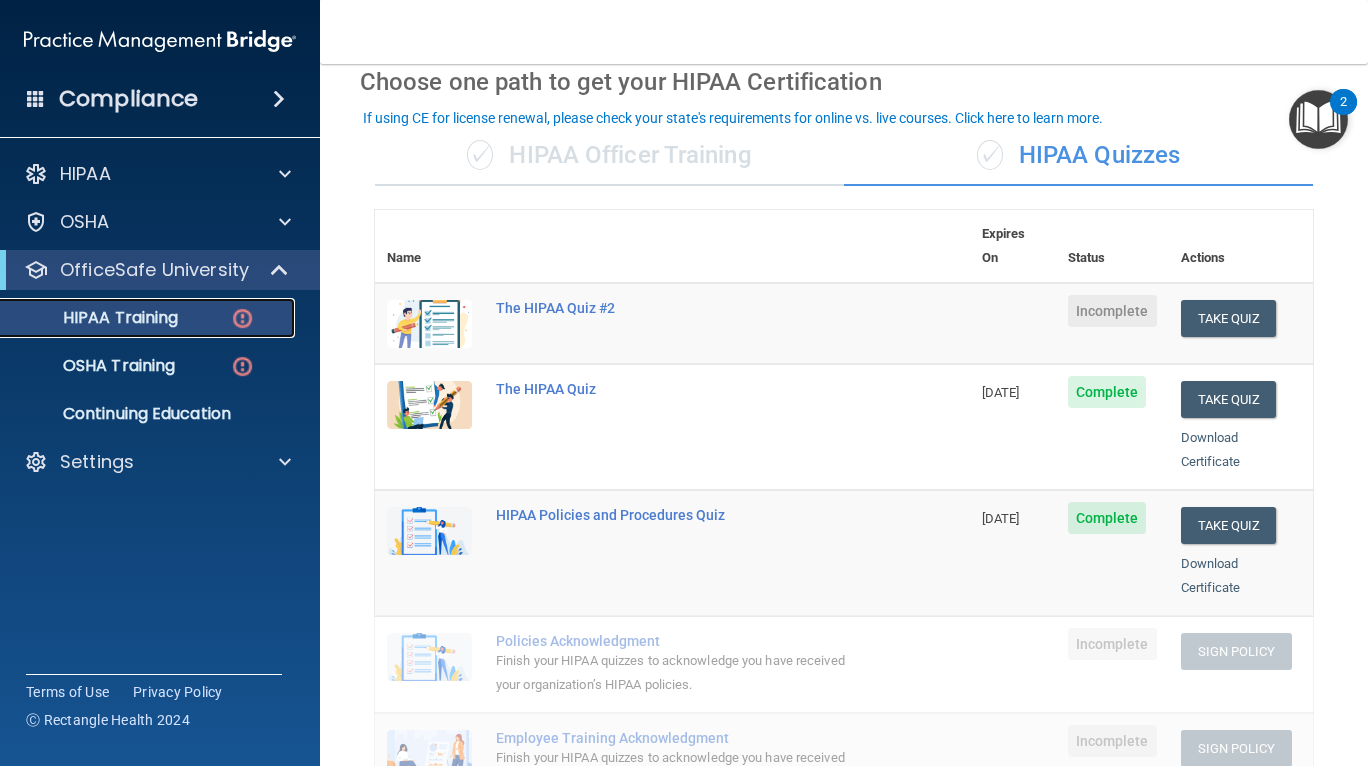scroll, scrollTop: 85, scrollLeft: 0, axis: vertical 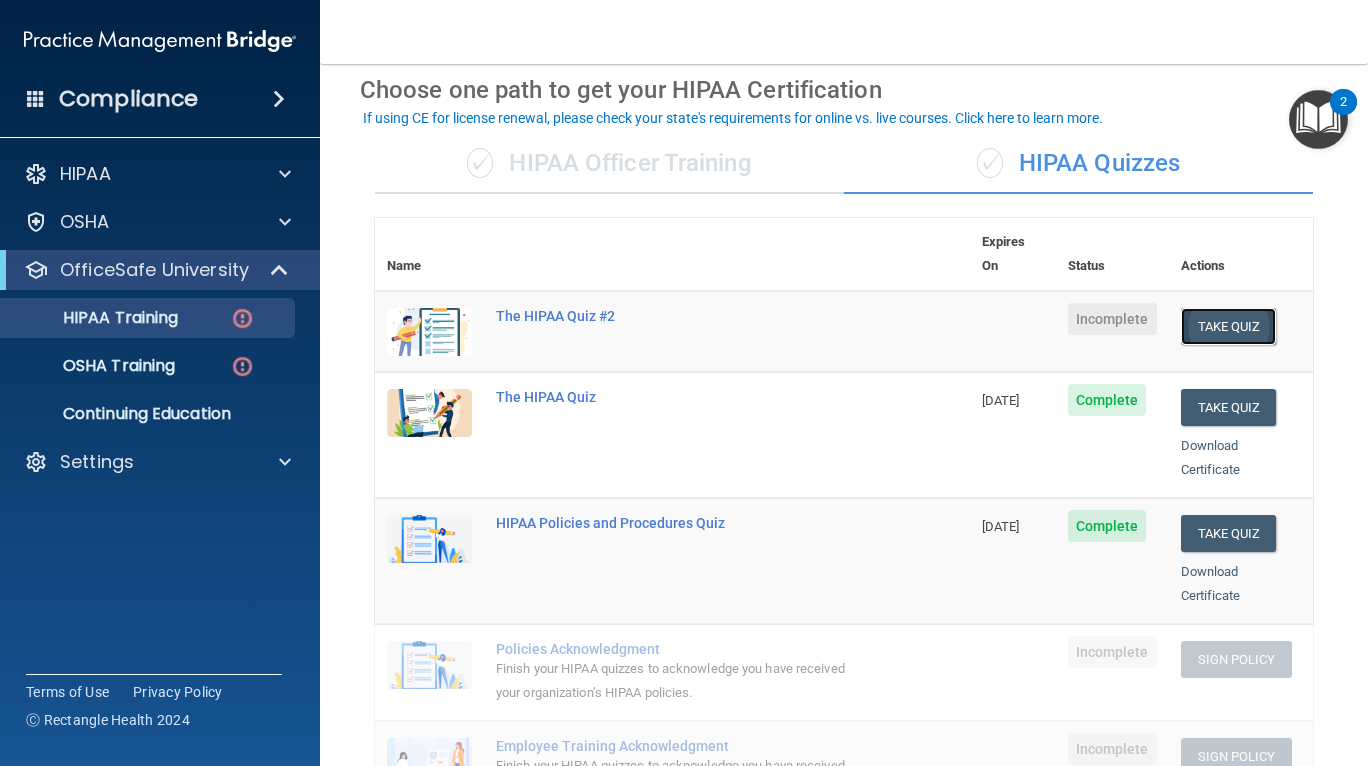 click on "Take Quiz" at bounding box center (1229, 326) 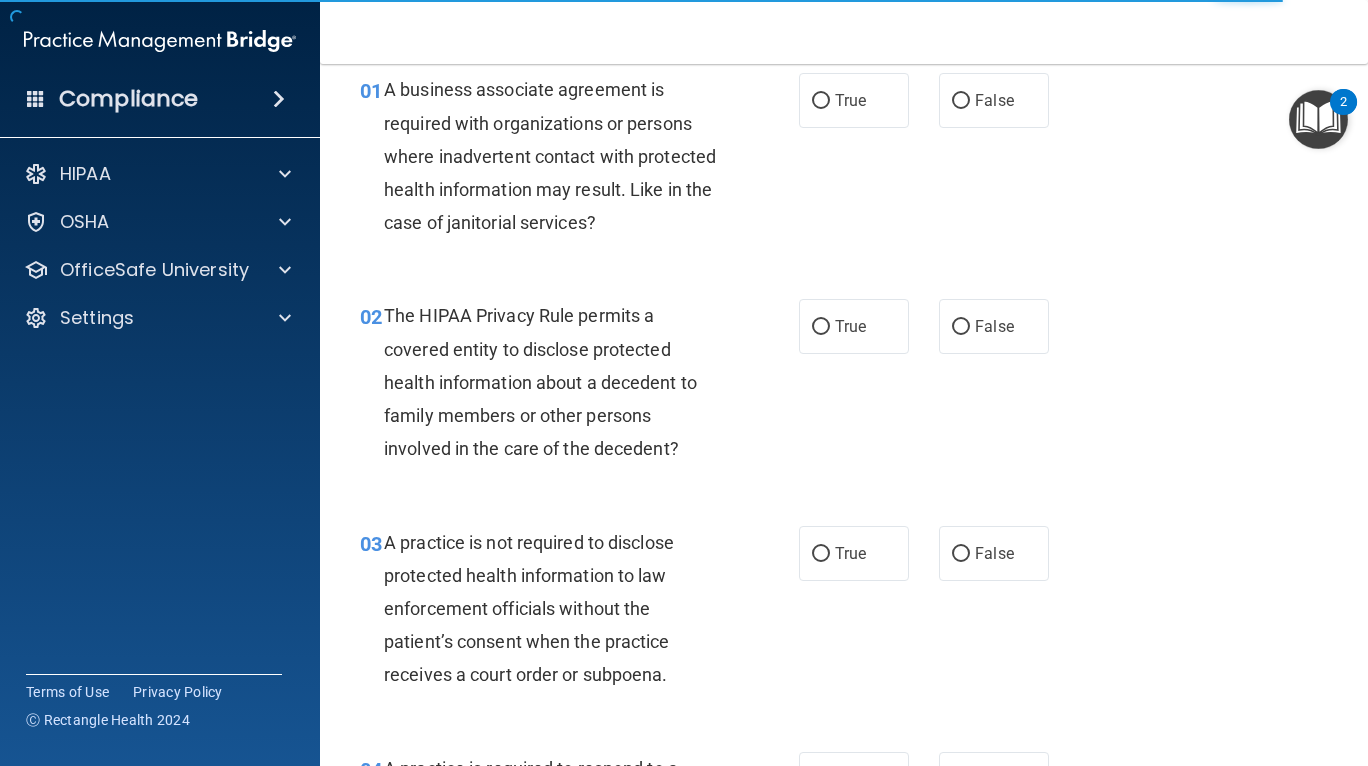 scroll, scrollTop: 0, scrollLeft: 0, axis: both 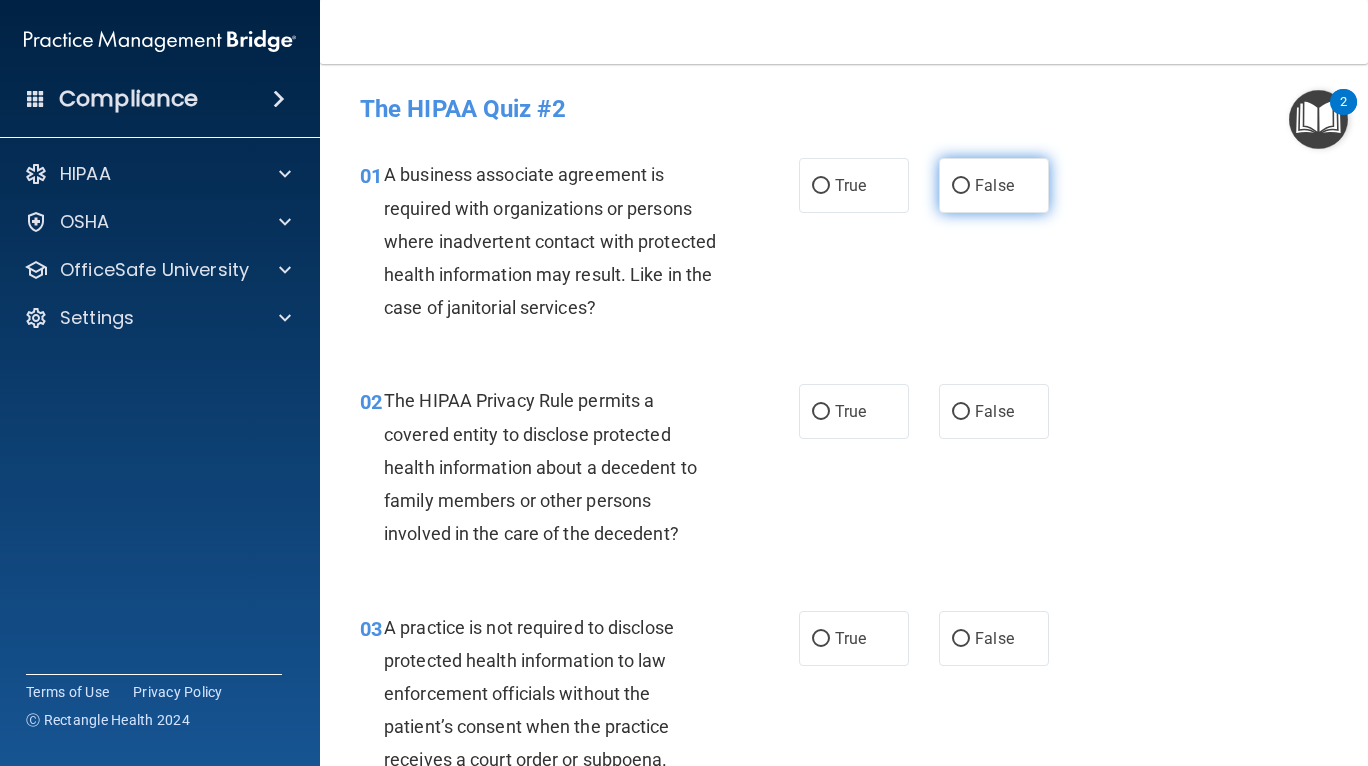 click on "False" at bounding box center [994, 185] 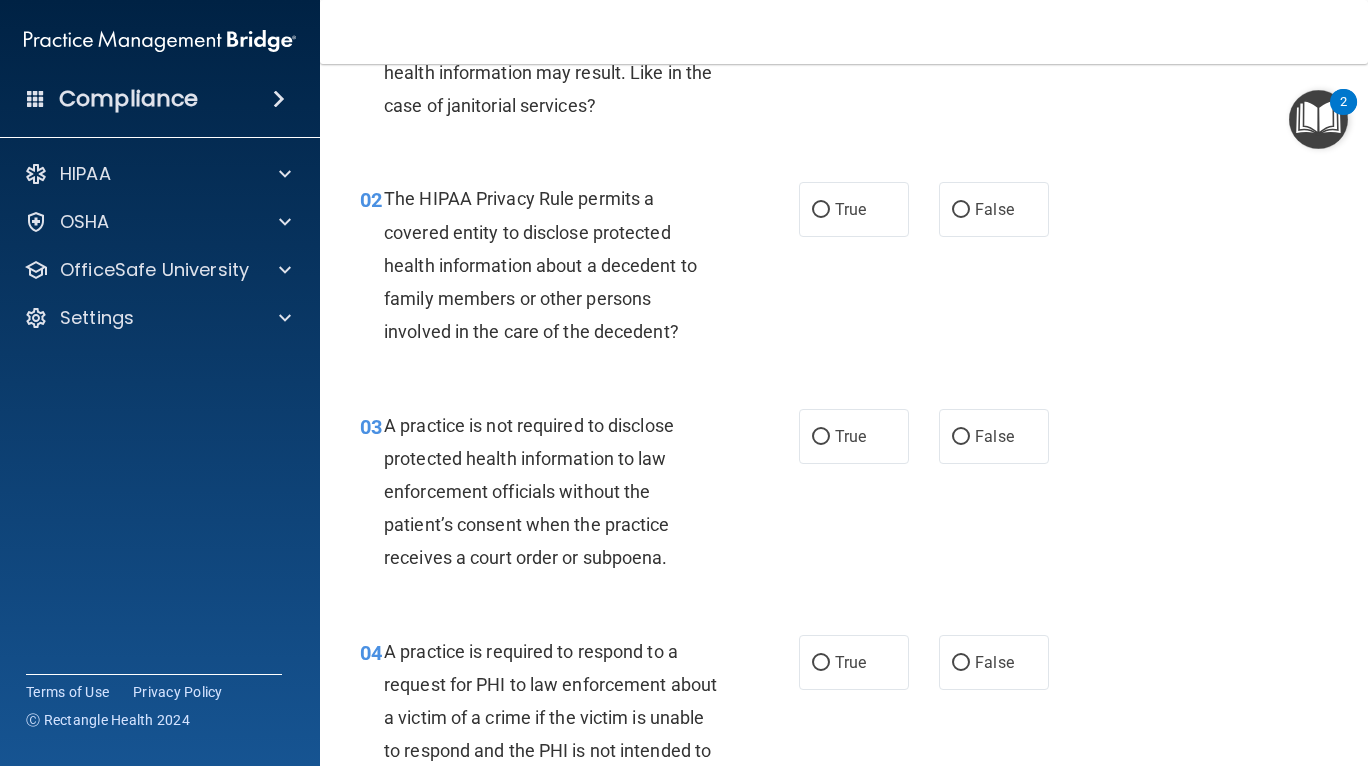 scroll, scrollTop: 204, scrollLeft: 0, axis: vertical 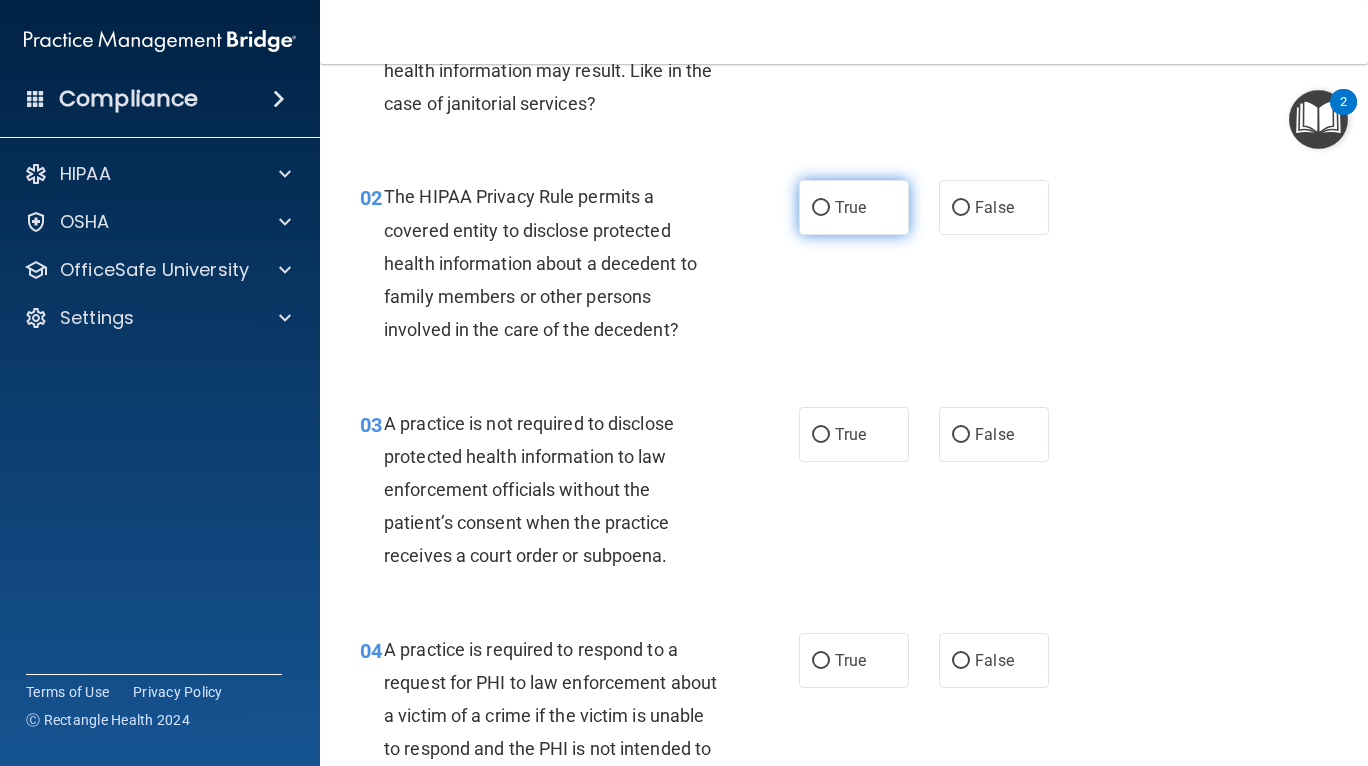click on "True" at bounding box center (850, 207) 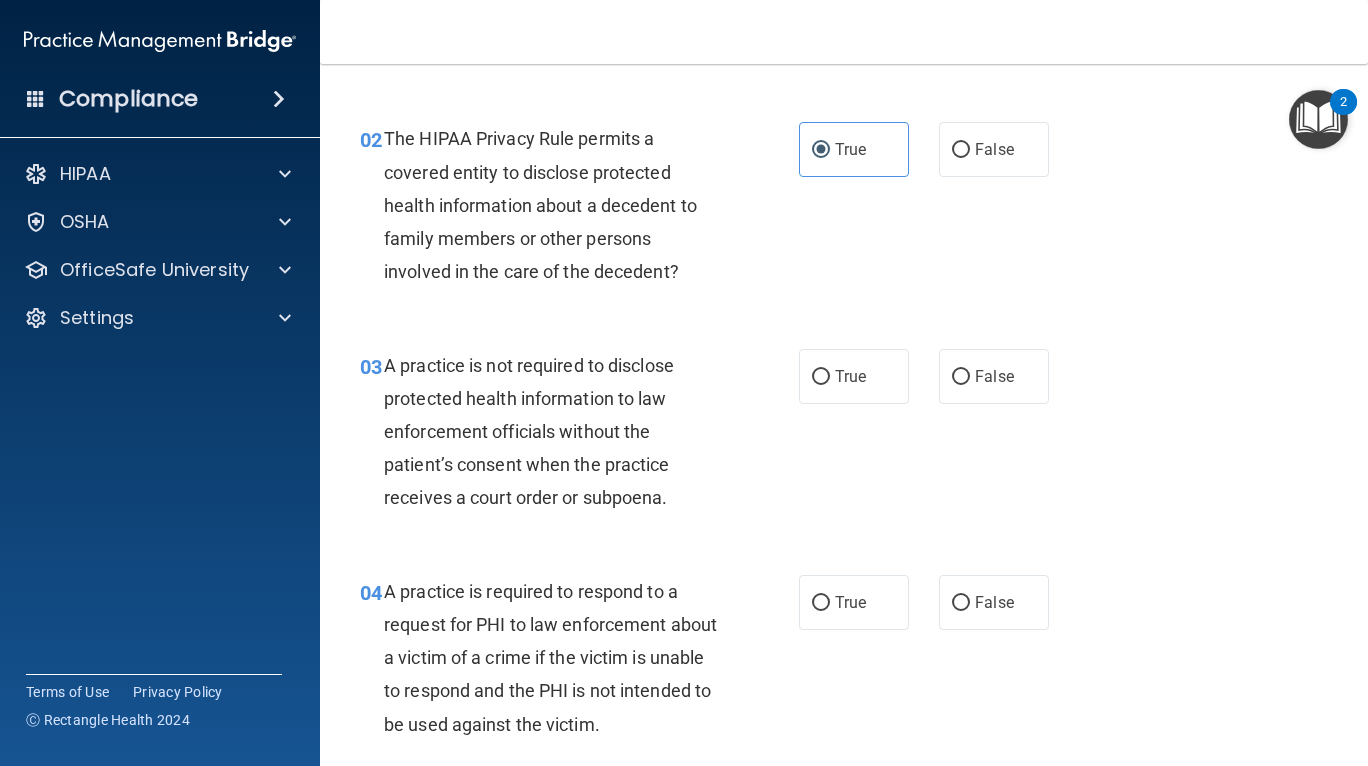 scroll, scrollTop: 262, scrollLeft: 0, axis: vertical 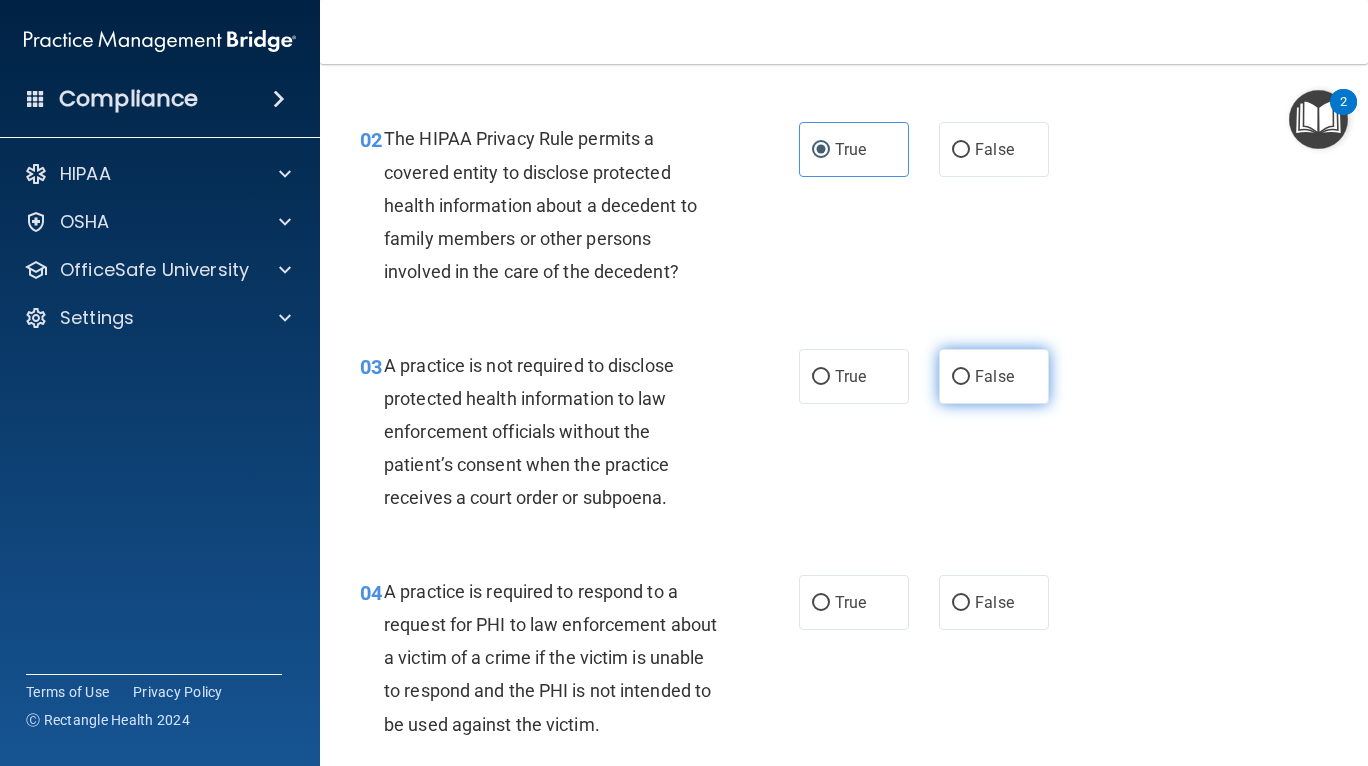 click on "False" at bounding box center (994, 376) 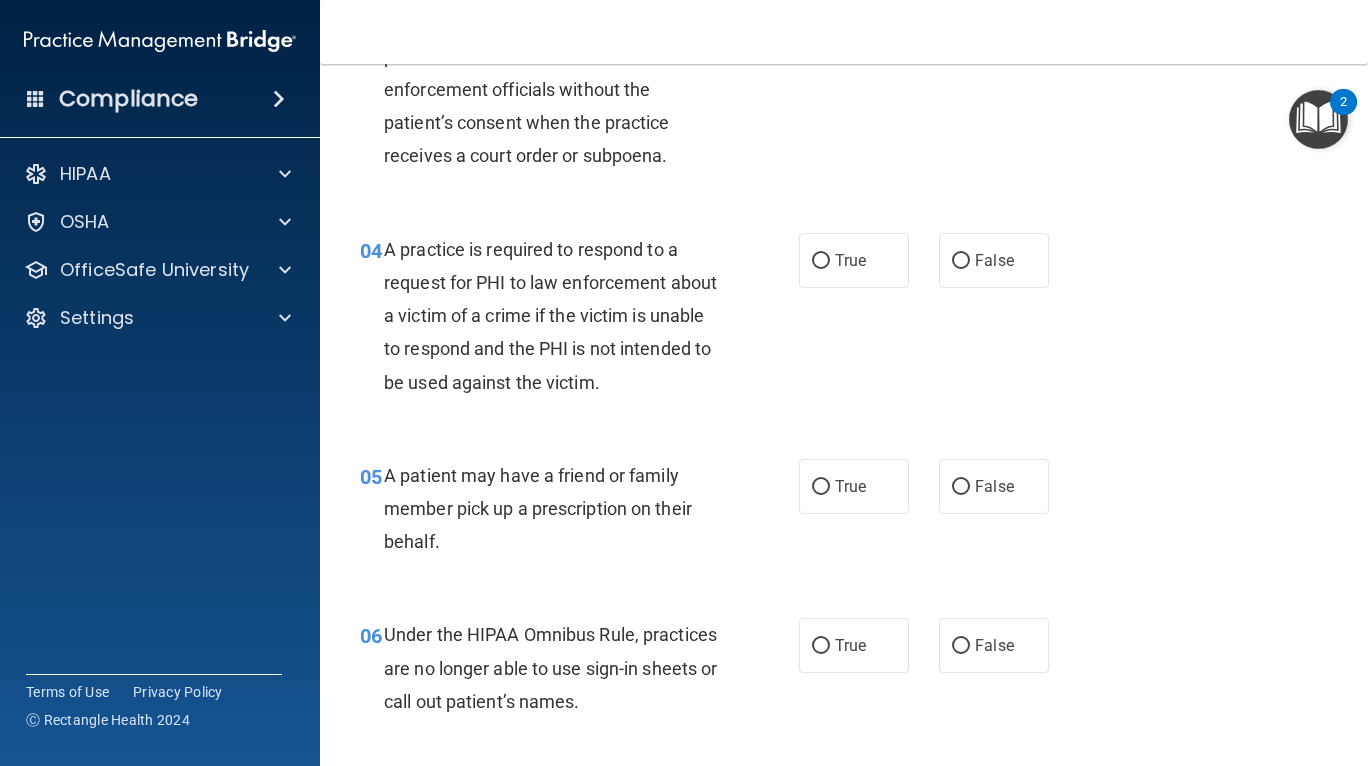scroll, scrollTop: 605, scrollLeft: 0, axis: vertical 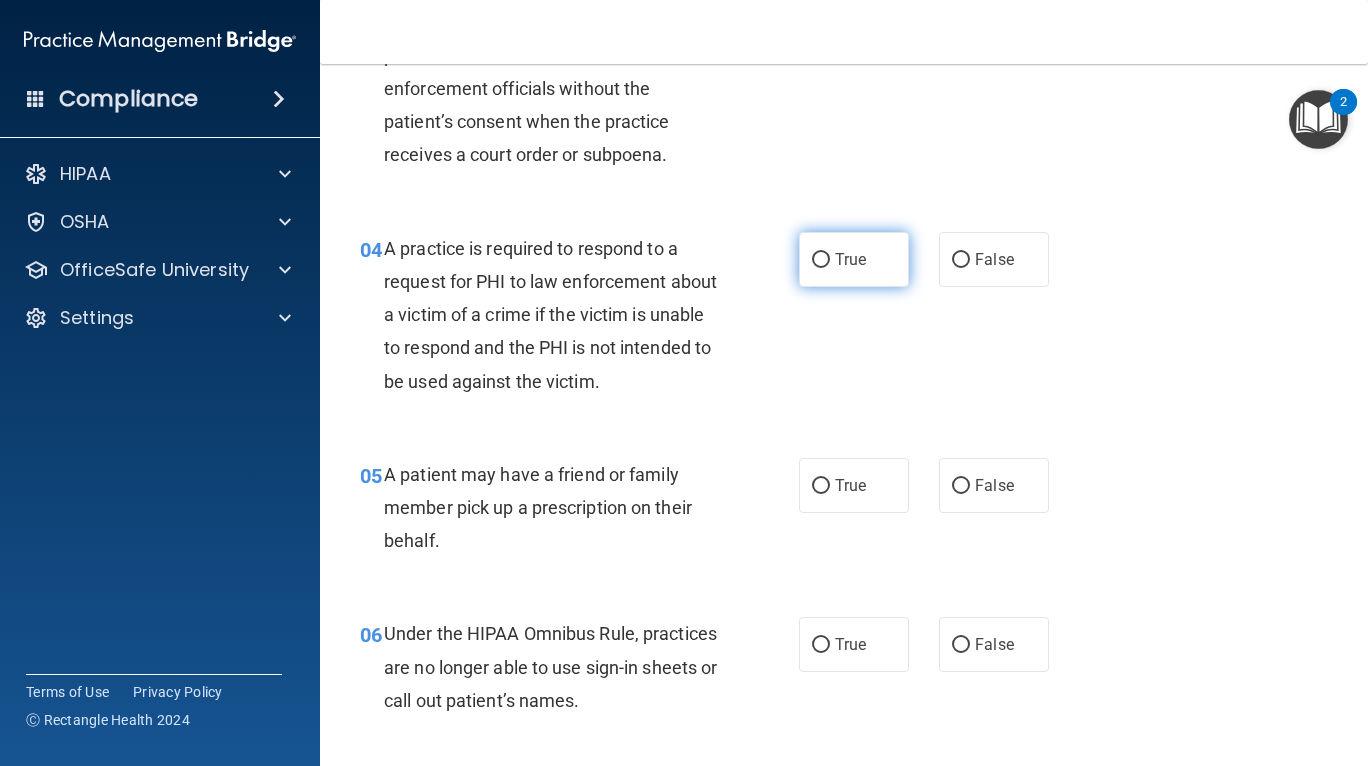 click on "True" at bounding box center (854, 259) 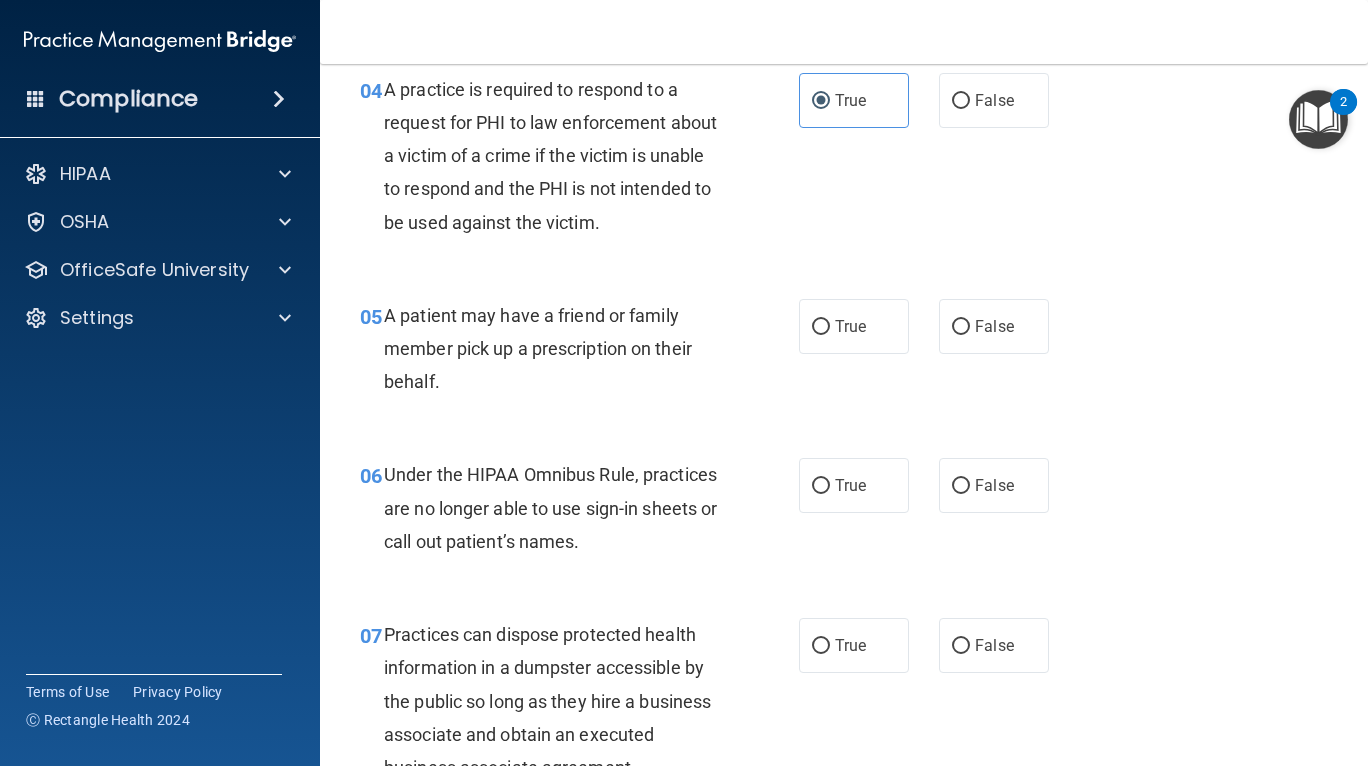 scroll, scrollTop: 765, scrollLeft: 0, axis: vertical 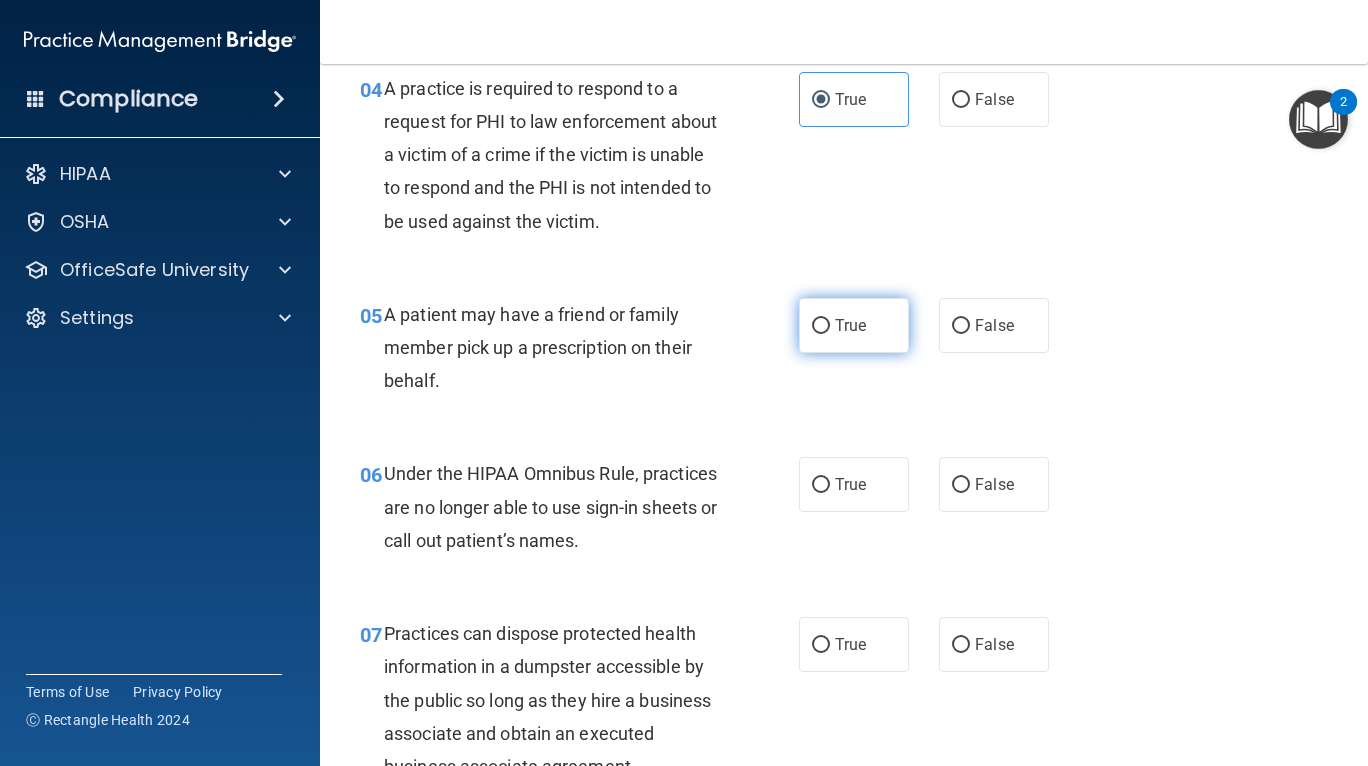 click on "True" at bounding box center [854, 325] 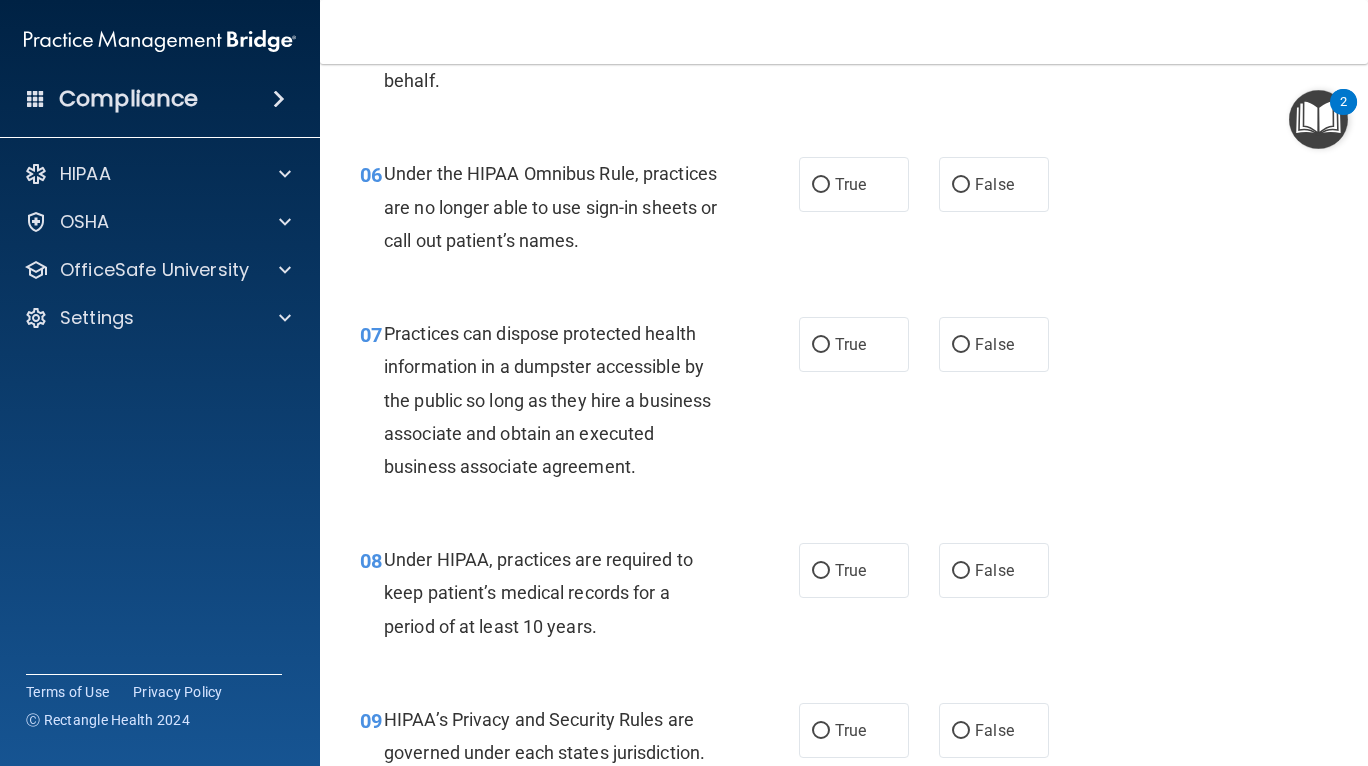 scroll, scrollTop: 1066, scrollLeft: 0, axis: vertical 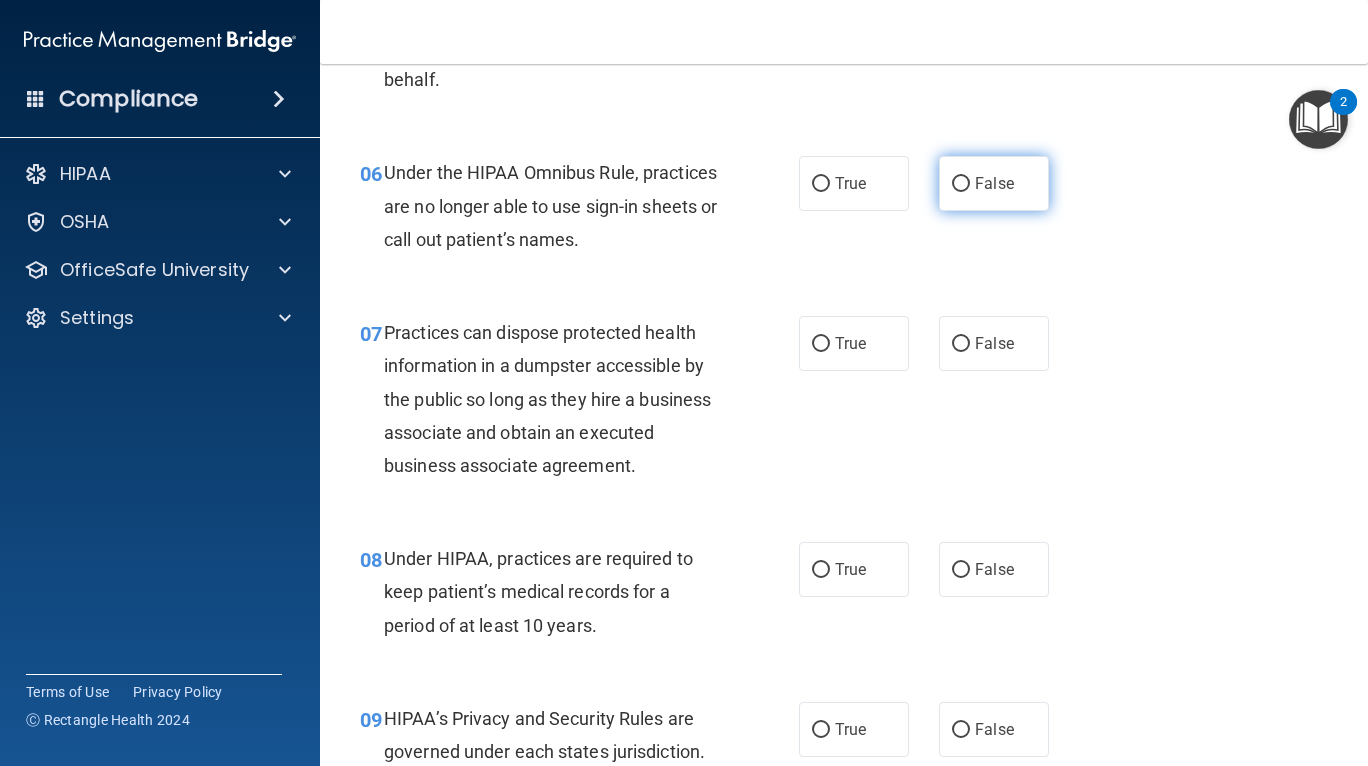 click on "False" at bounding box center (994, 183) 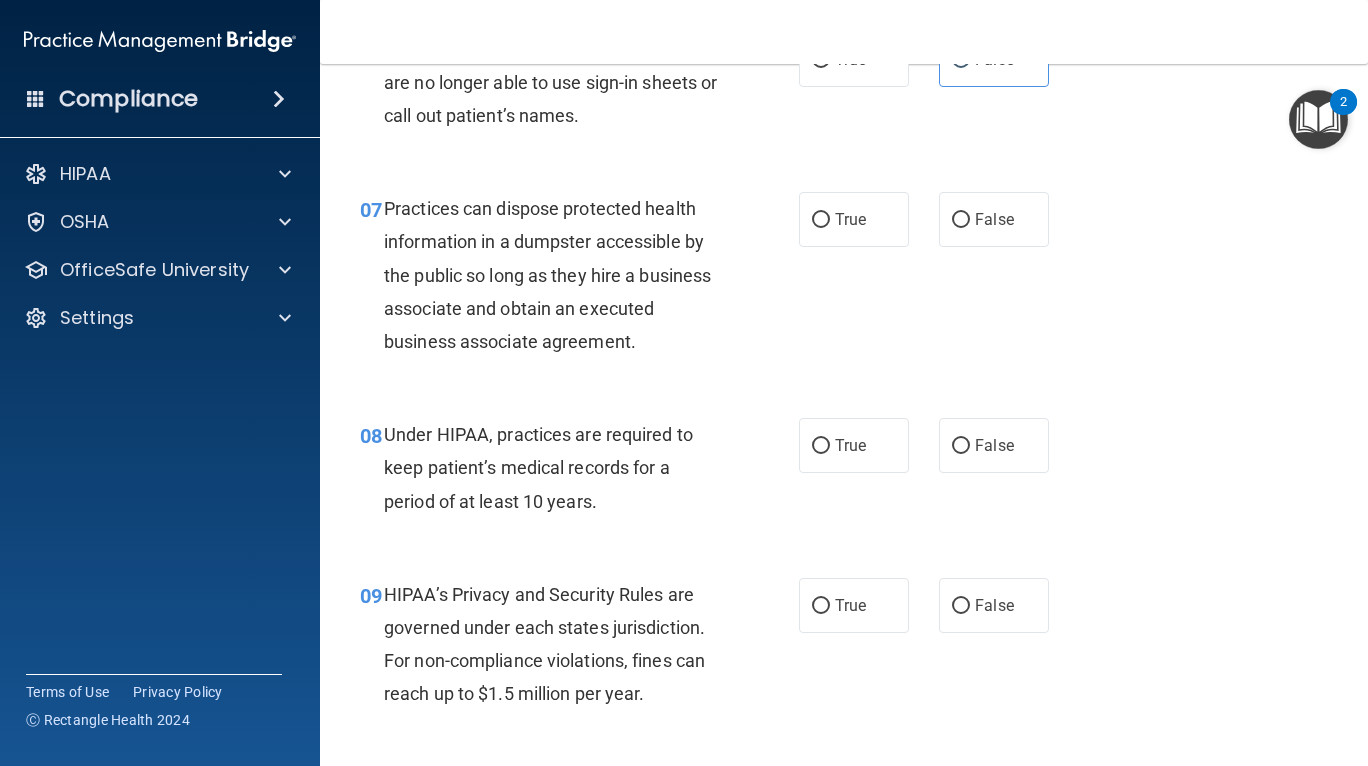 scroll, scrollTop: 1192, scrollLeft: 0, axis: vertical 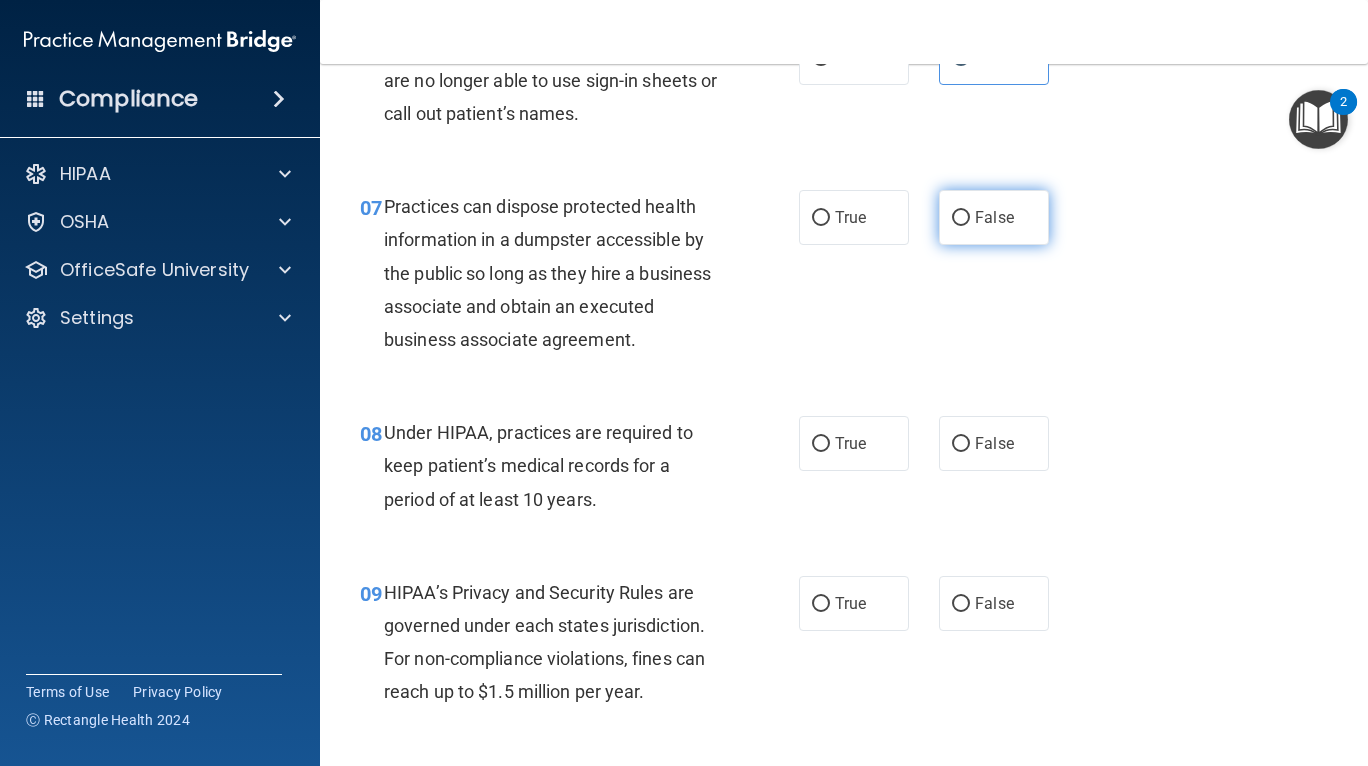 click on "False" at bounding box center [994, 217] 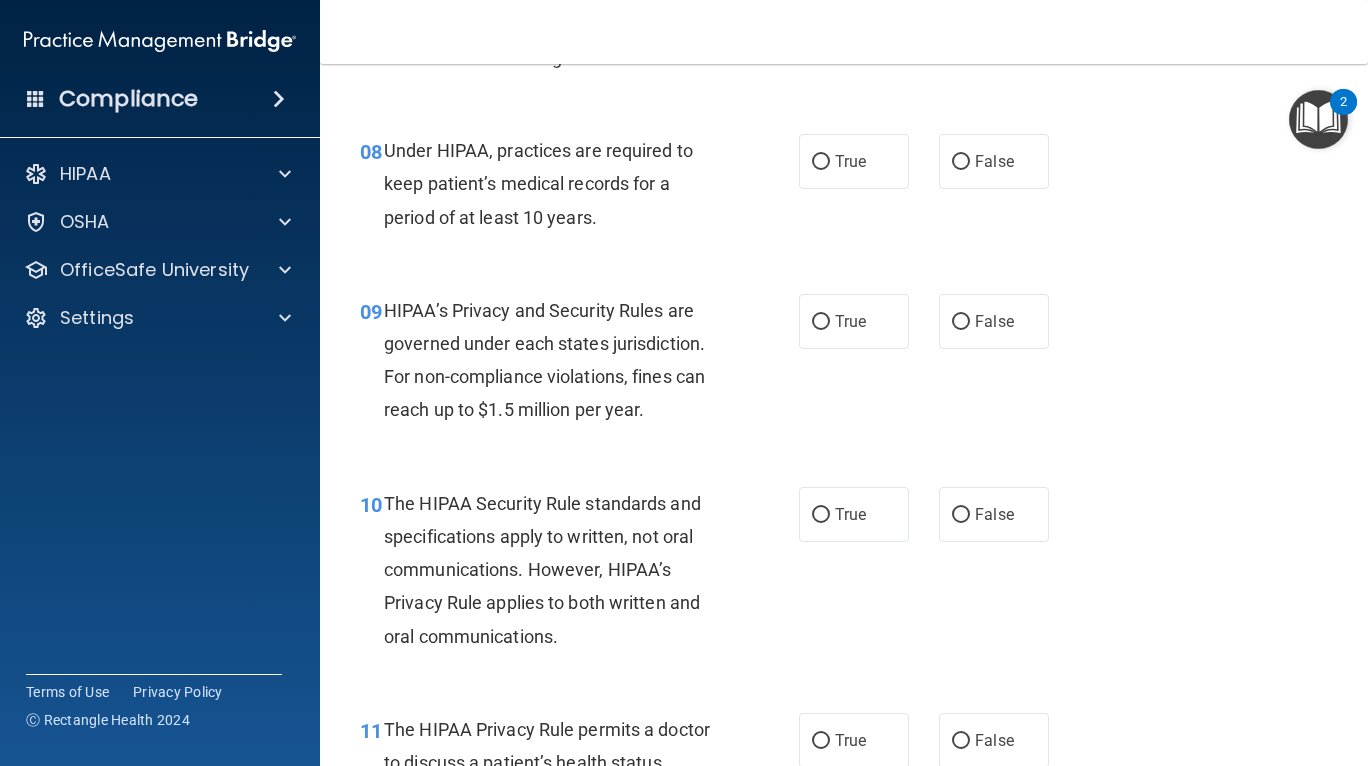 scroll, scrollTop: 1476, scrollLeft: 0, axis: vertical 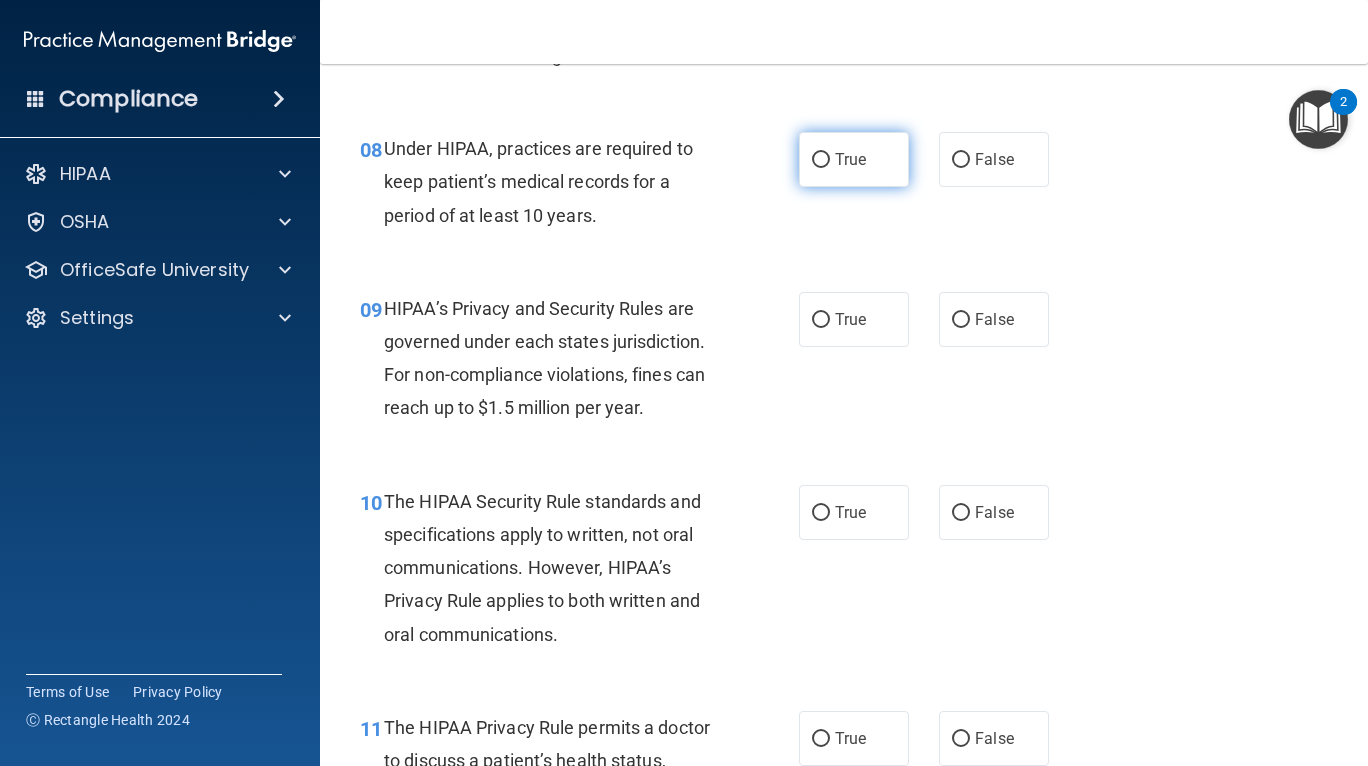 click on "True" at bounding box center (850, 159) 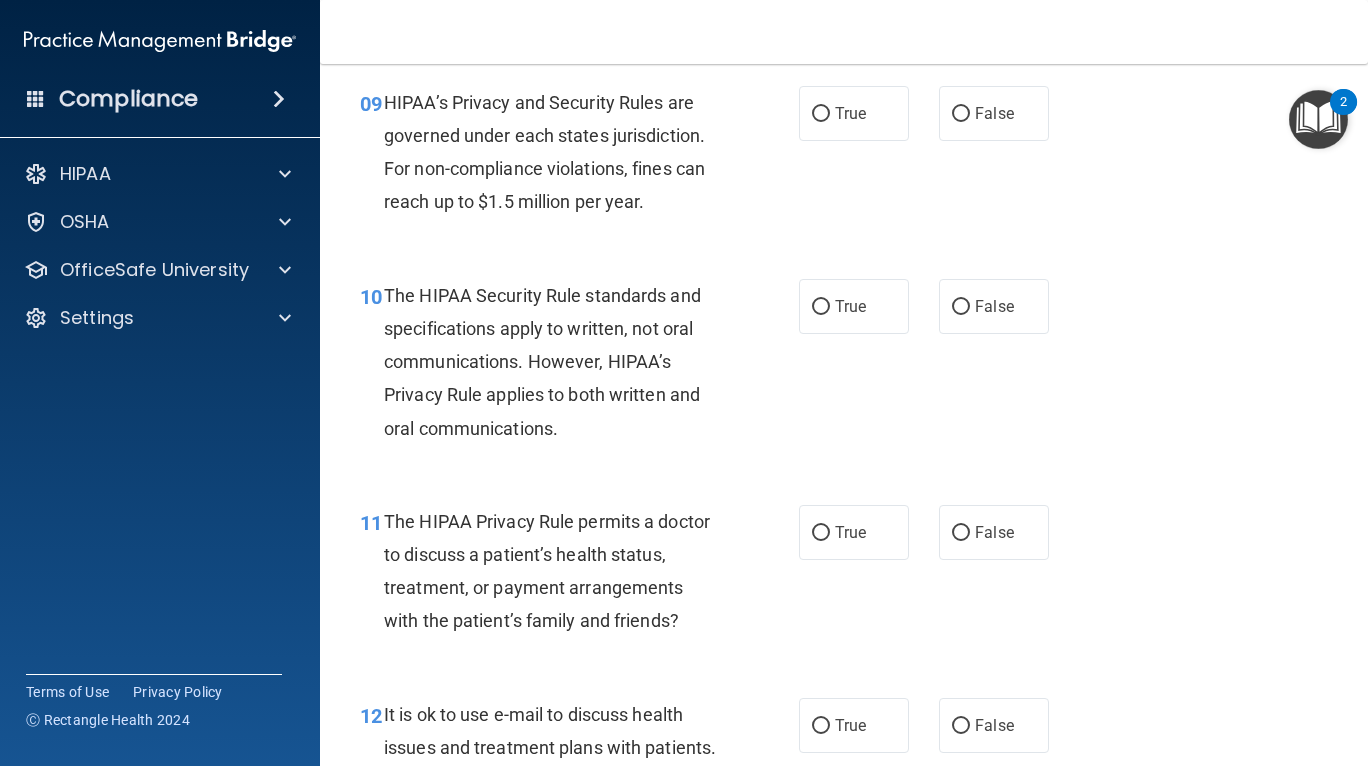 scroll, scrollTop: 1684, scrollLeft: 0, axis: vertical 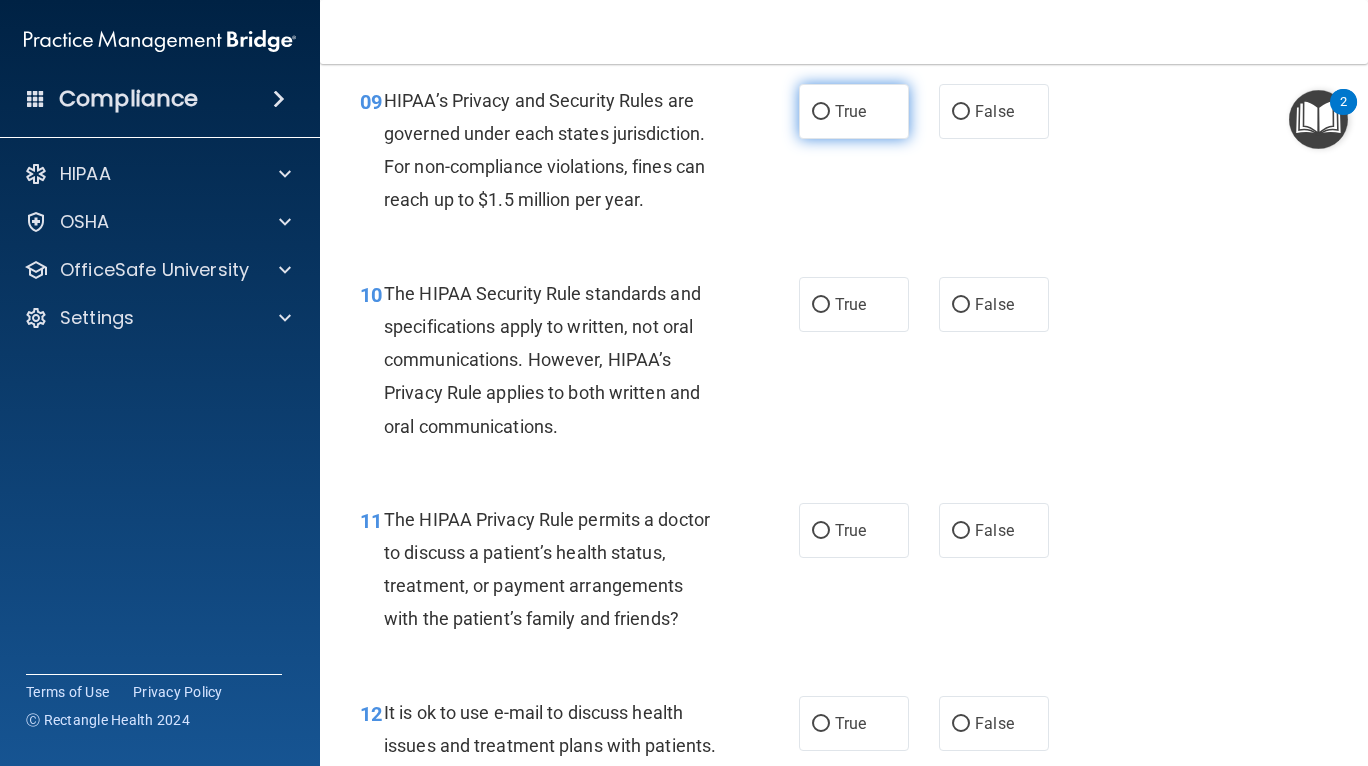 click on "True" at bounding box center [854, 111] 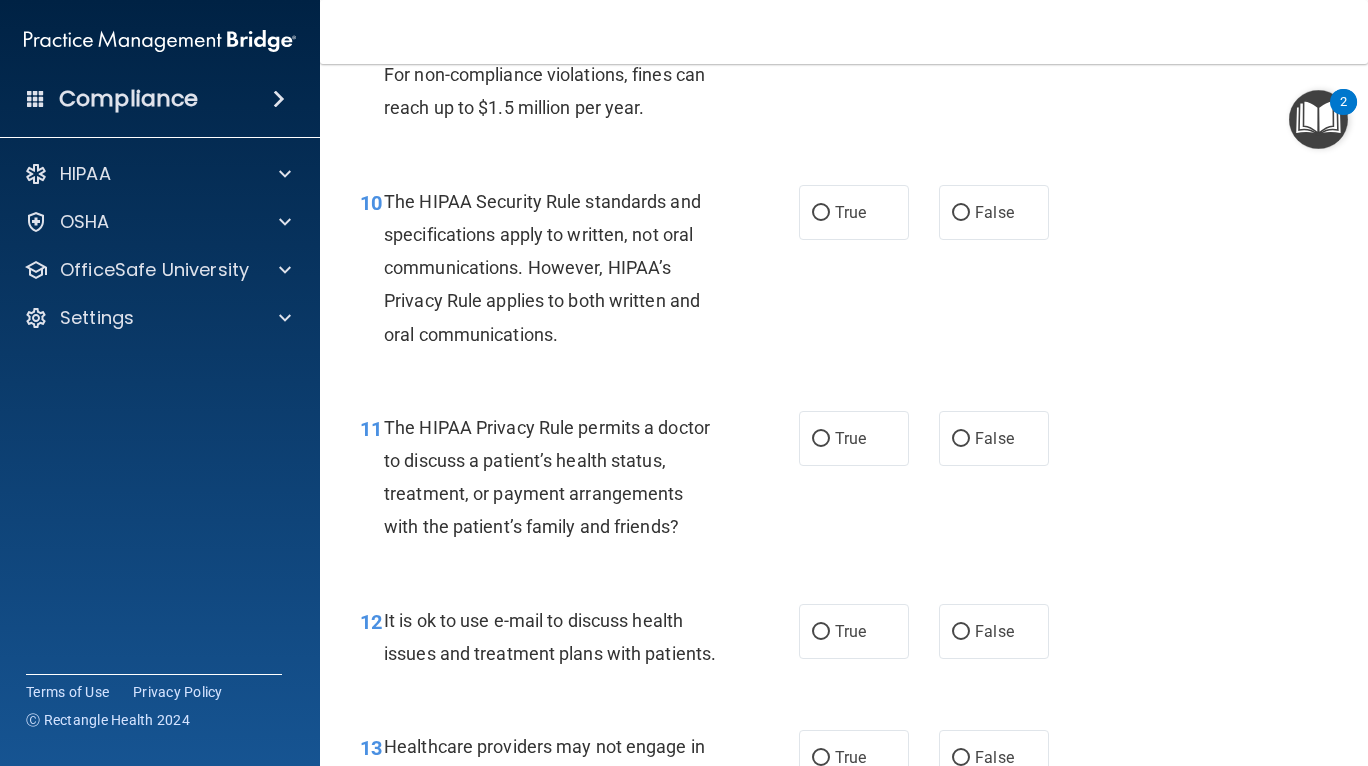 scroll, scrollTop: 1777, scrollLeft: 0, axis: vertical 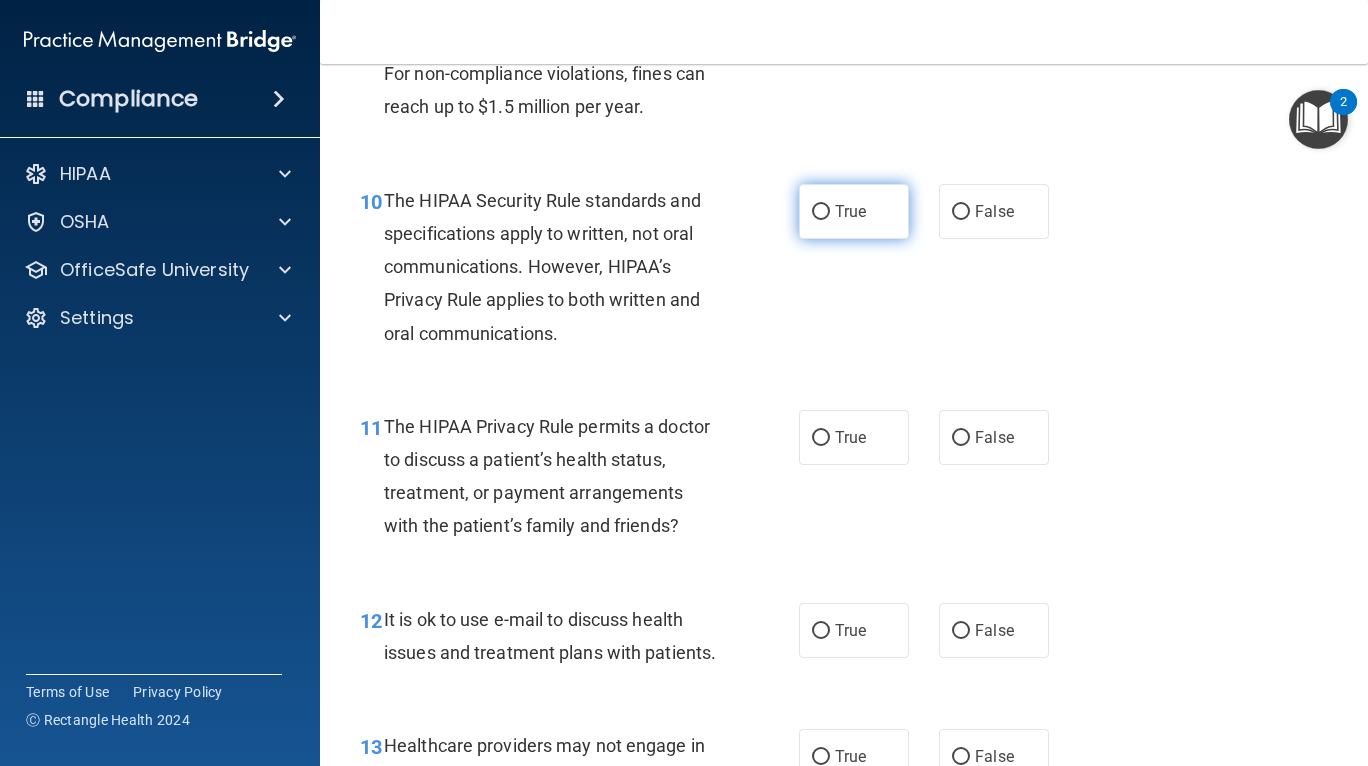 click on "True" at bounding box center (850, 211) 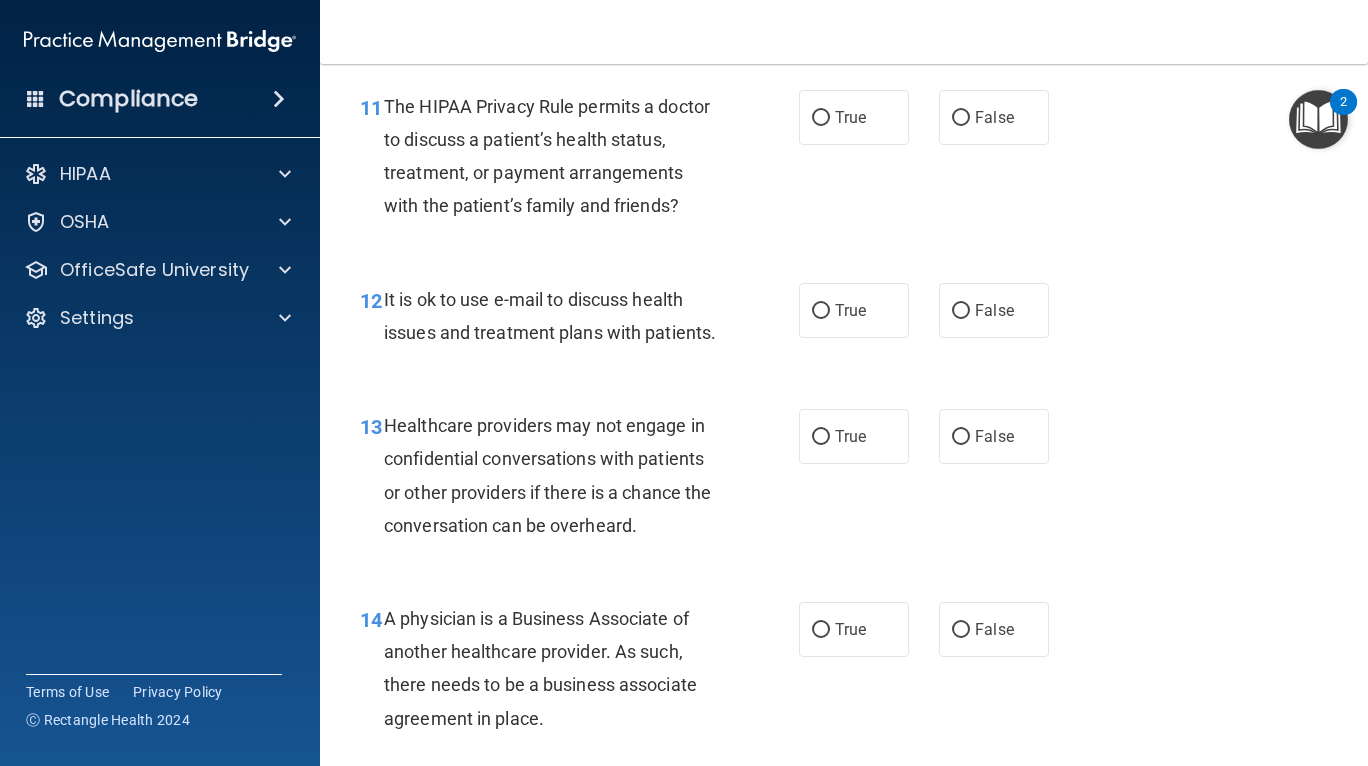 scroll, scrollTop: 2100, scrollLeft: 0, axis: vertical 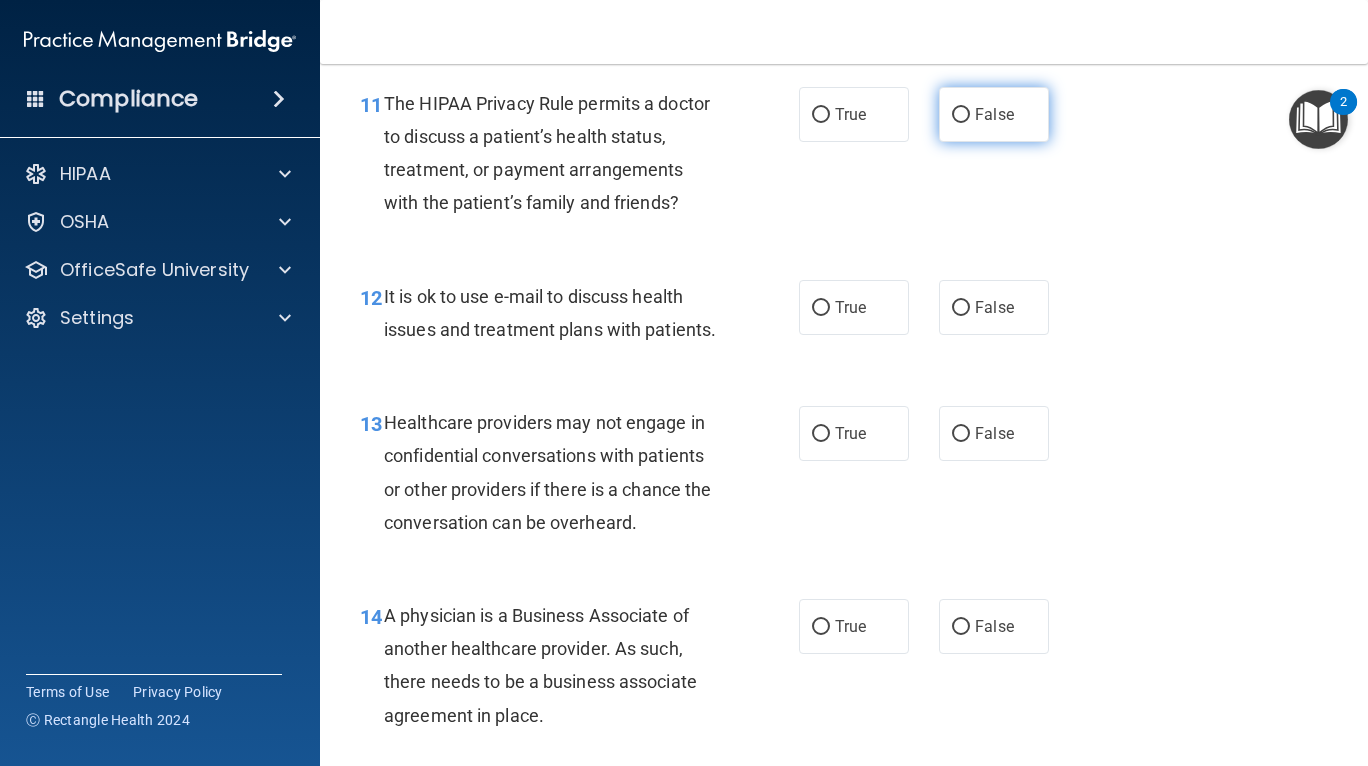 click on "False" at bounding box center [994, 114] 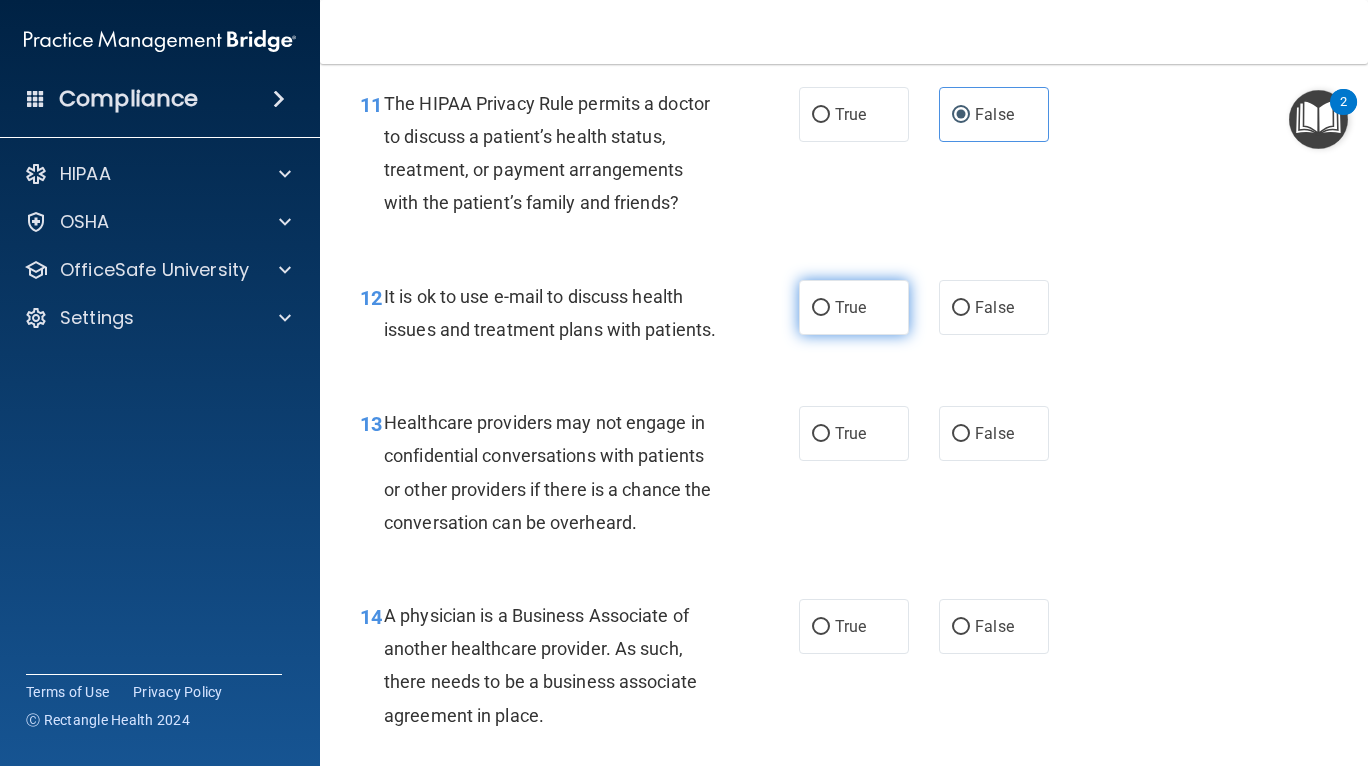 click on "True" at bounding box center [854, 307] 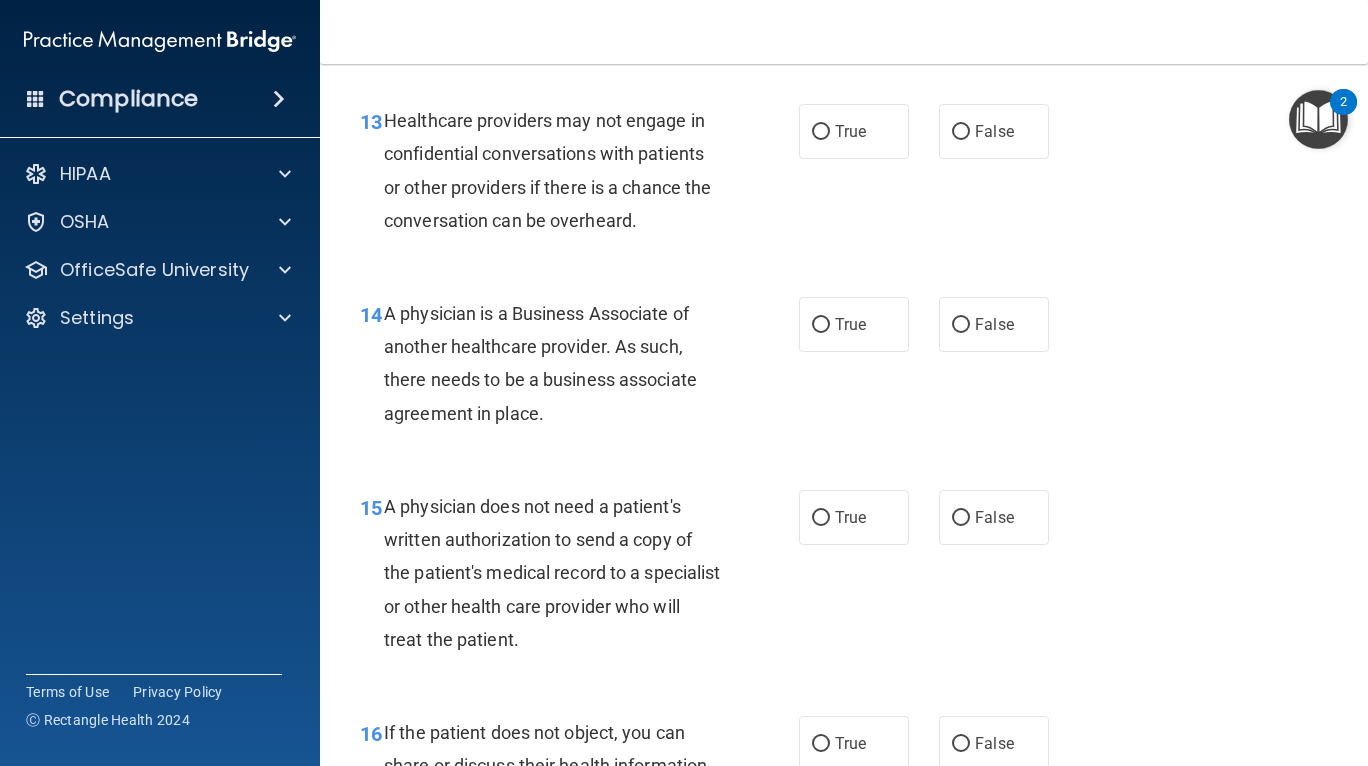 scroll, scrollTop: 2405, scrollLeft: 0, axis: vertical 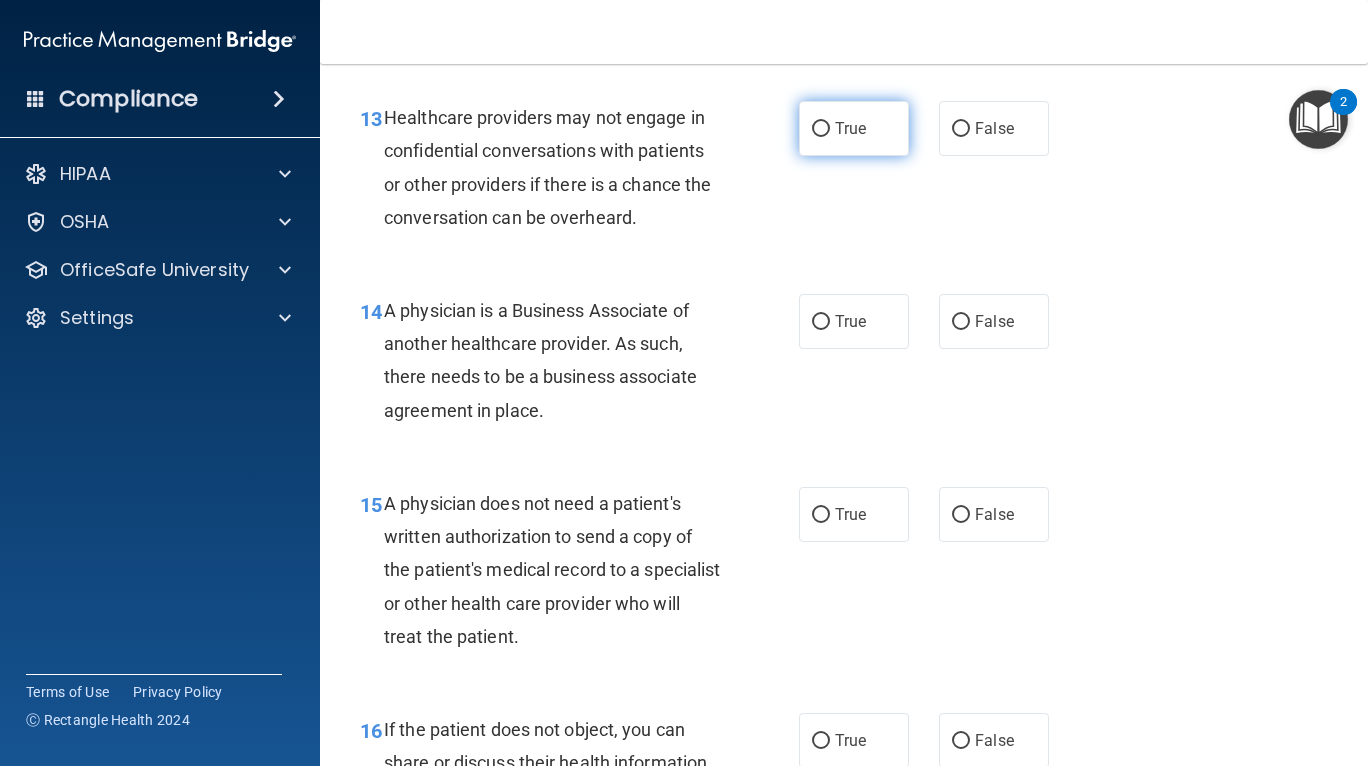 click on "True" at bounding box center (850, 128) 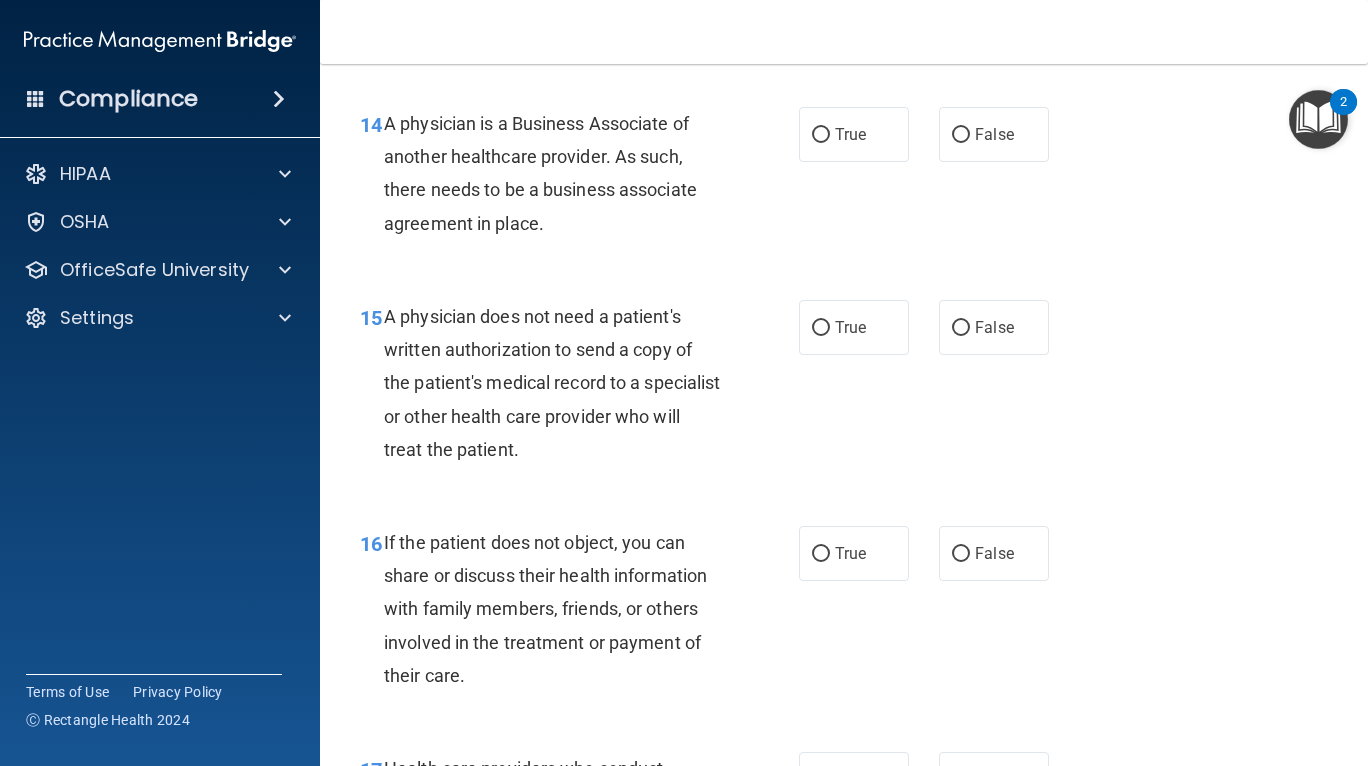scroll, scrollTop: 2594, scrollLeft: 0, axis: vertical 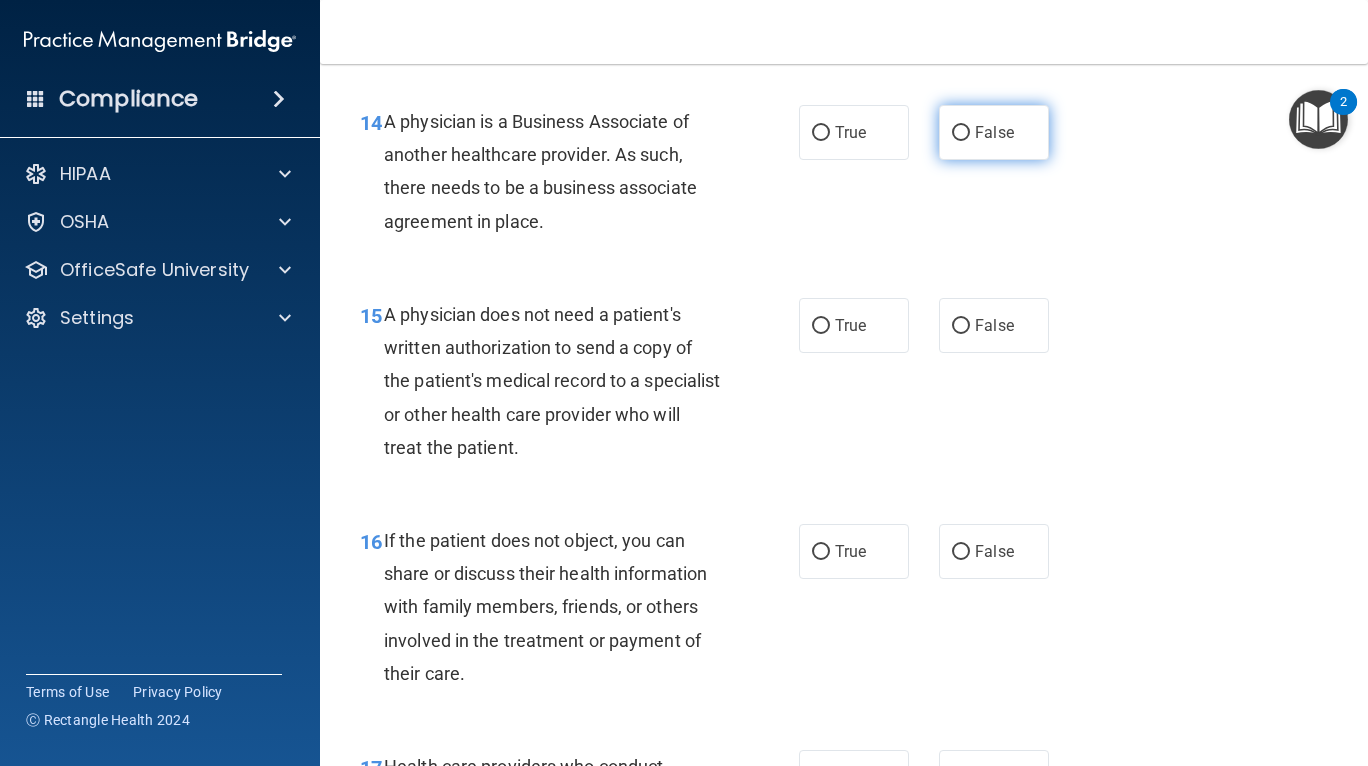 click on "False" at bounding box center (961, 133) 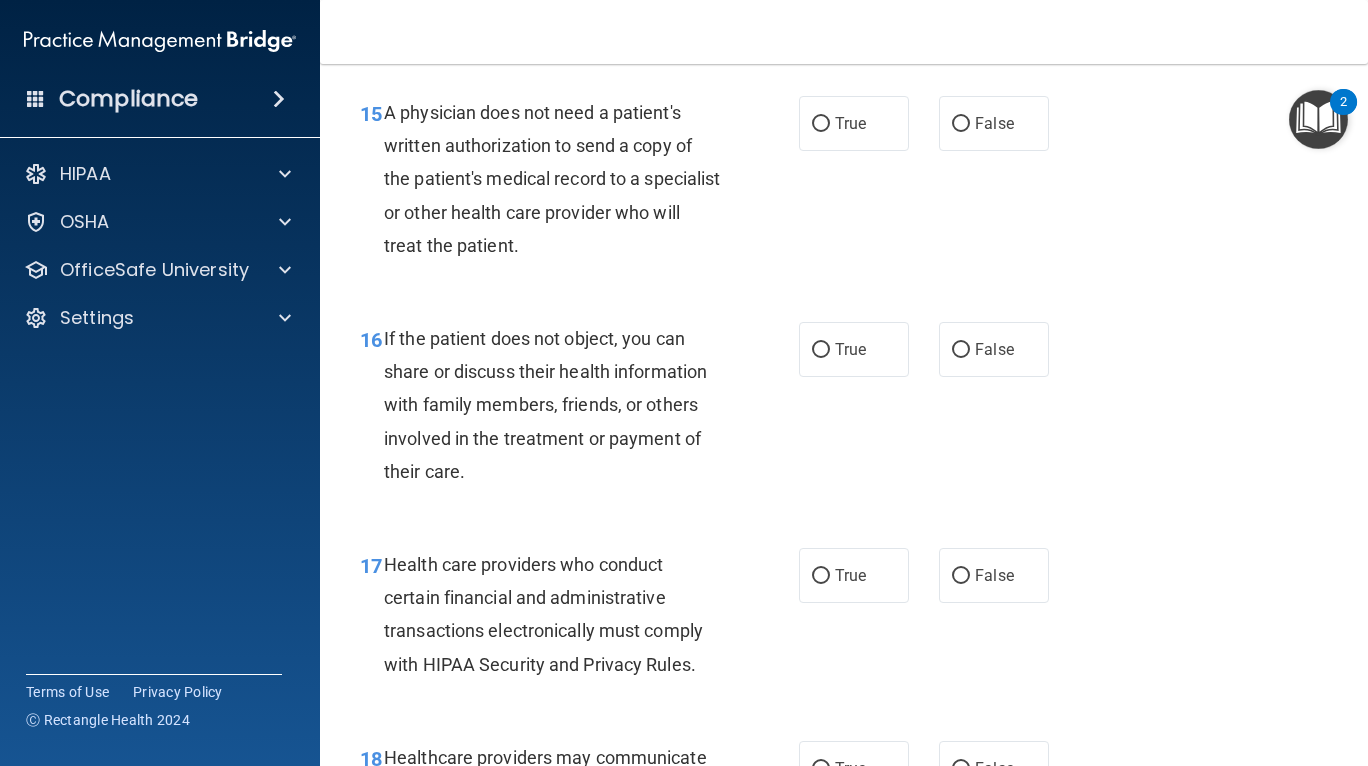 scroll, scrollTop: 2798, scrollLeft: 0, axis: vertical 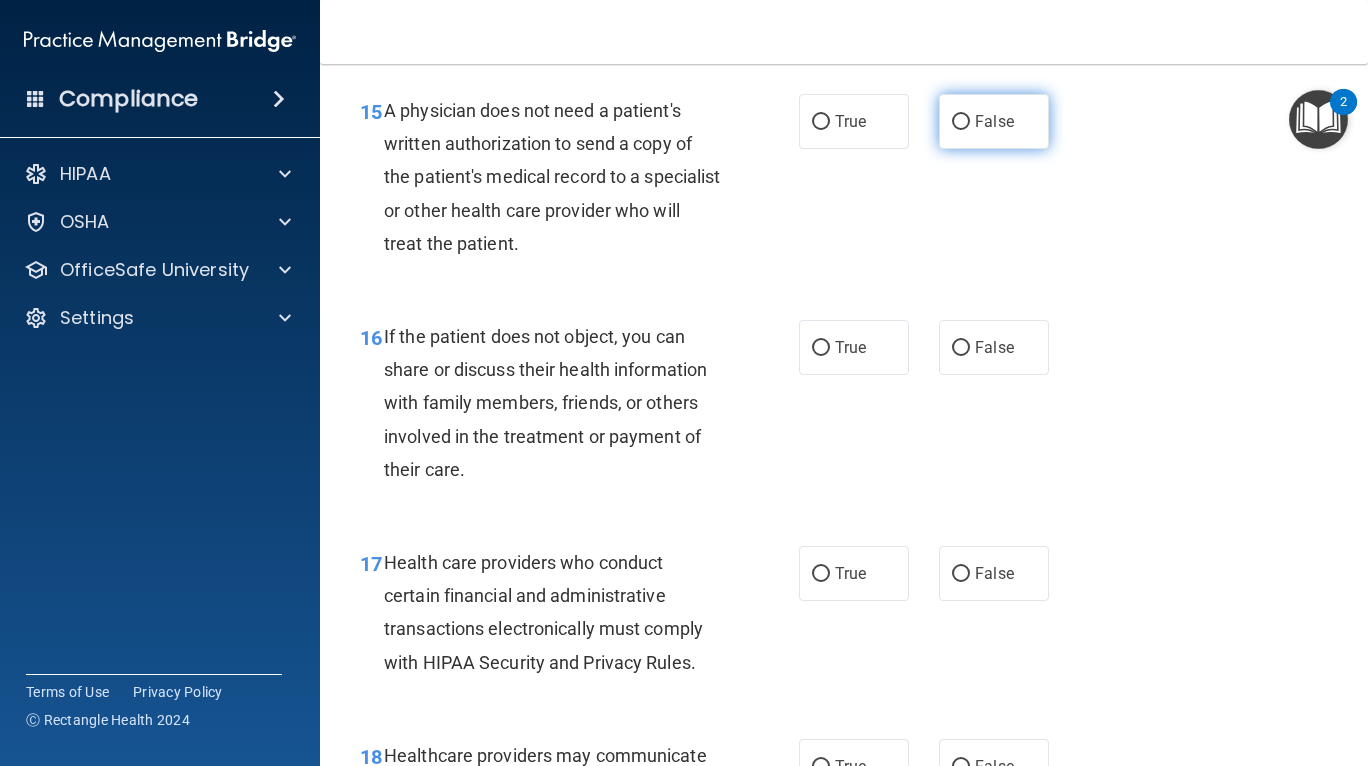 click on "False" at bounding box center (994, 121) 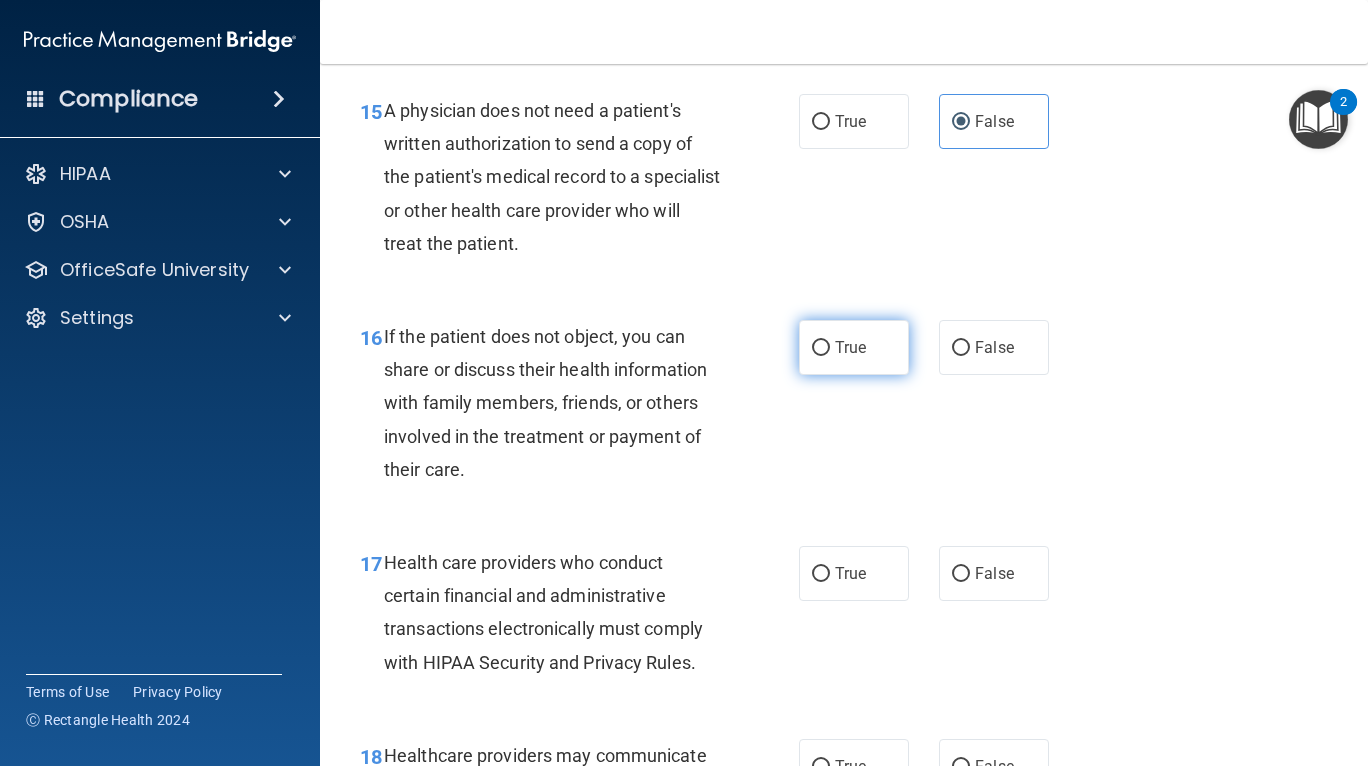 click on "True" at bounding box center [854, 347] 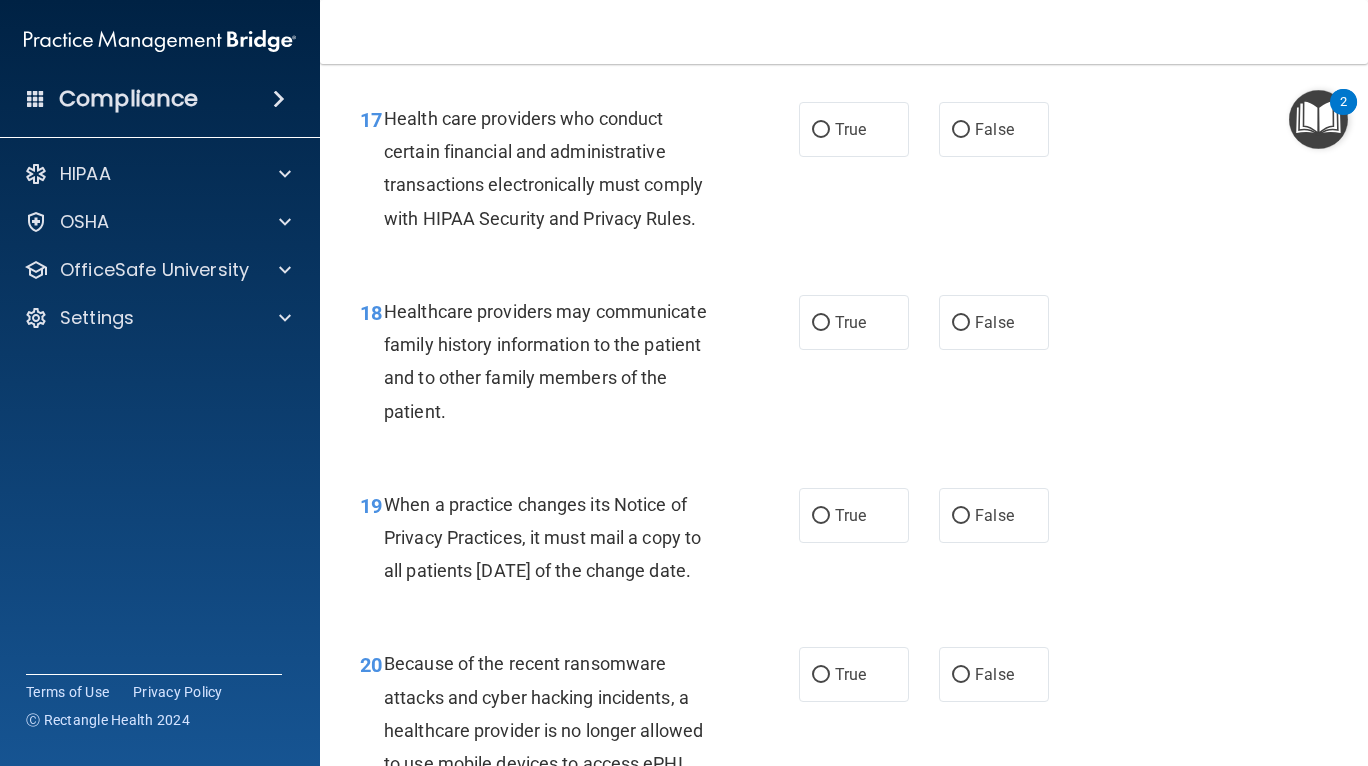 scroll, scrollTop: 3245, scrollLeft: 0, axis: vertical 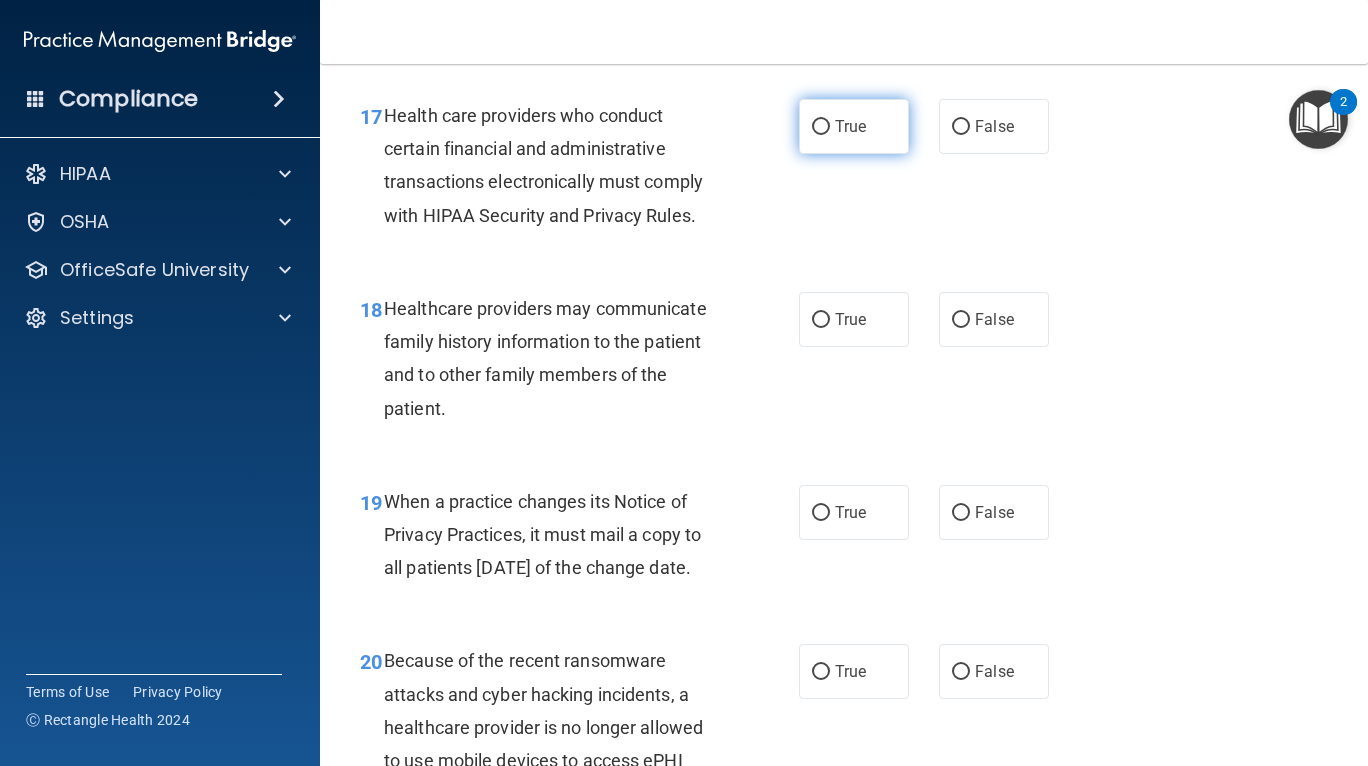 click on "True" at bounding box center (854, 126) 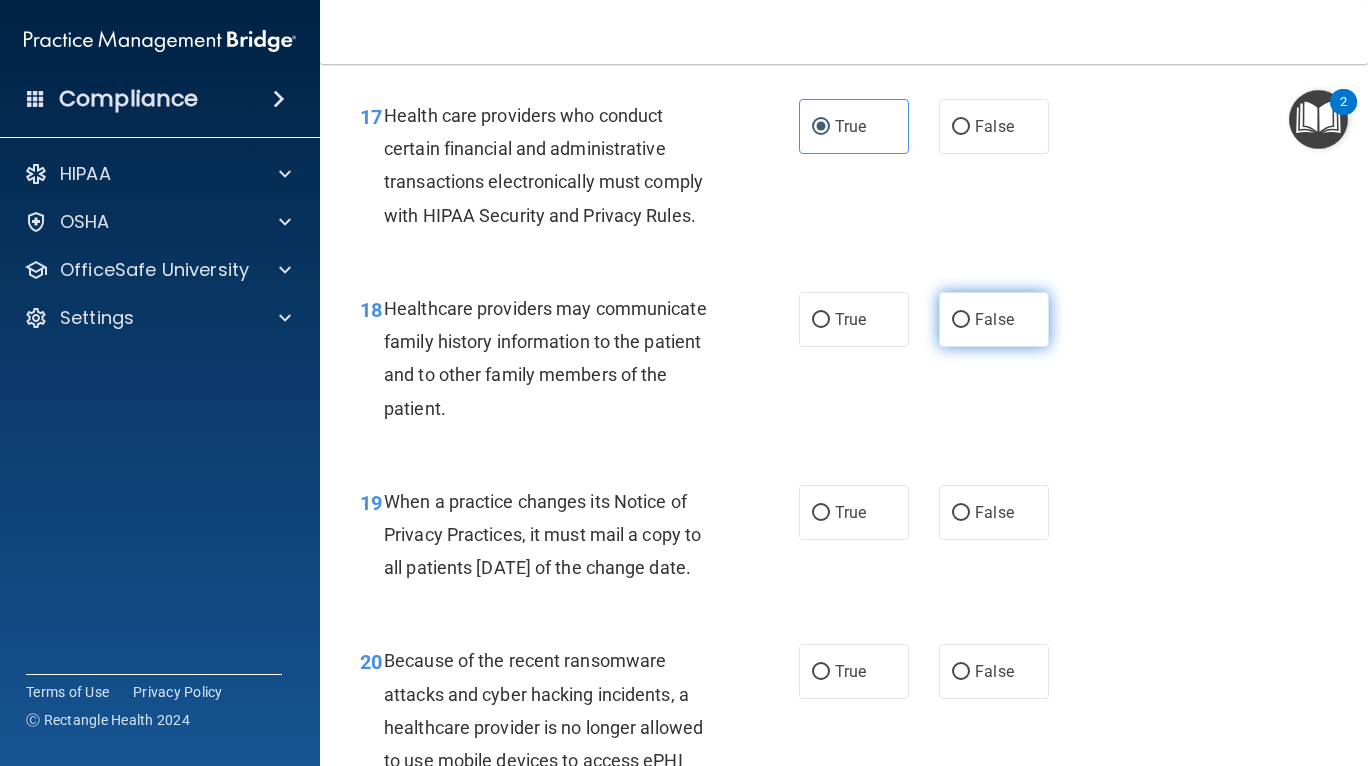 click on "False" at bounding box center [994, 319] 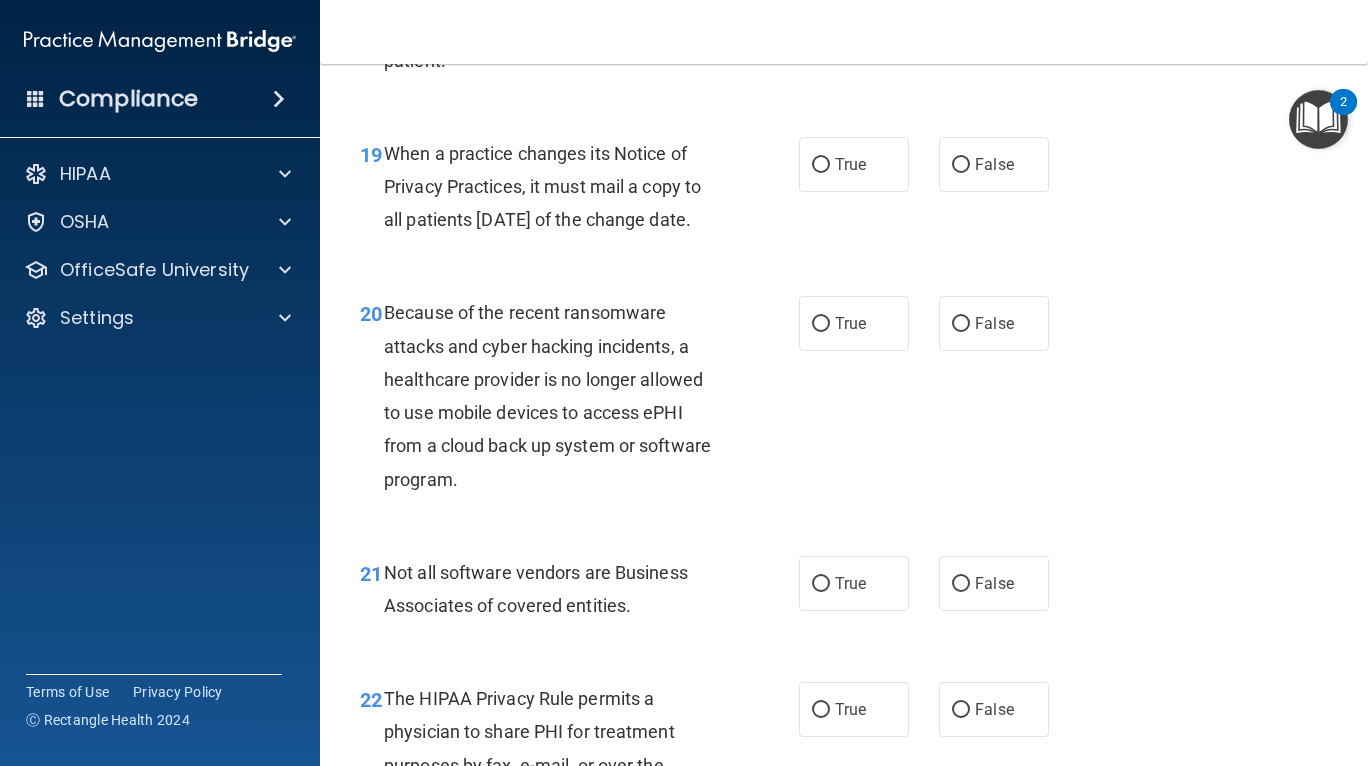 scroll, scrollTop: 3614, scrollLeft: 0, axis: vertical 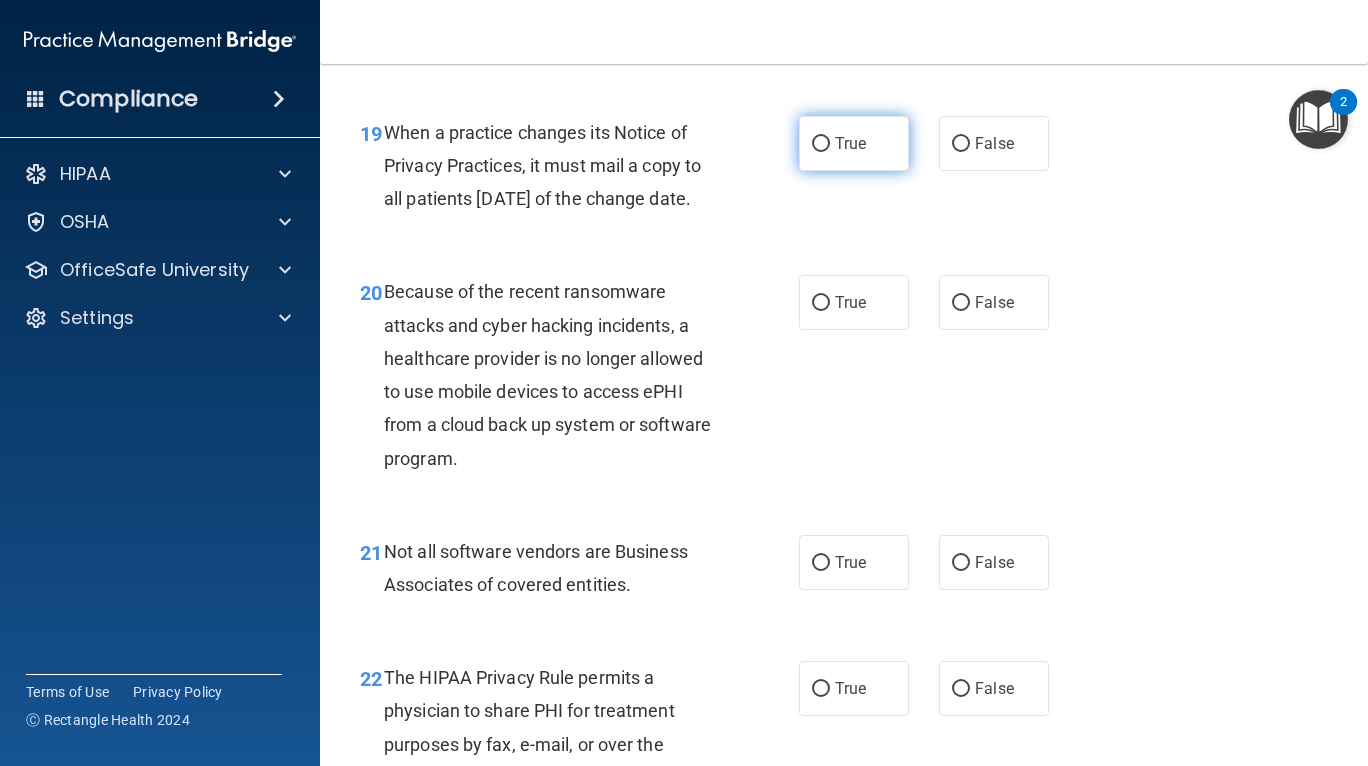 click on "True" at bounding box center (854, 143) 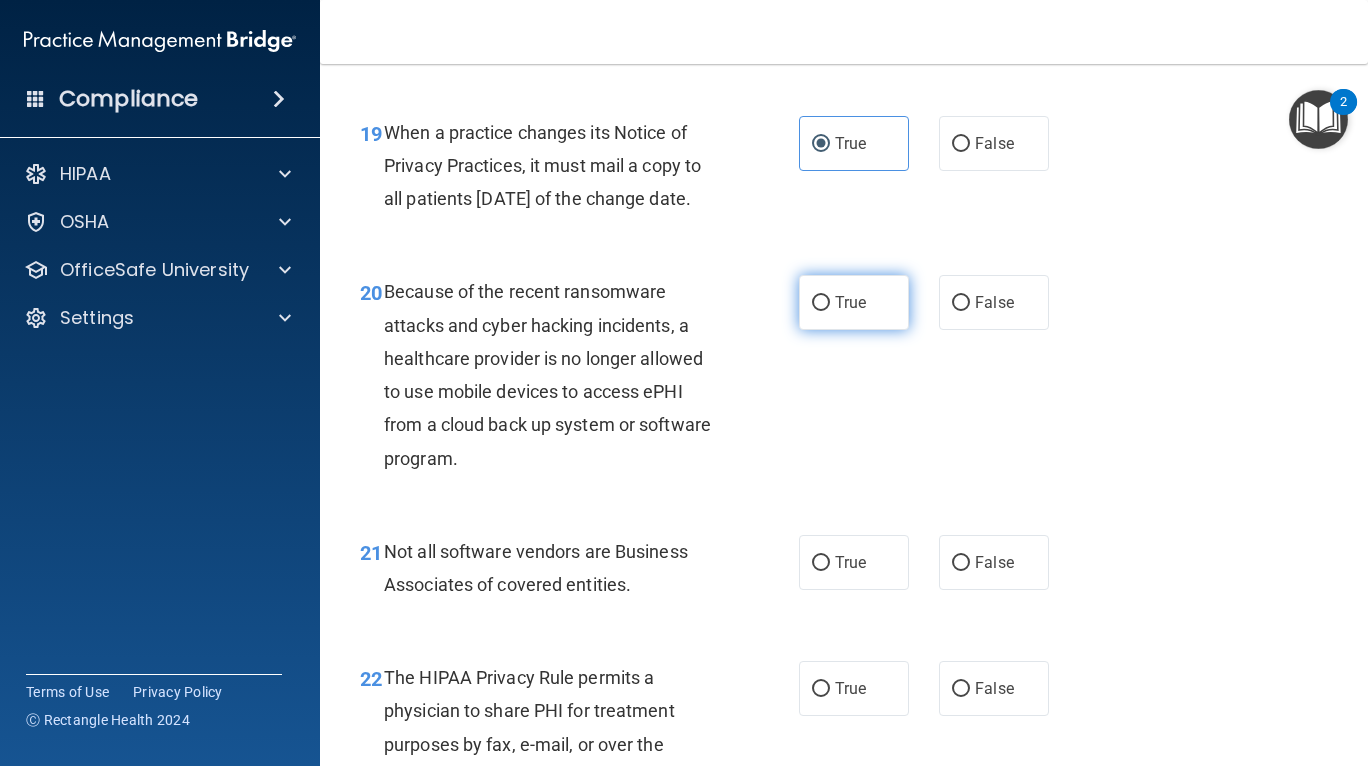 click on "True" at bounding box center [854, 302] 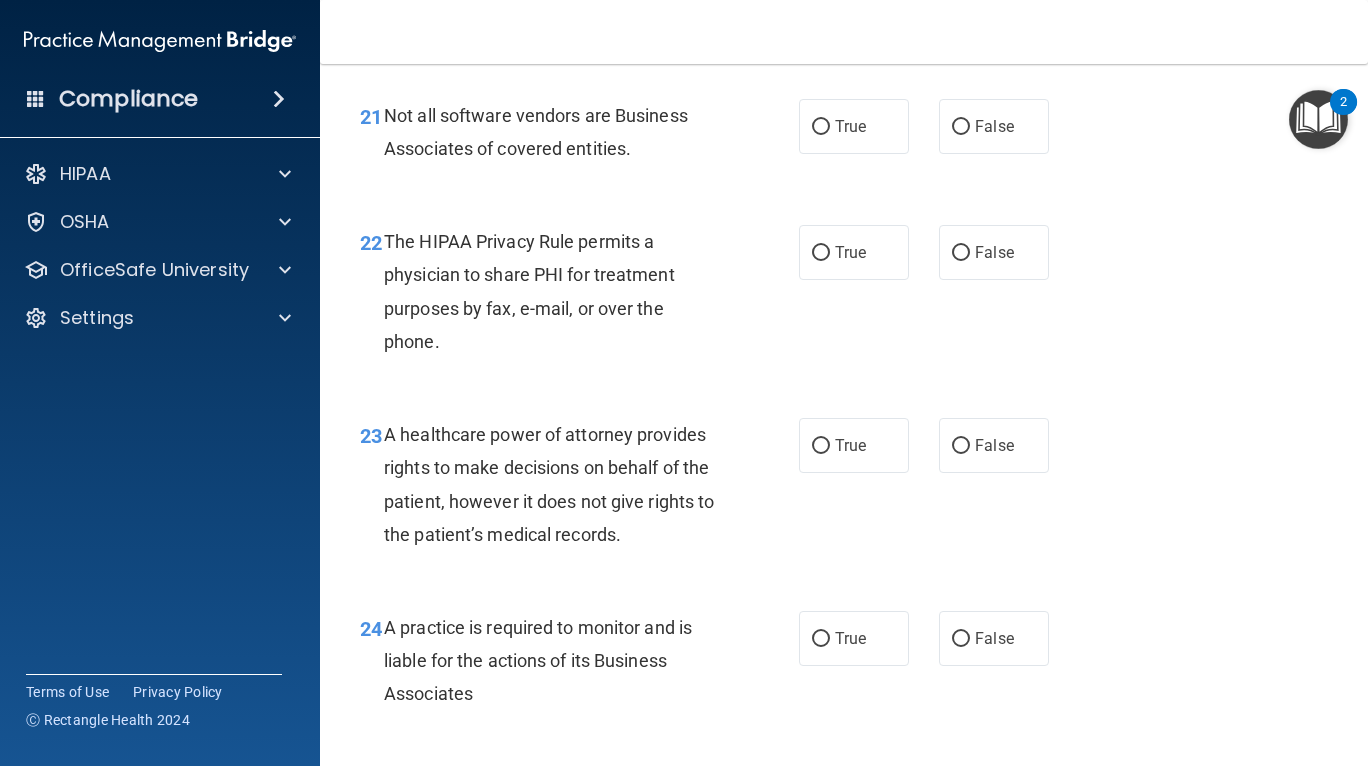 scroll, scrollTop: 4052, scrollLeft: 0, axis: vertical 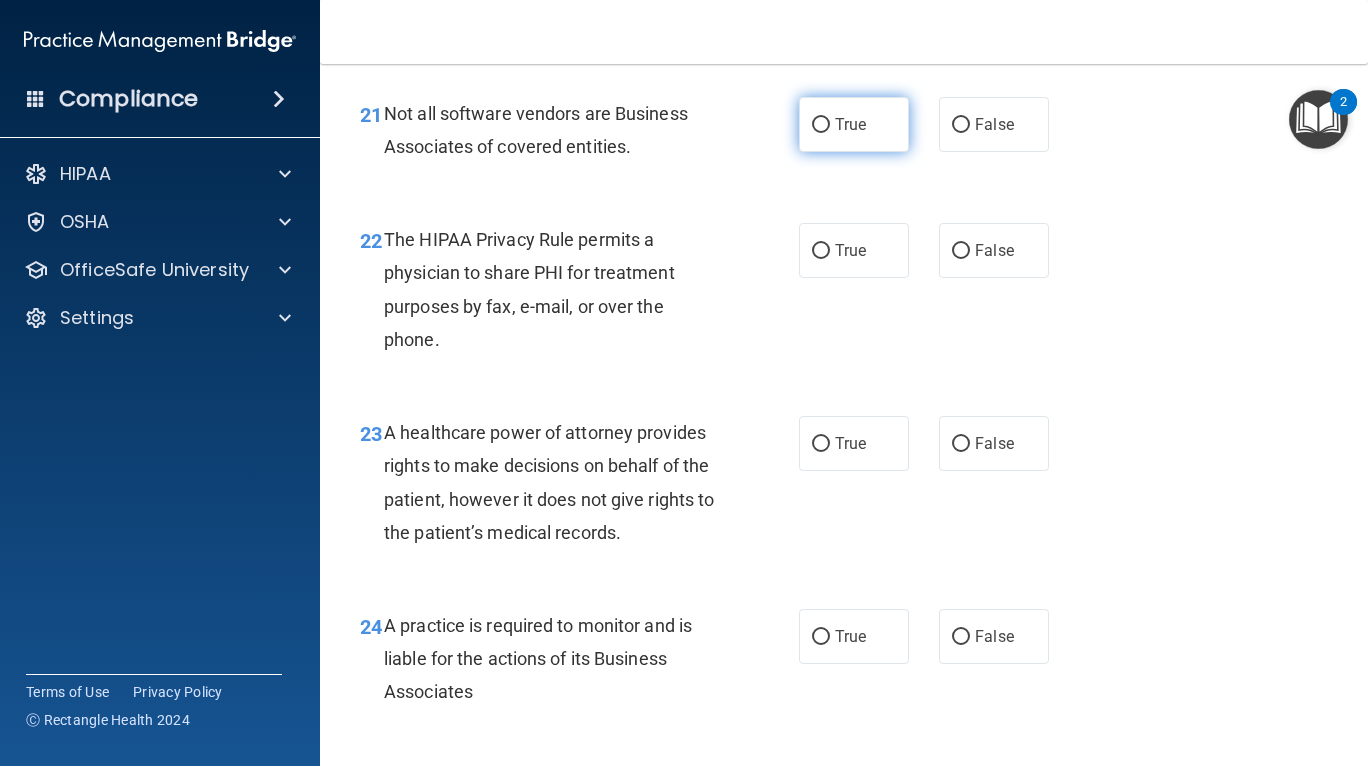 click on "True" at bounding box center (850, 124) 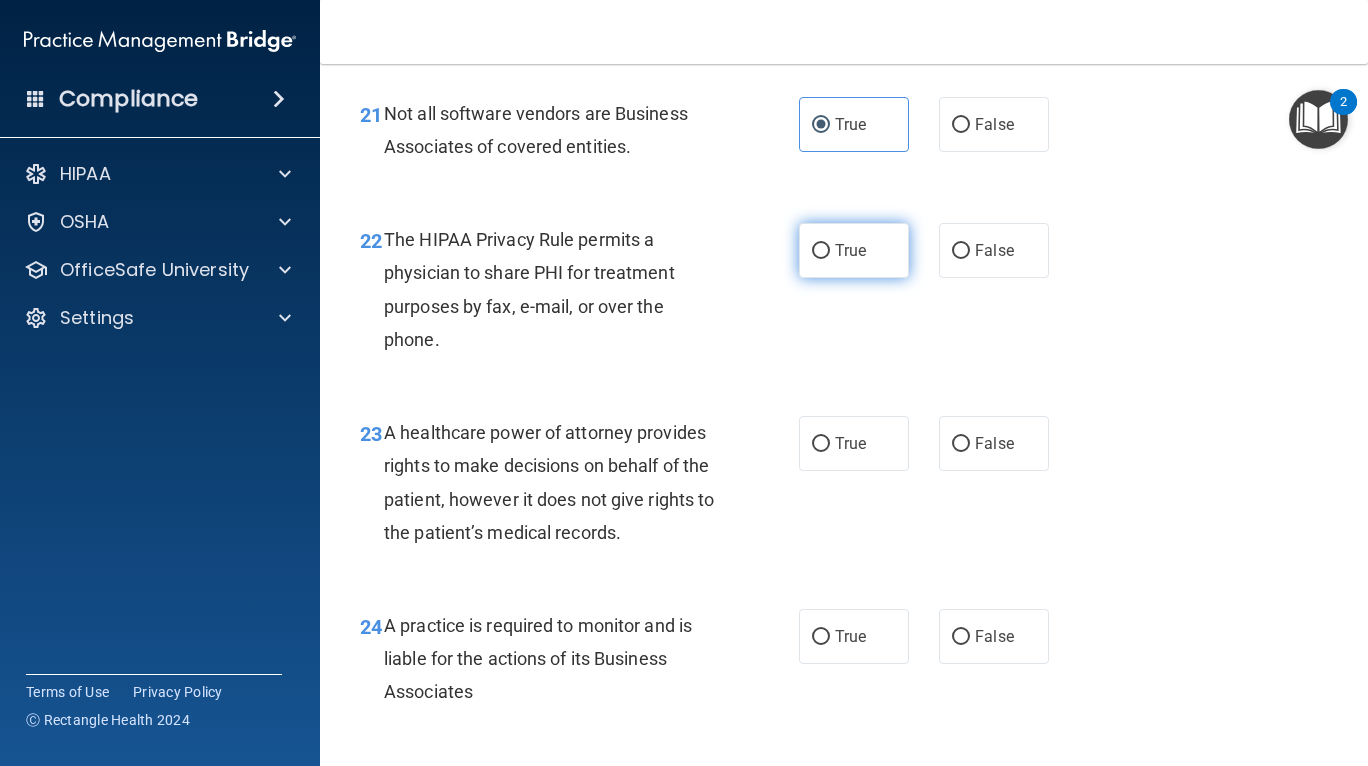 click on "True" at bounding box center [854, 250] 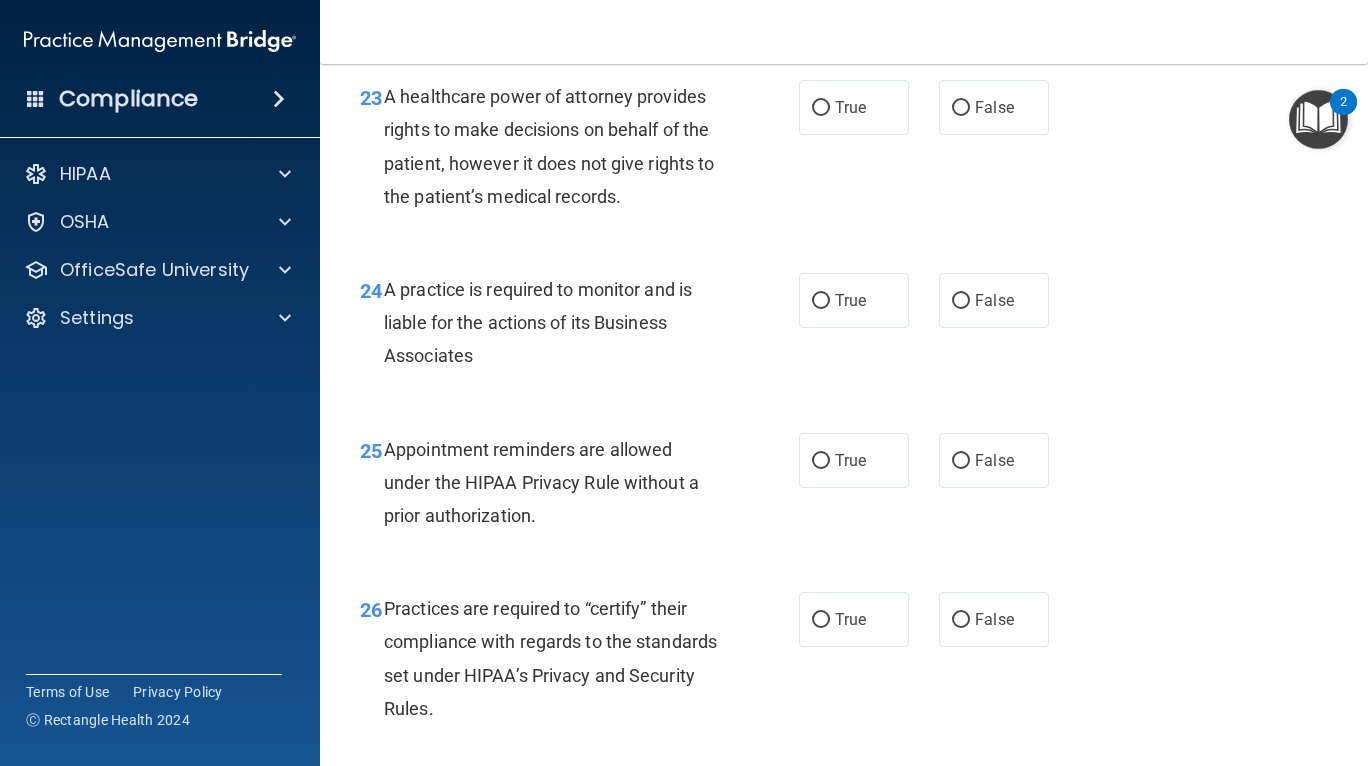 scroll, scrollTop: 4404, scrollLeft: 0, axis: vertical 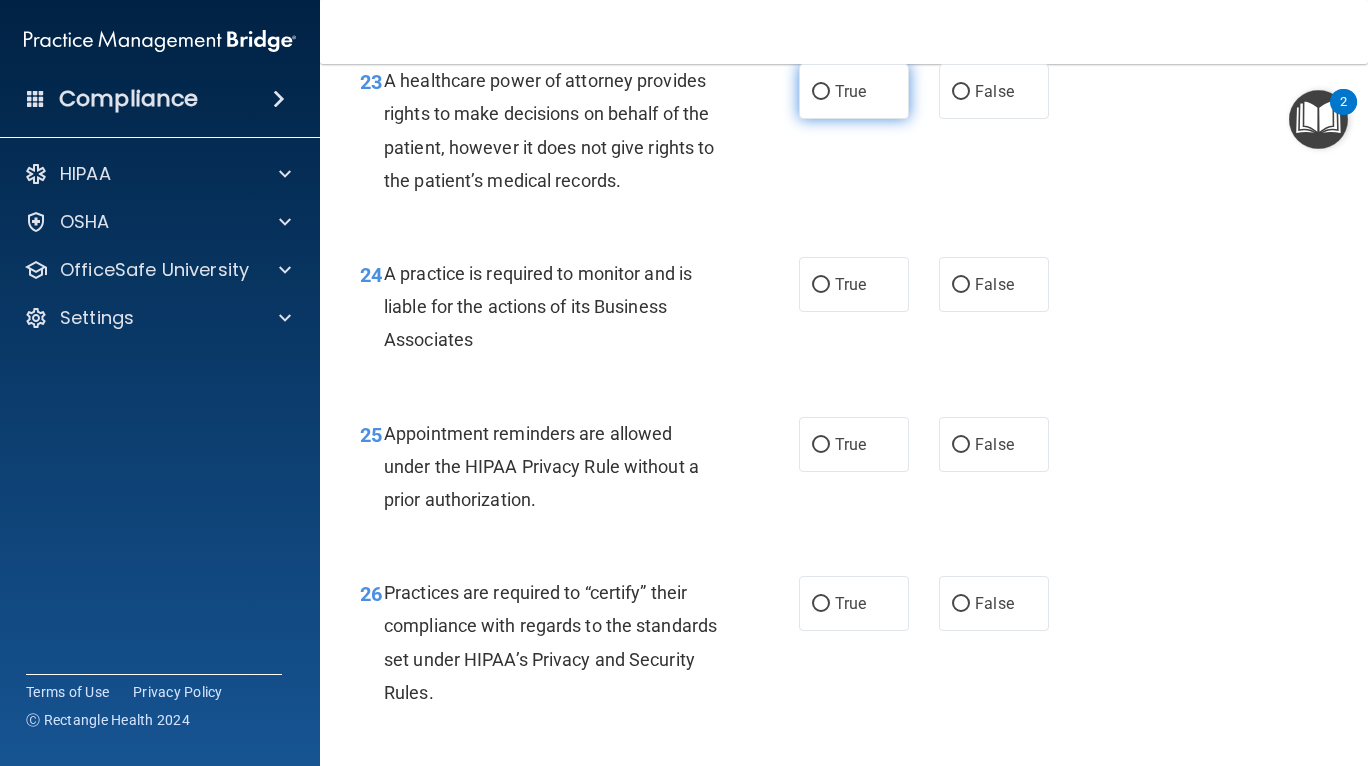 click on "True" at bounding box center [850, 91] 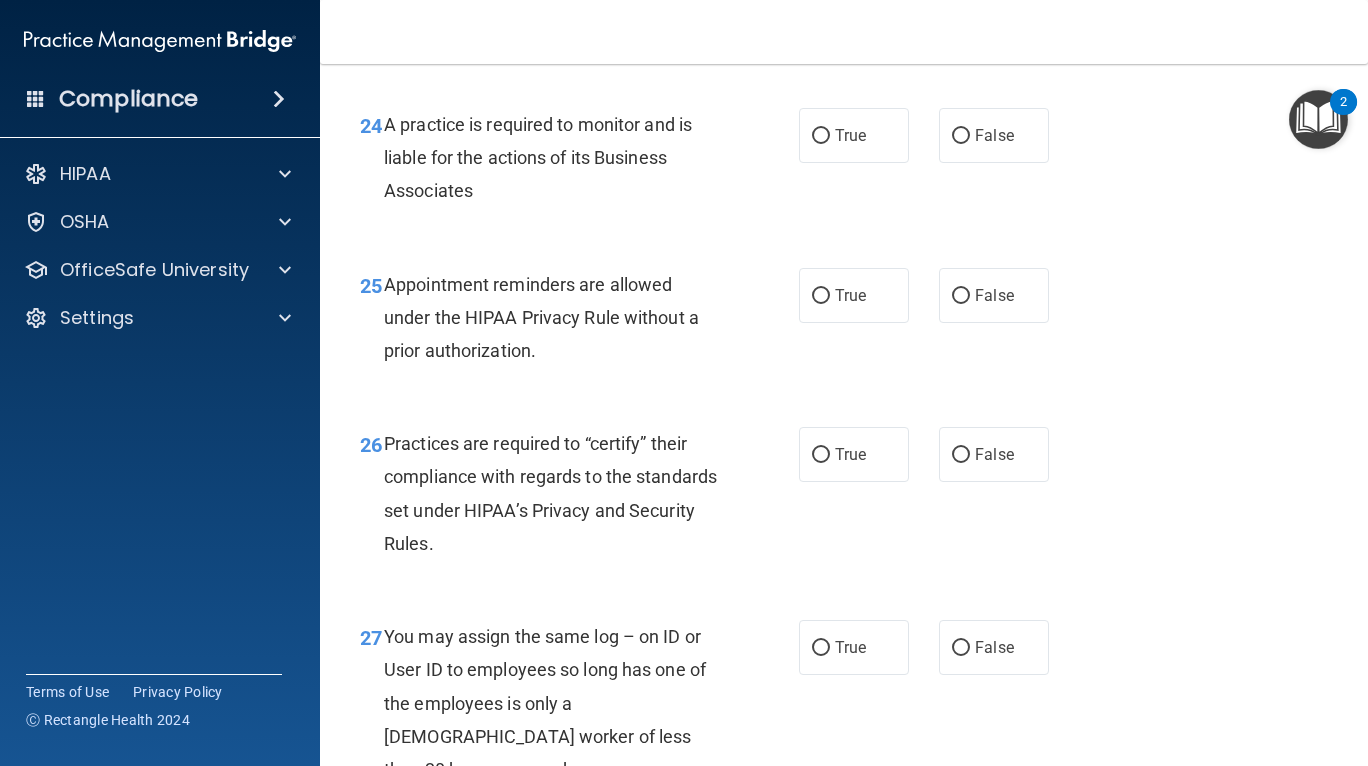 scroll, scrollTop: 4562, scrollLeft: 0, axis: vertical 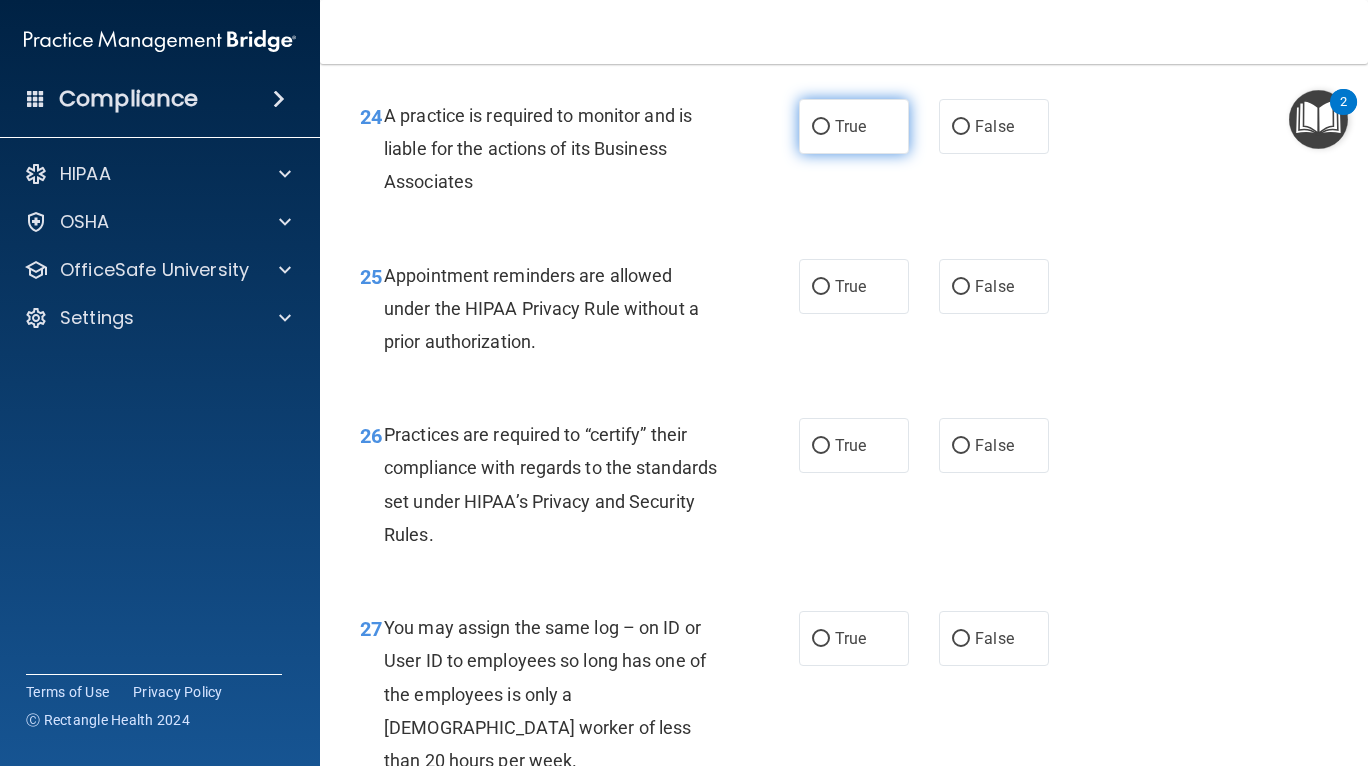 click on "True" at bounding box center (850, 126) 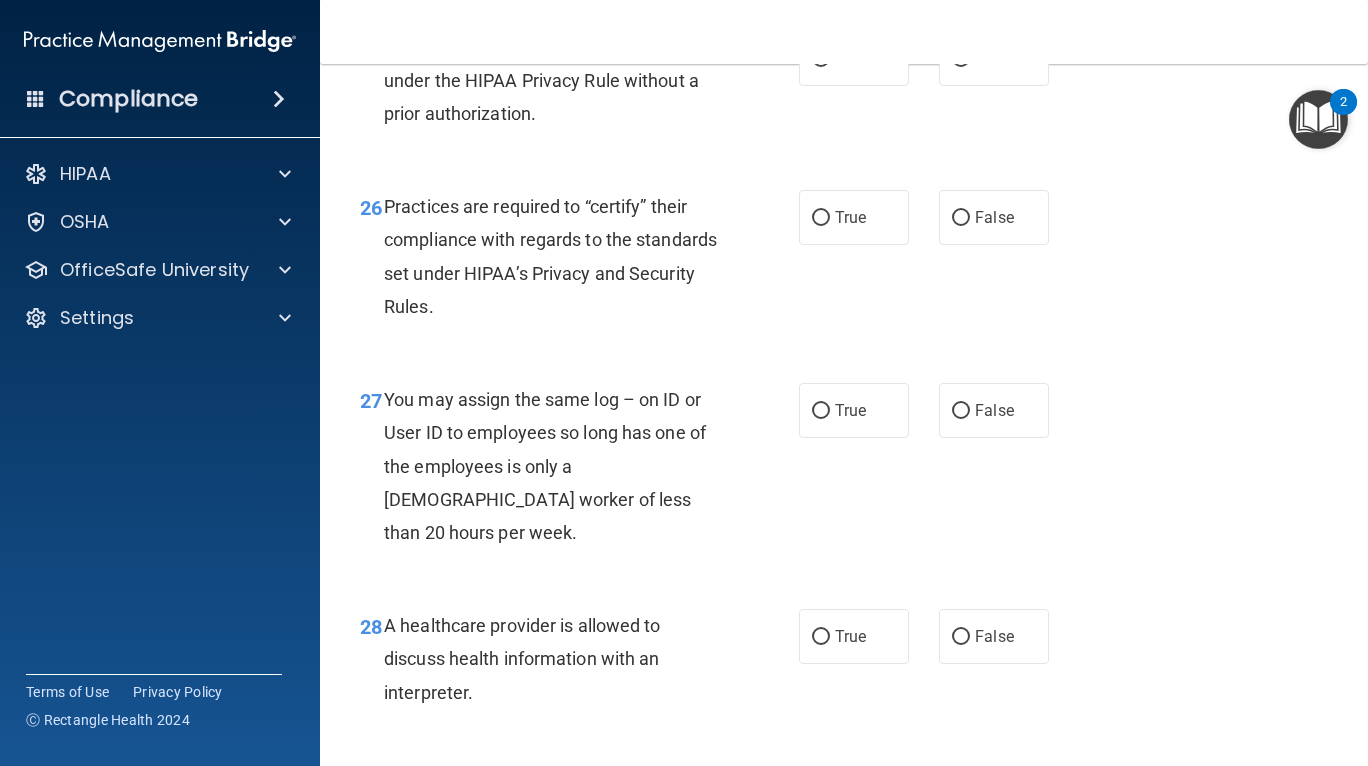 scroll, scrollTop: 4792, scrollLeft: 0, axis: vertical 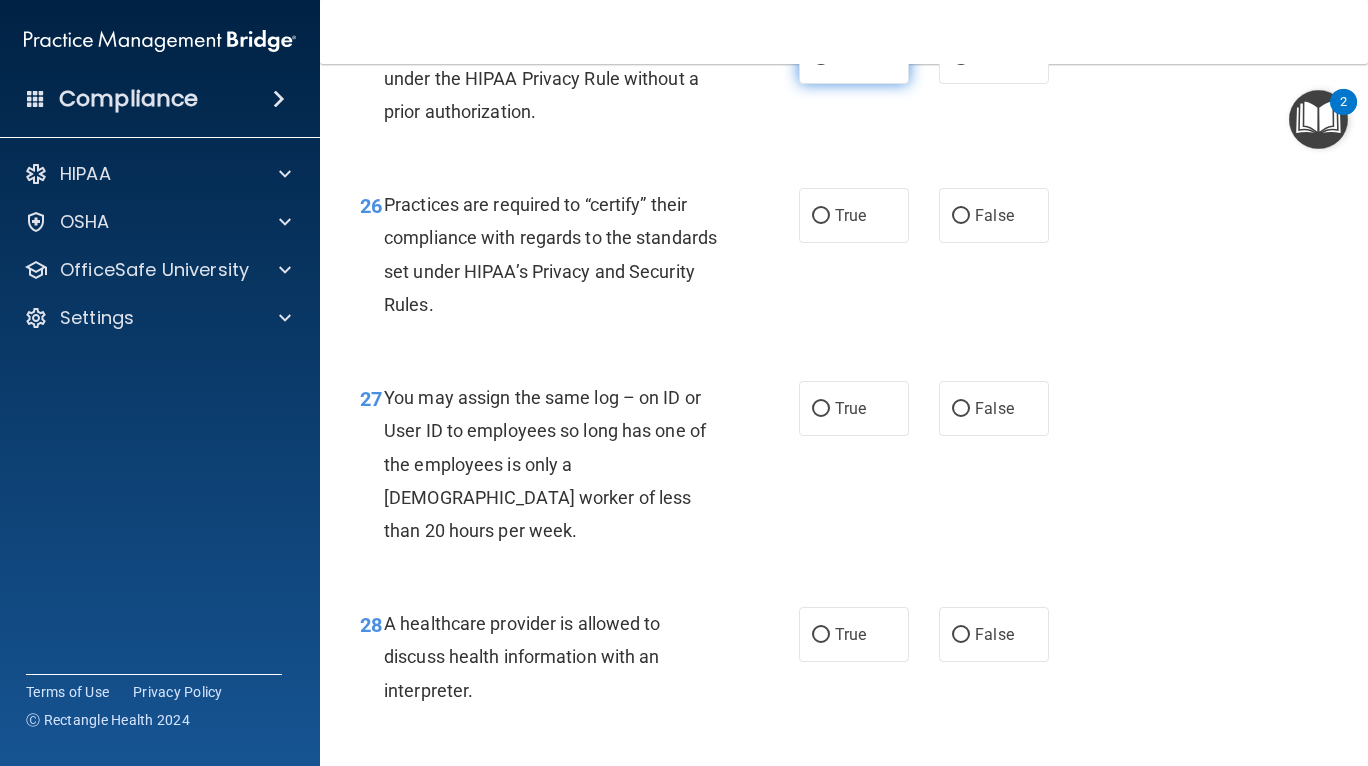 click on "True" at bounding box center (850, 56) 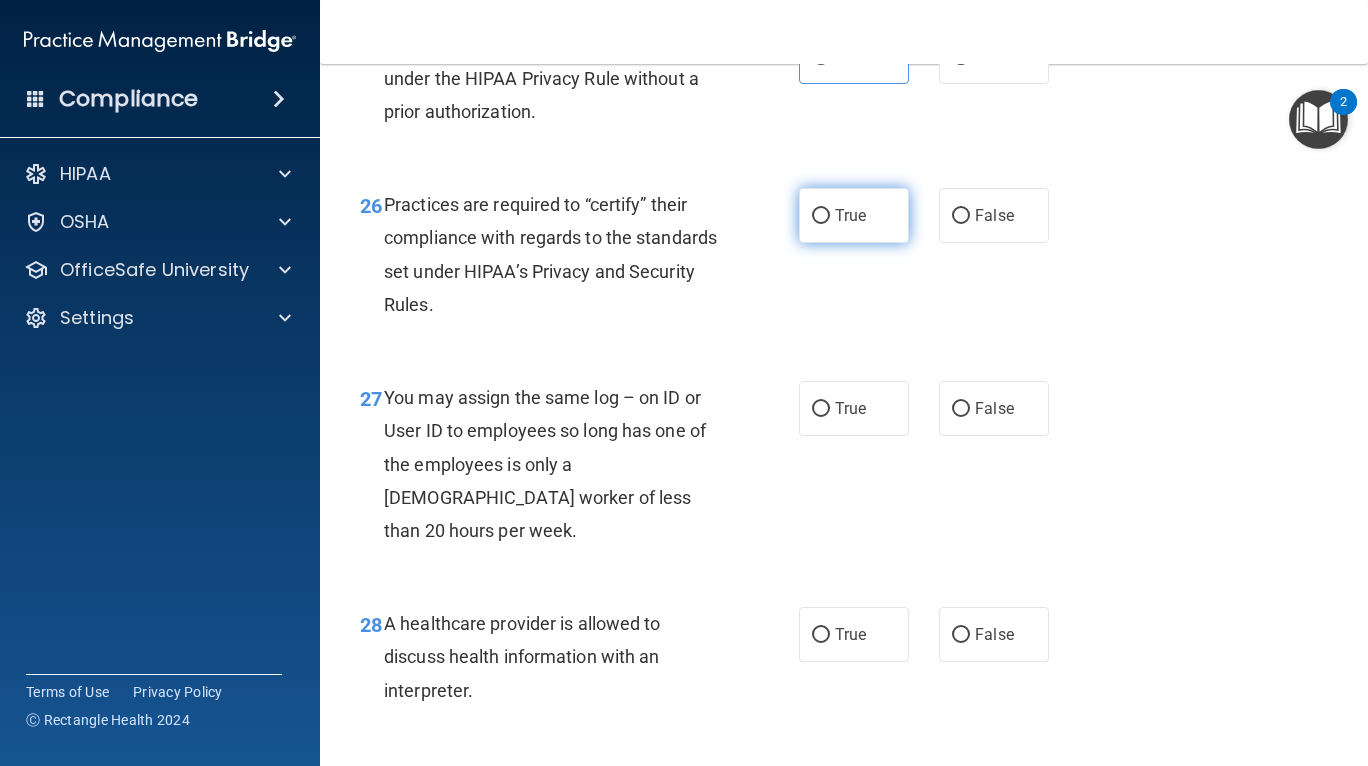 click on "True" at bounding box center [854, 215] 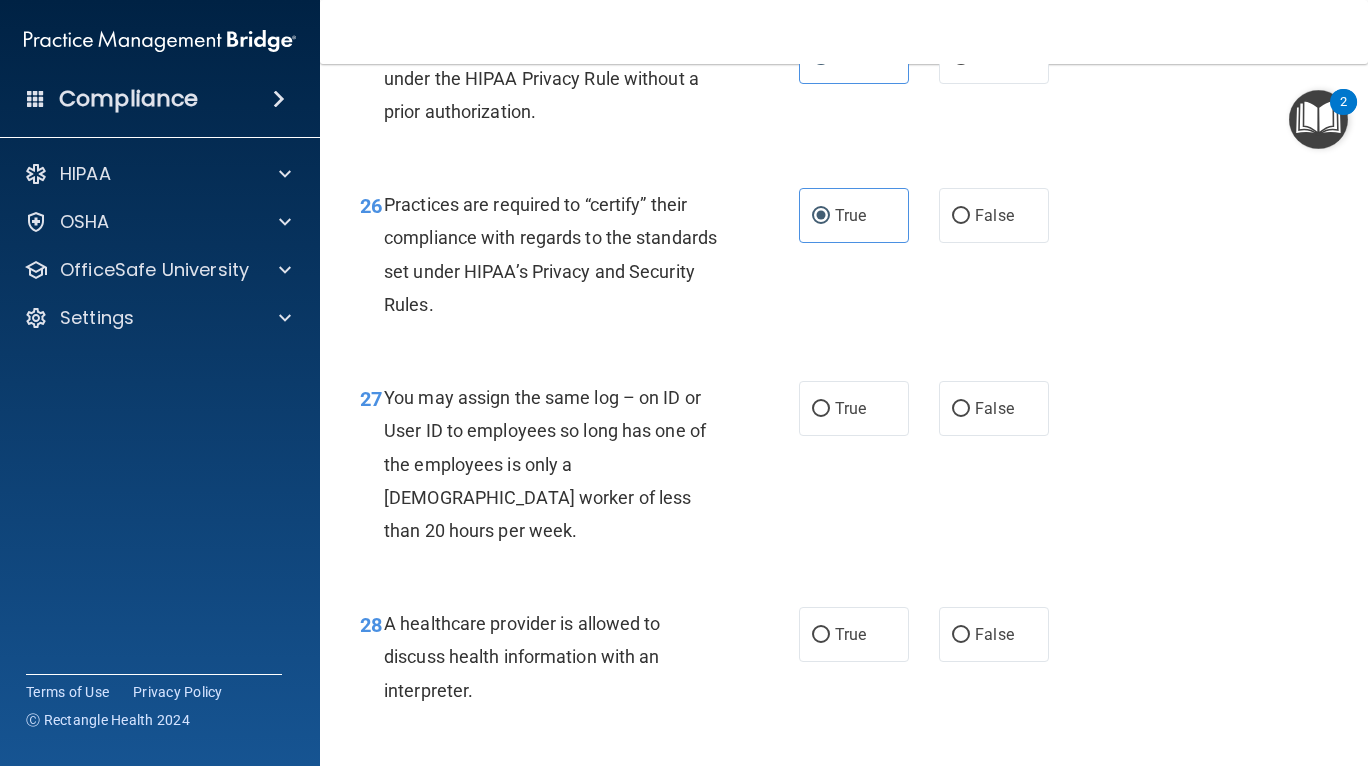 click on "26       Practices are required to “certify” their compliance with regards to the standards set under HIPAA’s Privacy and Security Rules.                 True           False" at bounding box center [844, 259] 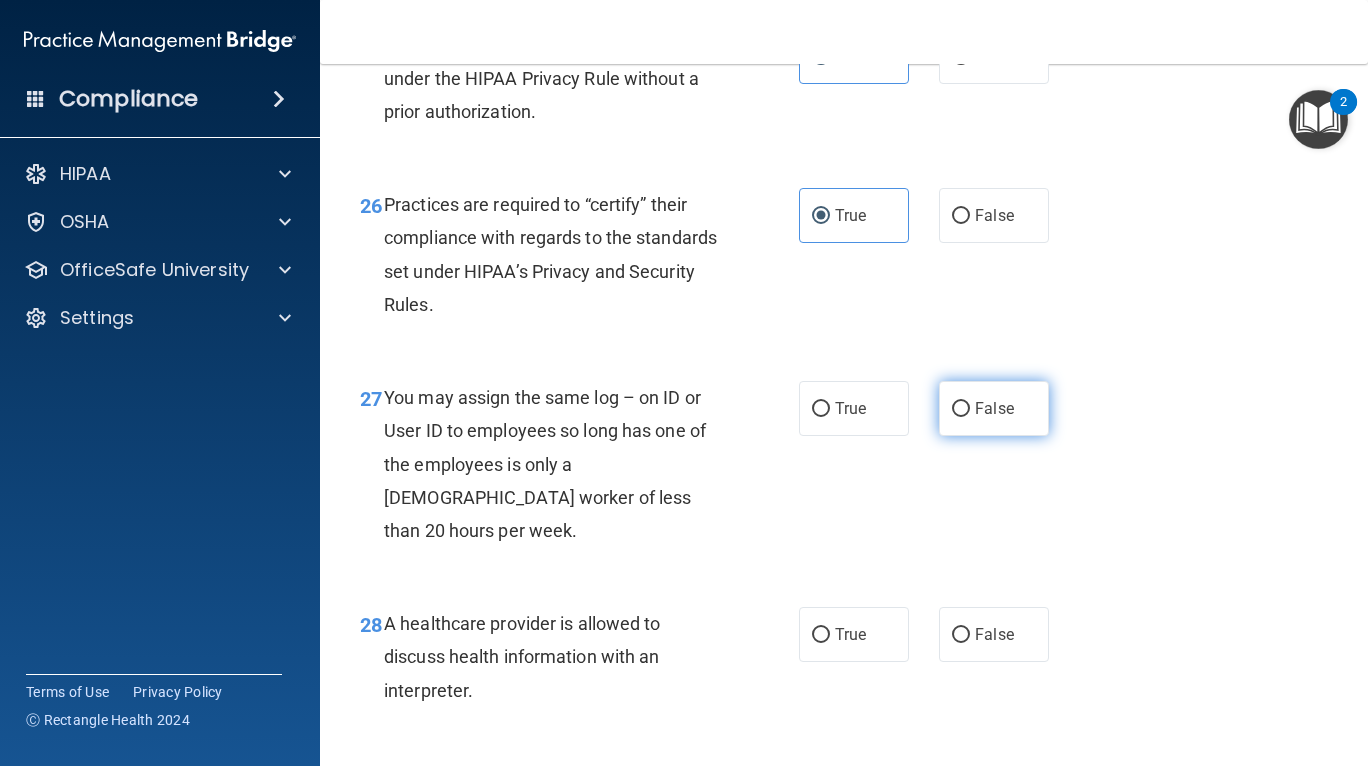 click on "False" at bounding box center (994, 408) 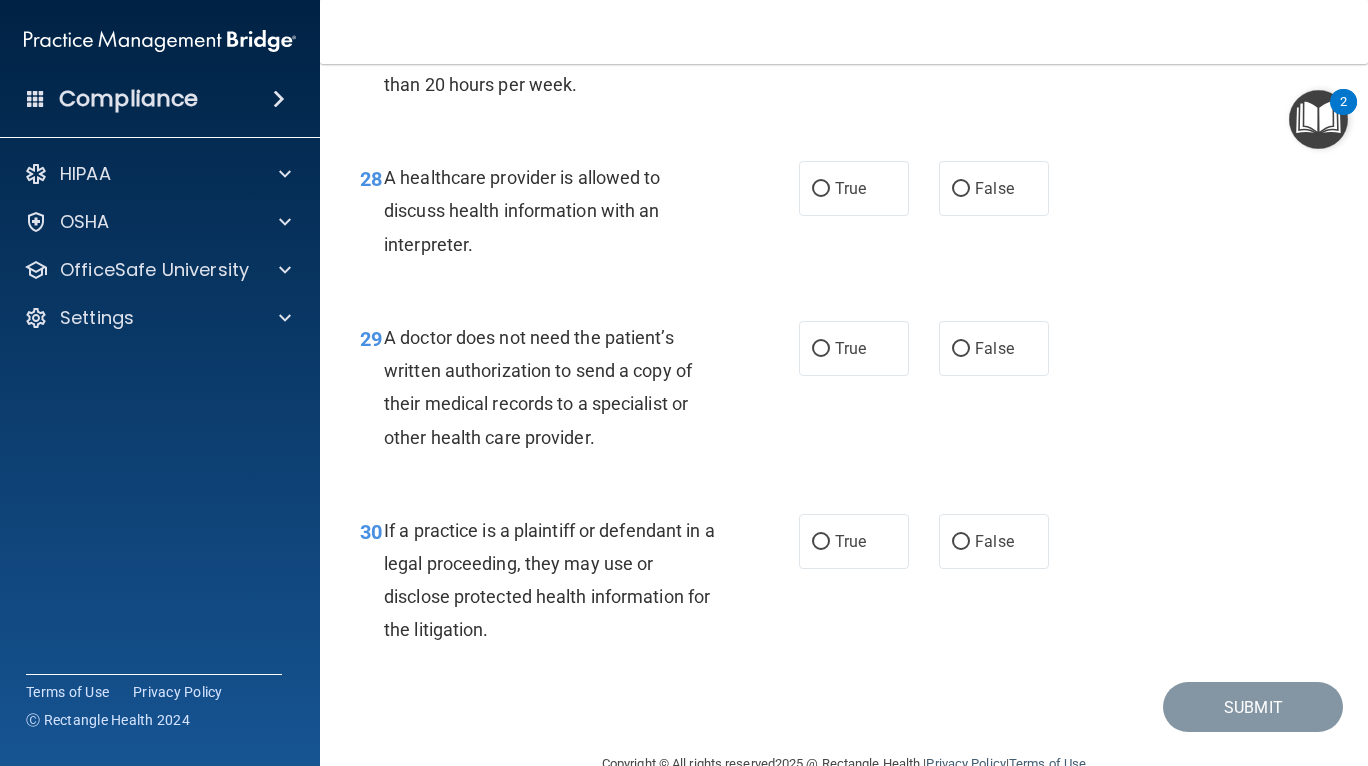 scroll, scrollTop: 5241, scrollLeft: 0, axis: vertical 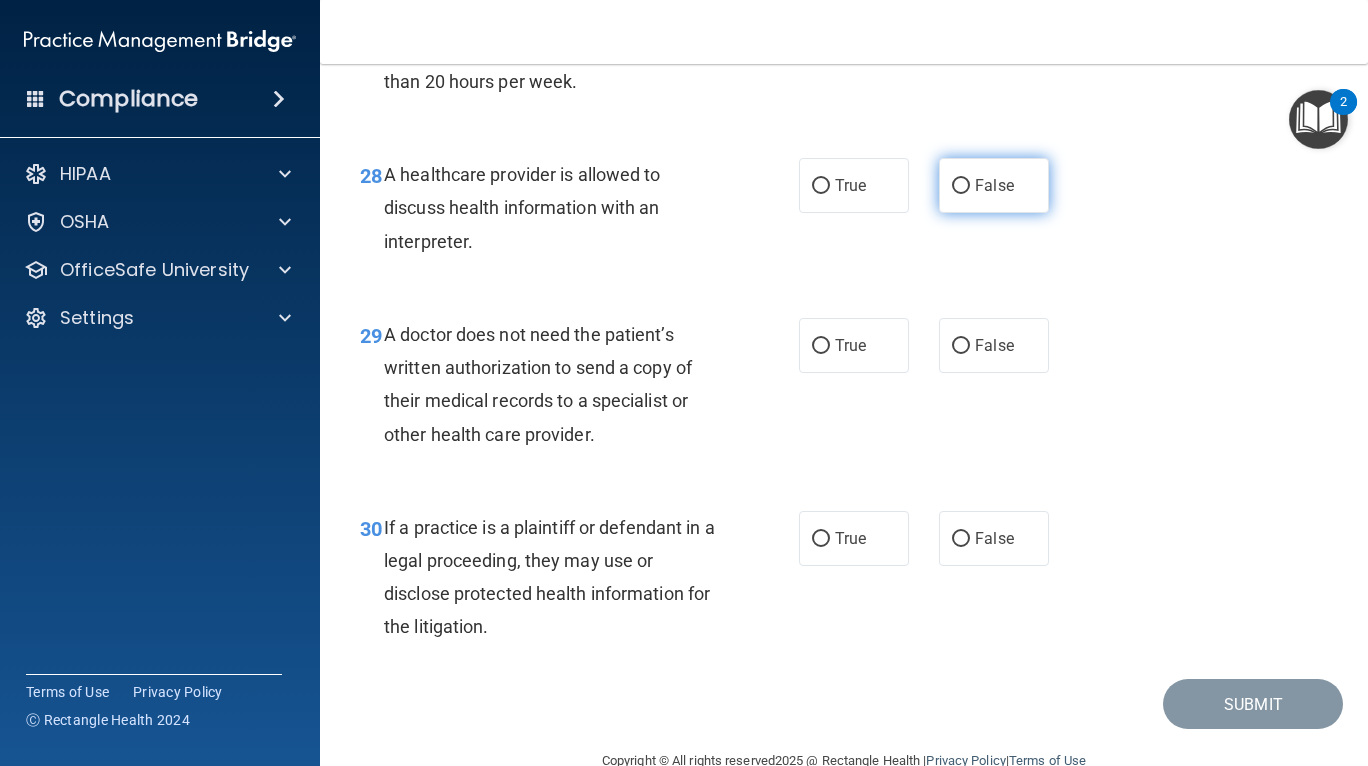 click on "False" at bounding box center [994, 185] 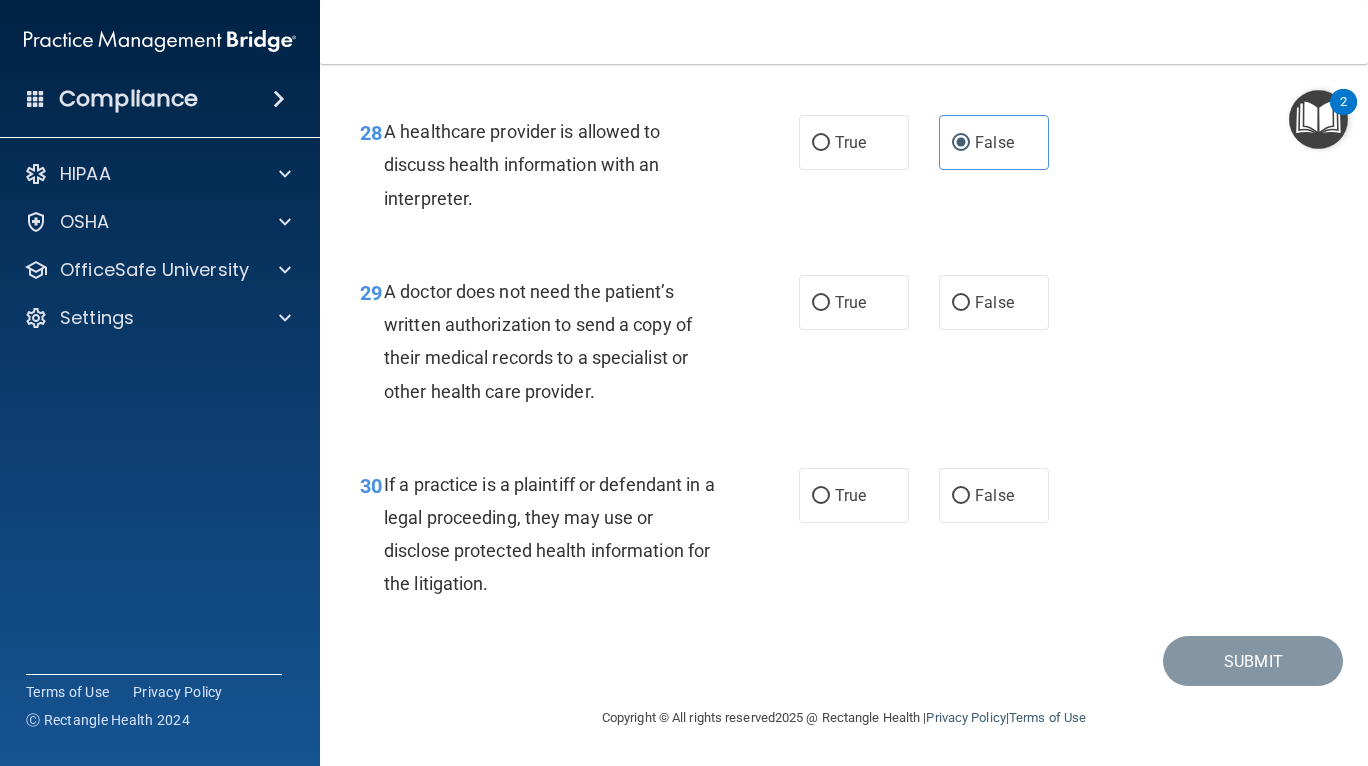 scroll, scrollTop: 5349, scrollLeft: 0, axis: vertical 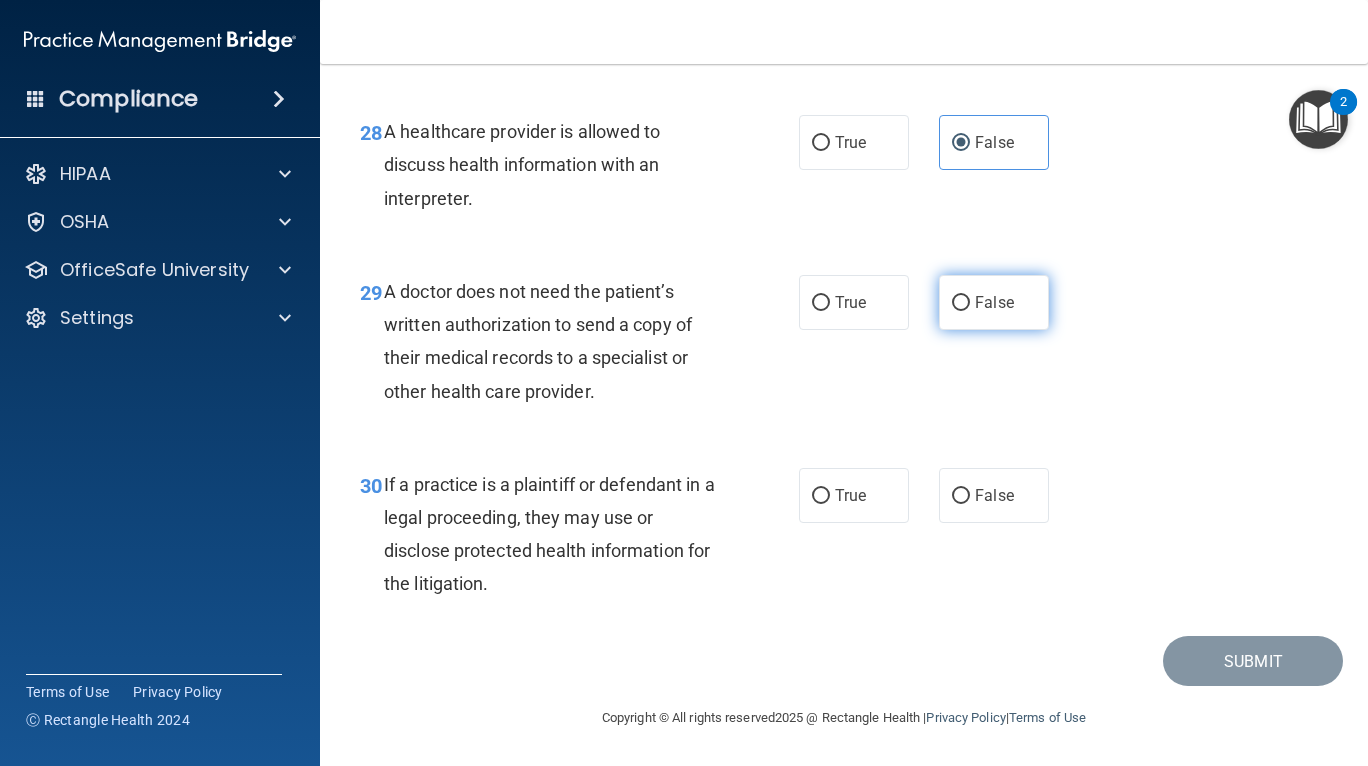 click on "False" at bounding box center (994, 302) 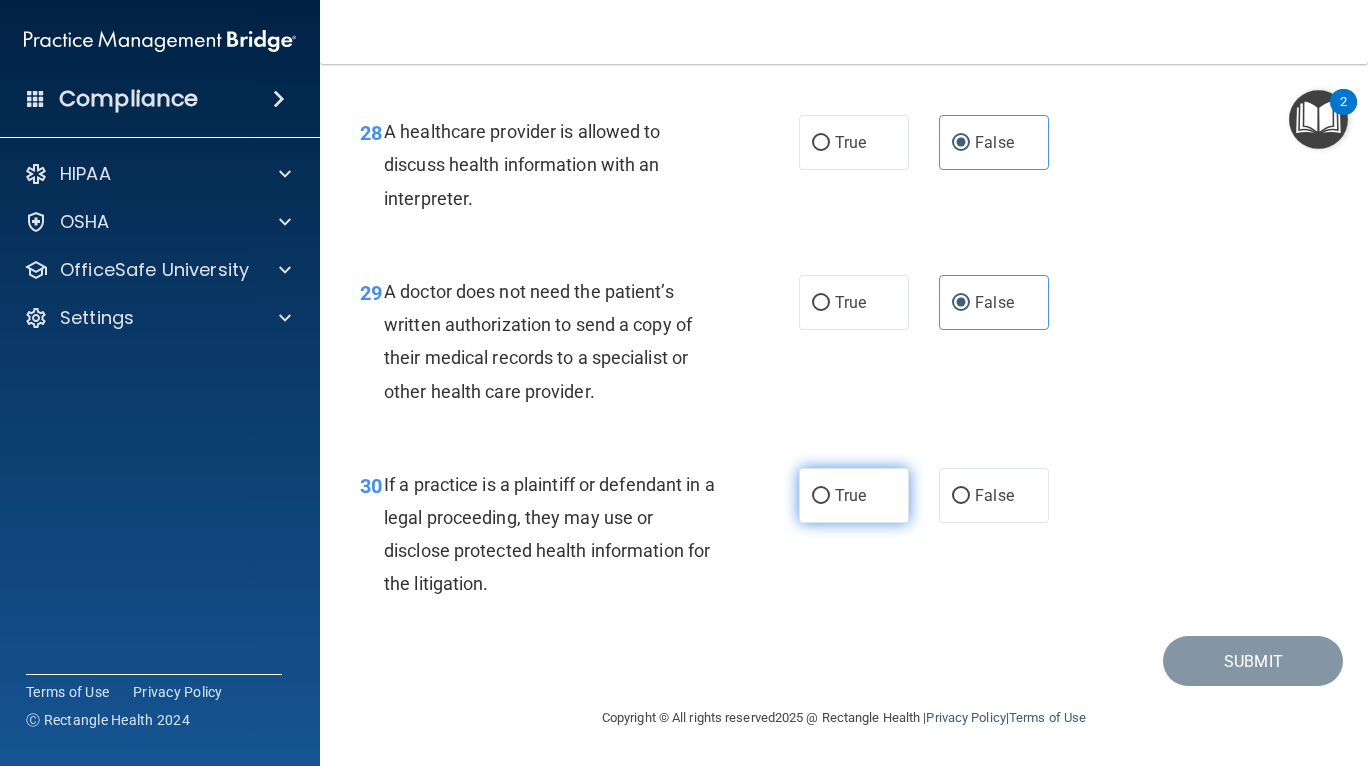 click on "True" at bounding box center (850, 495) 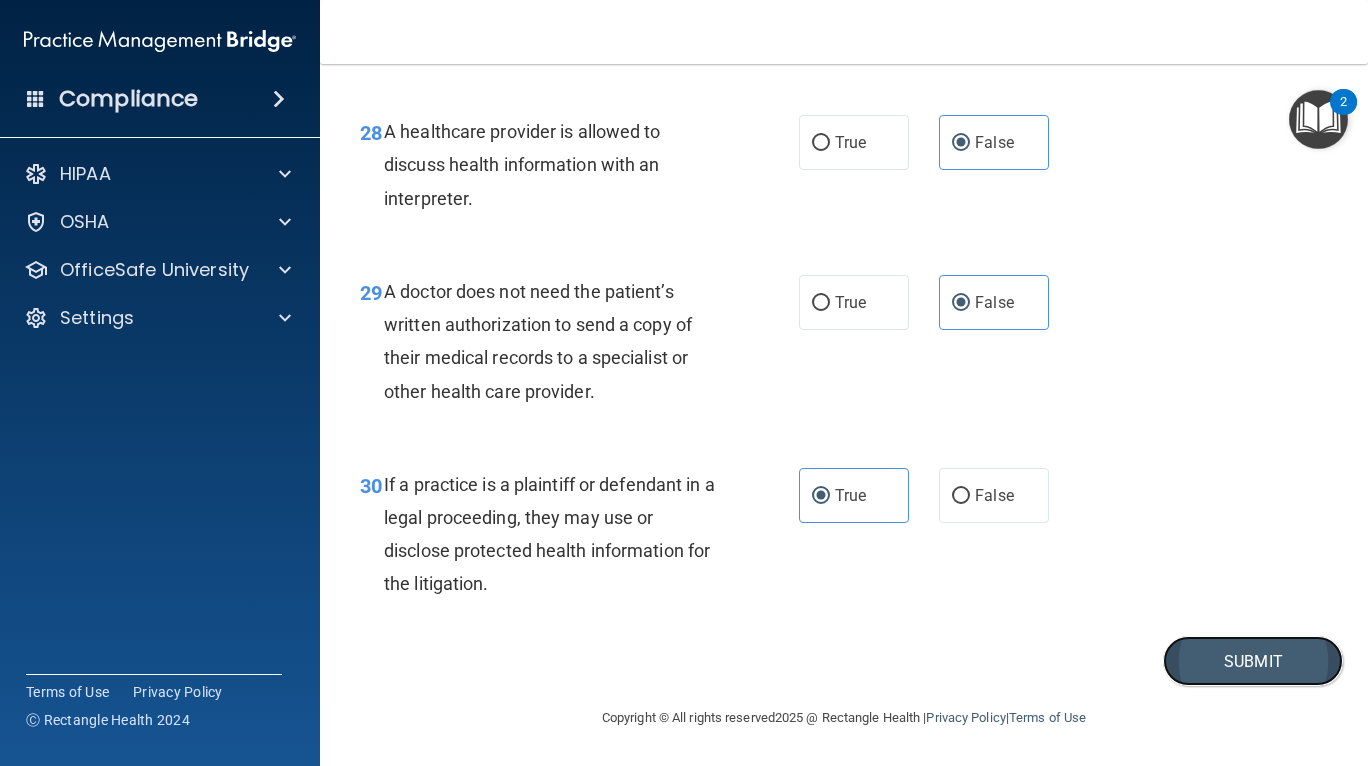 click on "Submit" at bounding box center [1253, 661] 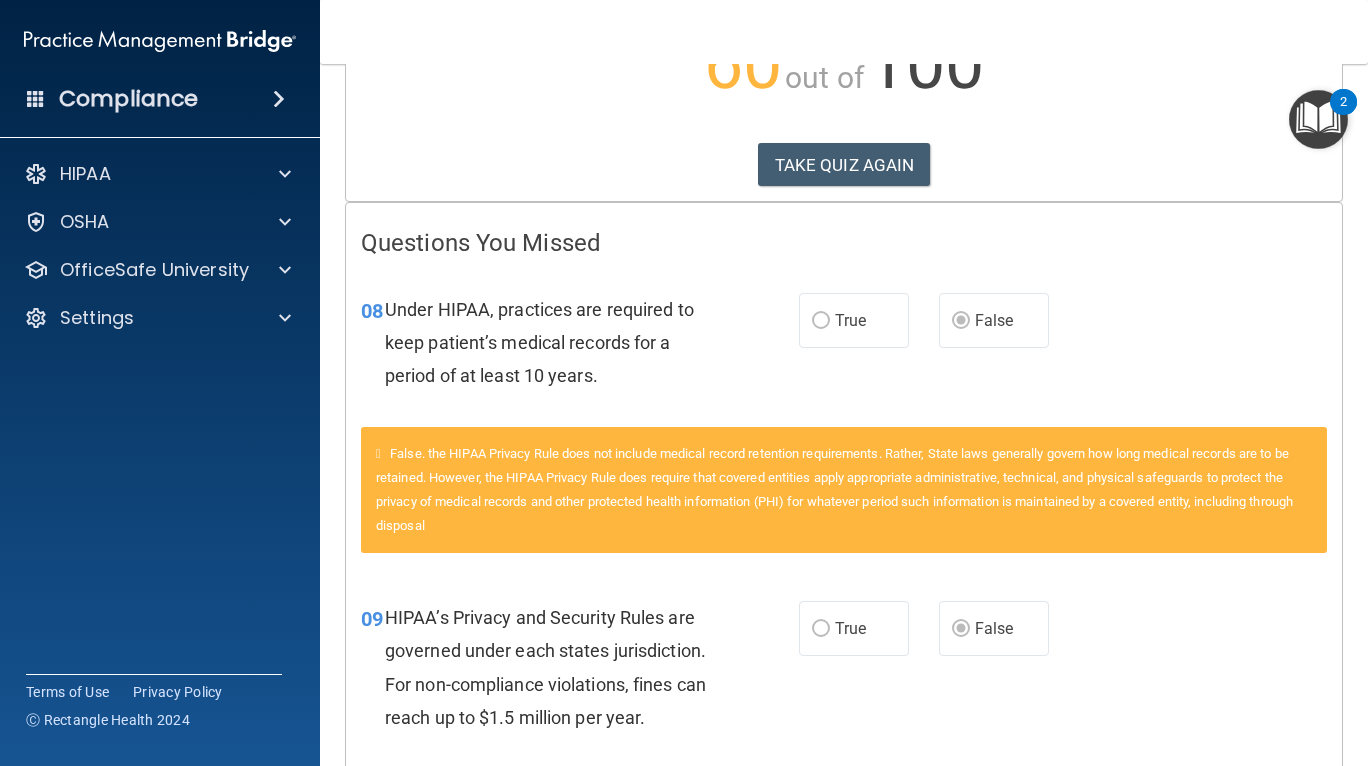 scroll, scrollTop: 269, scrollLeft: 0, axis: vertical 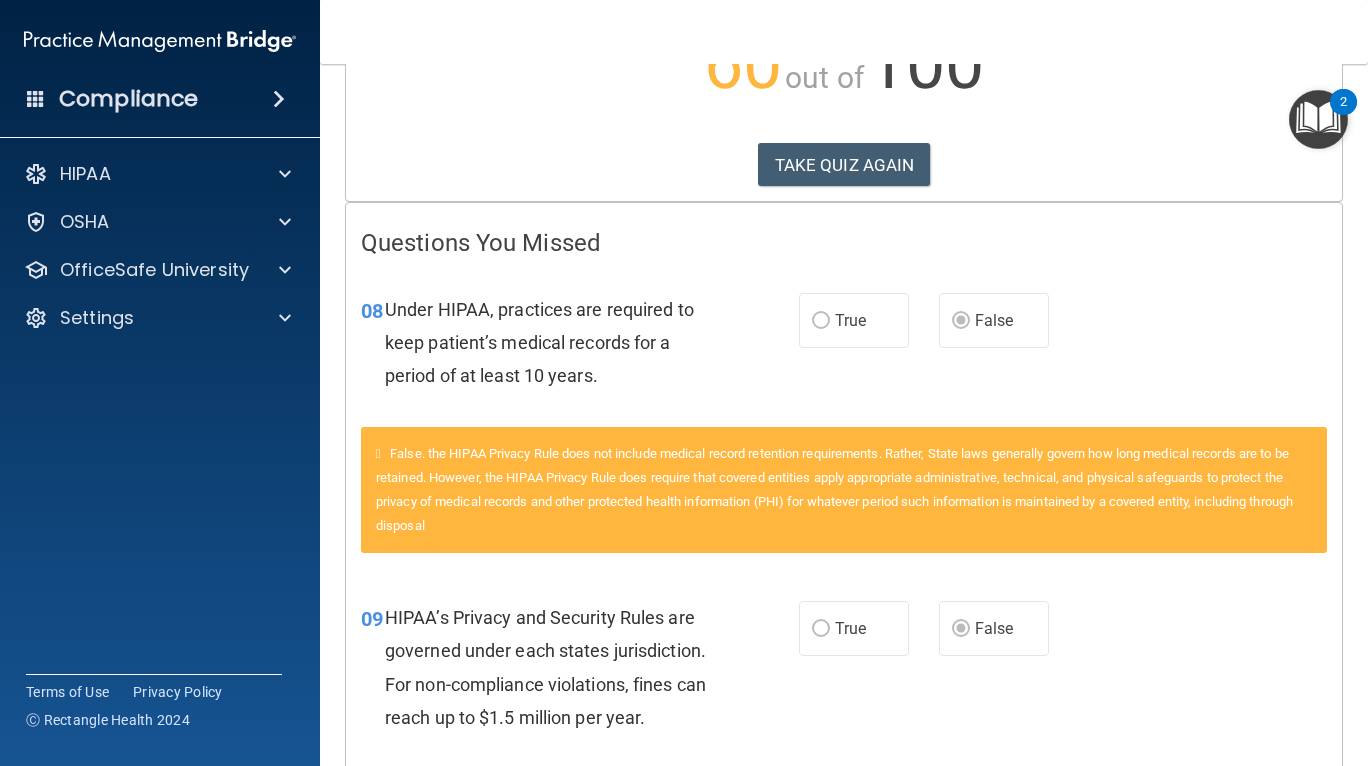 click on "09       HIPAA’s Privacy and Security Rules are governed under each states jurisdiction.  For non-compliance violations, fines can reach up to $1.5 million per year.                 True           False" at bounding box center [844, 672] 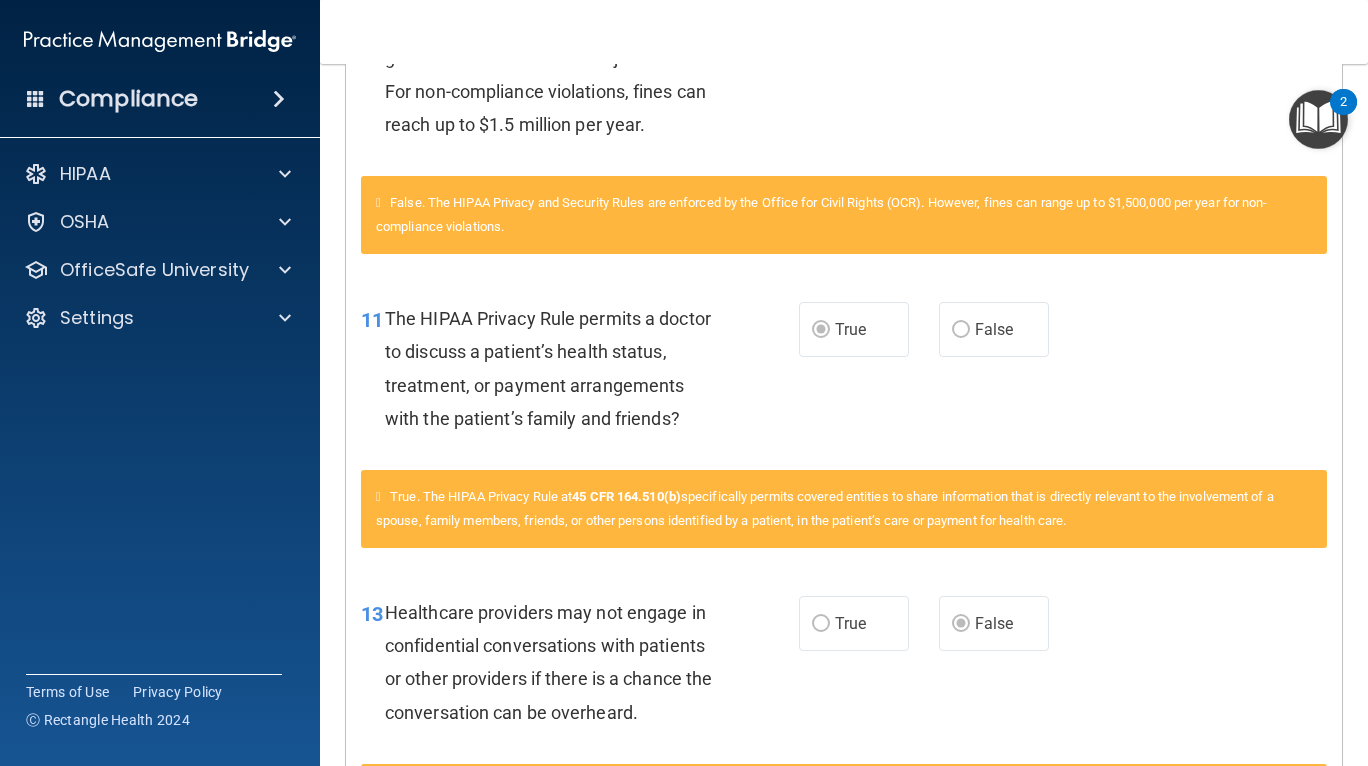 scroll, scrollTop: 864, scrollLeft: 0, axis: vertical 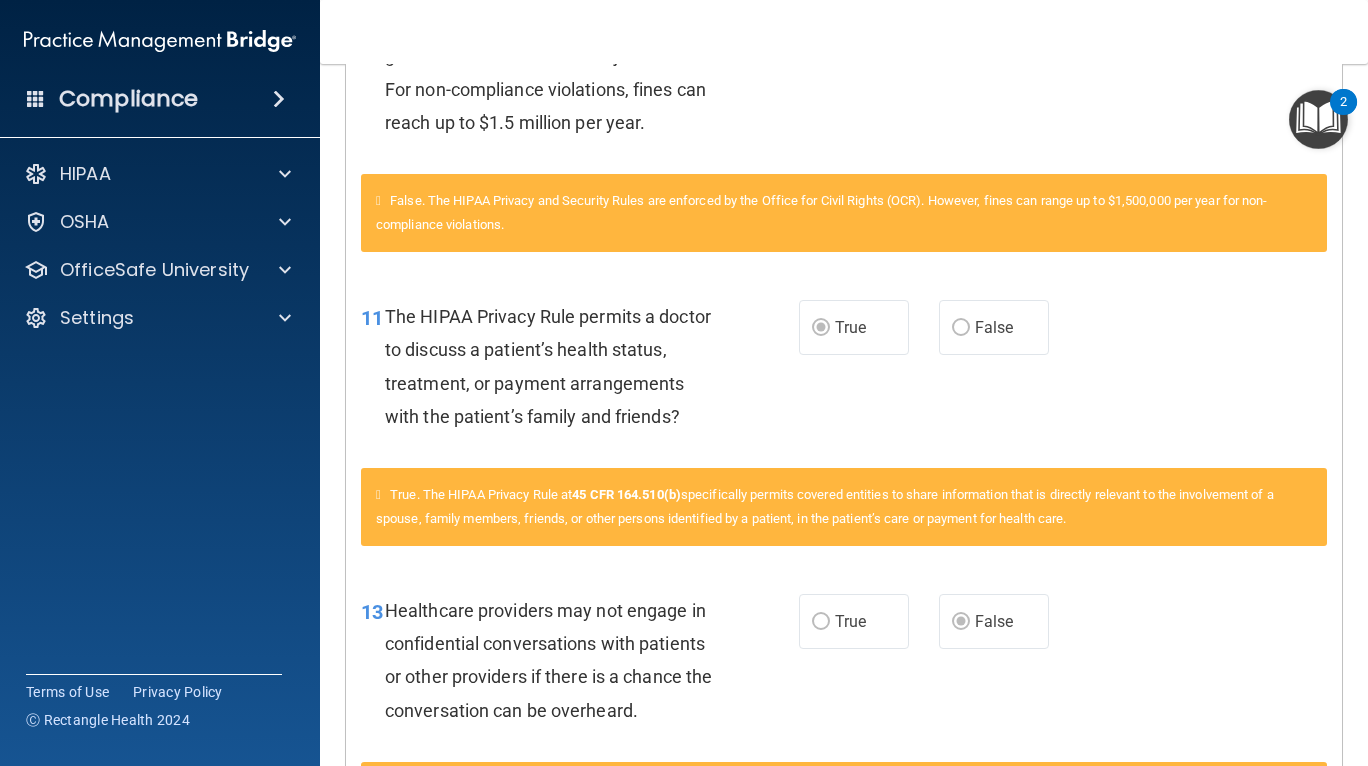 drag, startPoint x: 1184, startPoint y: 640, endPoint x: 1241, endPoint y: 512, distance: 140.11781 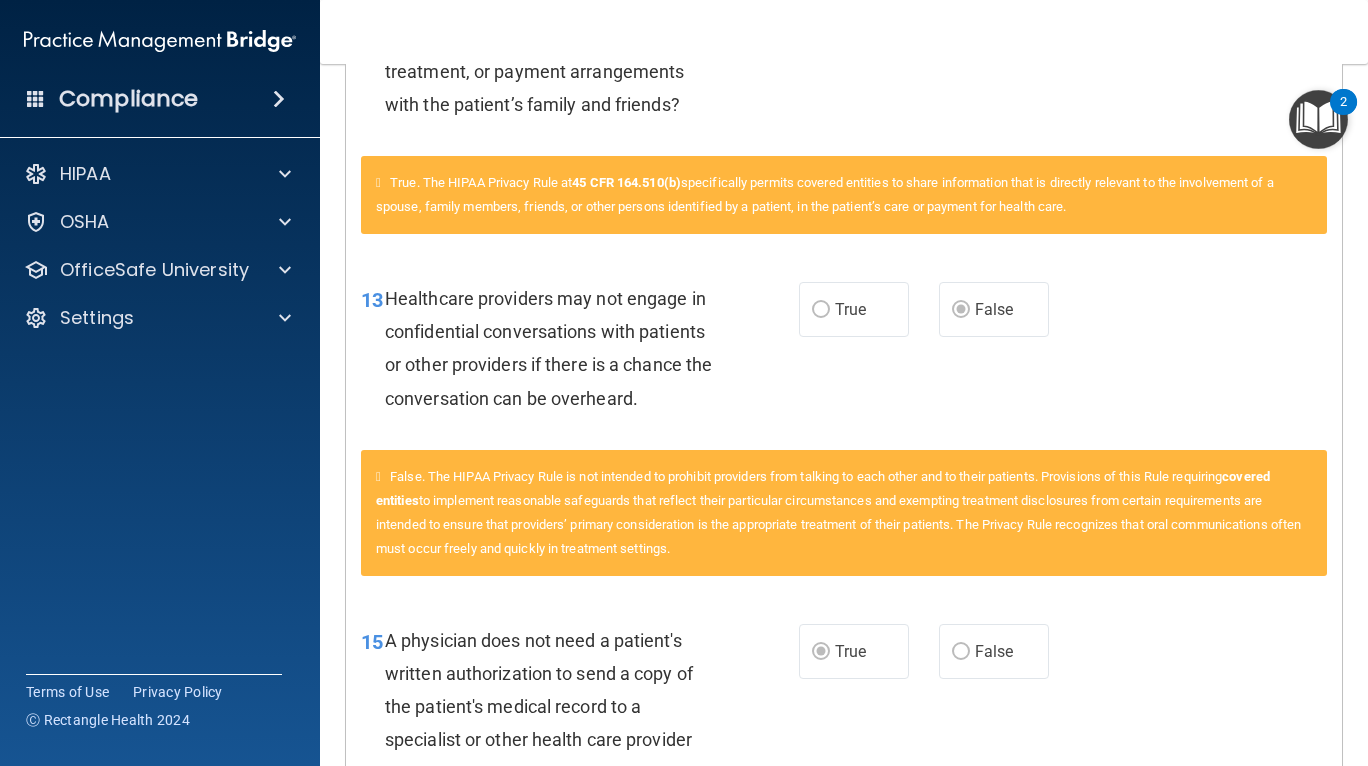 scroll, scrollTop: 1177, scrollLeft: 0, axis: vertical 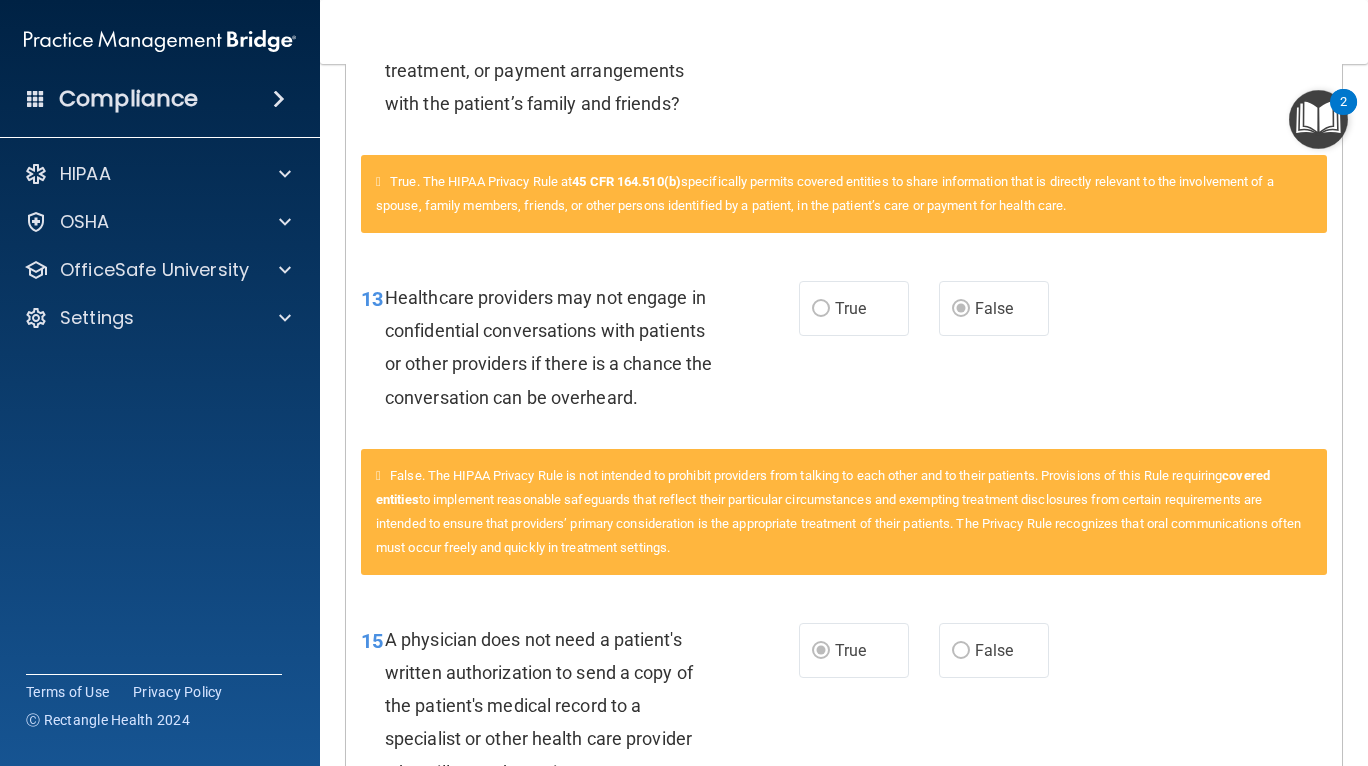 click on "13       Healthcare providers may not engage in confidential conversations with patients or other providers if there is a chance the conversation can be overheard.                  True           False" at bounding box center (844, 352) 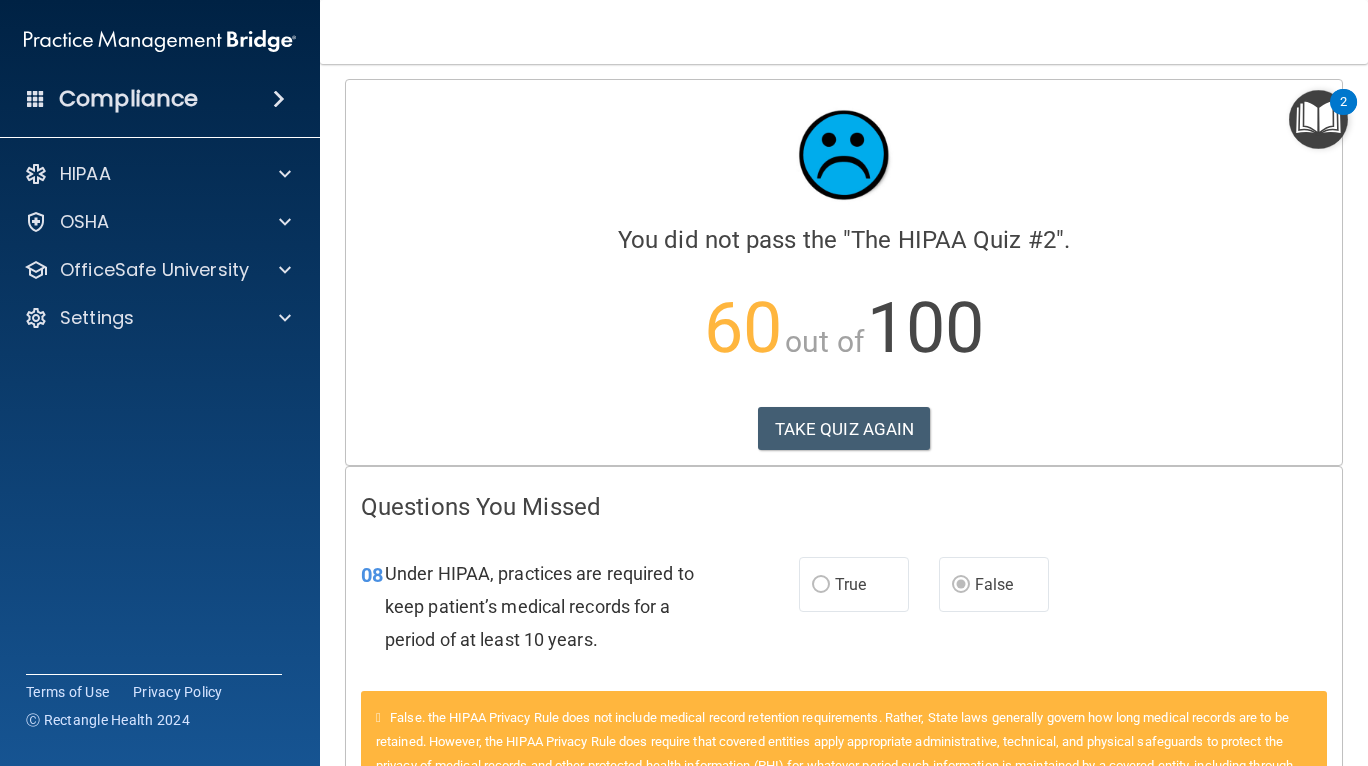 scroll, scrollTop: 0, scrollLeft: 0, axis: both 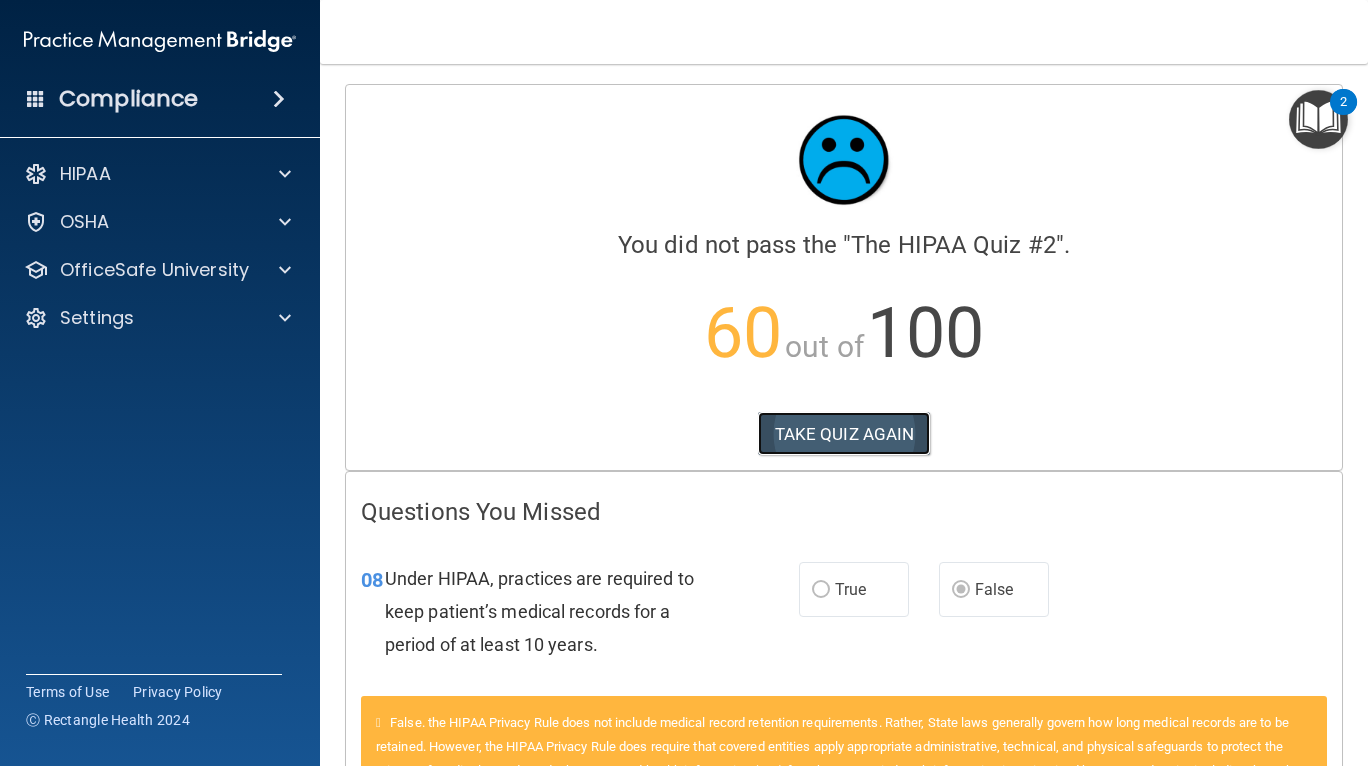 click on "TAKE QUIZ AGAIN" at bounding box center (844, 434) 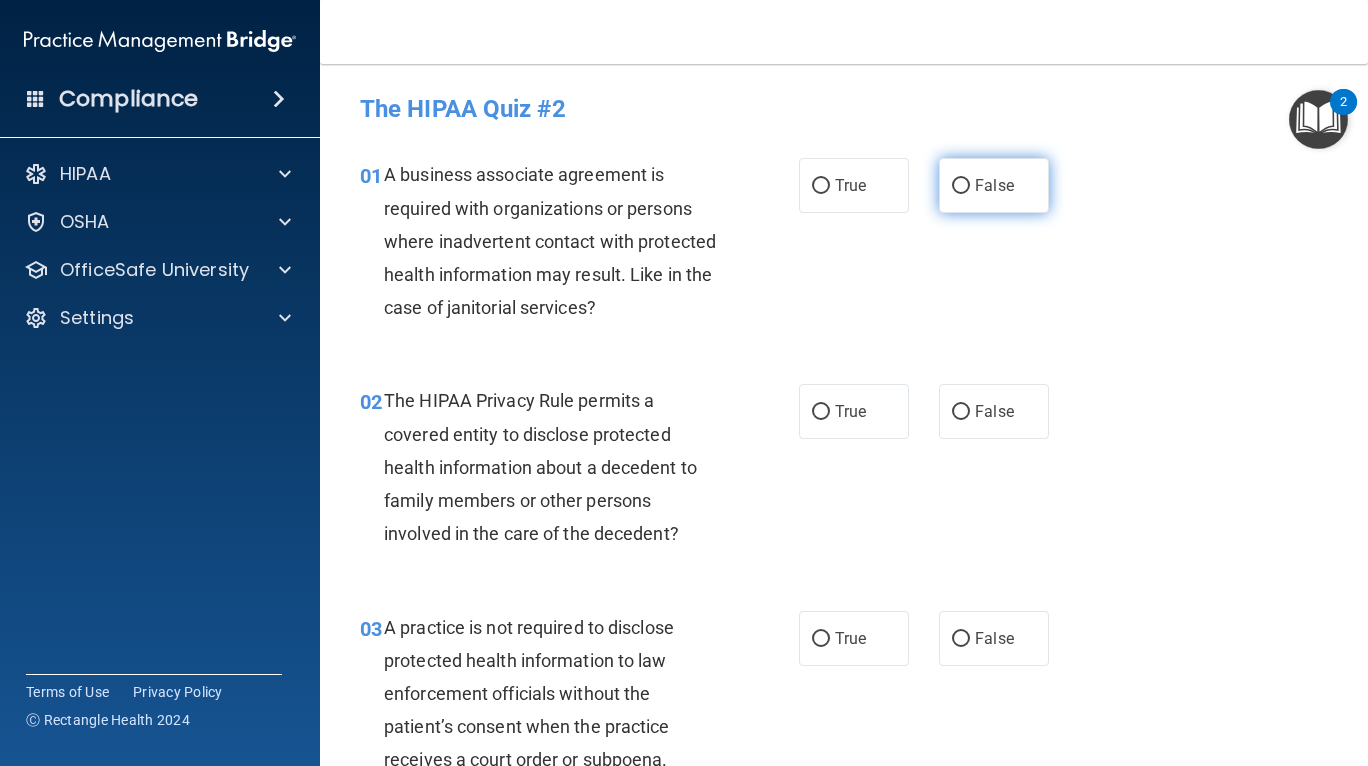 click on "False" at bounding box center [994, 185] 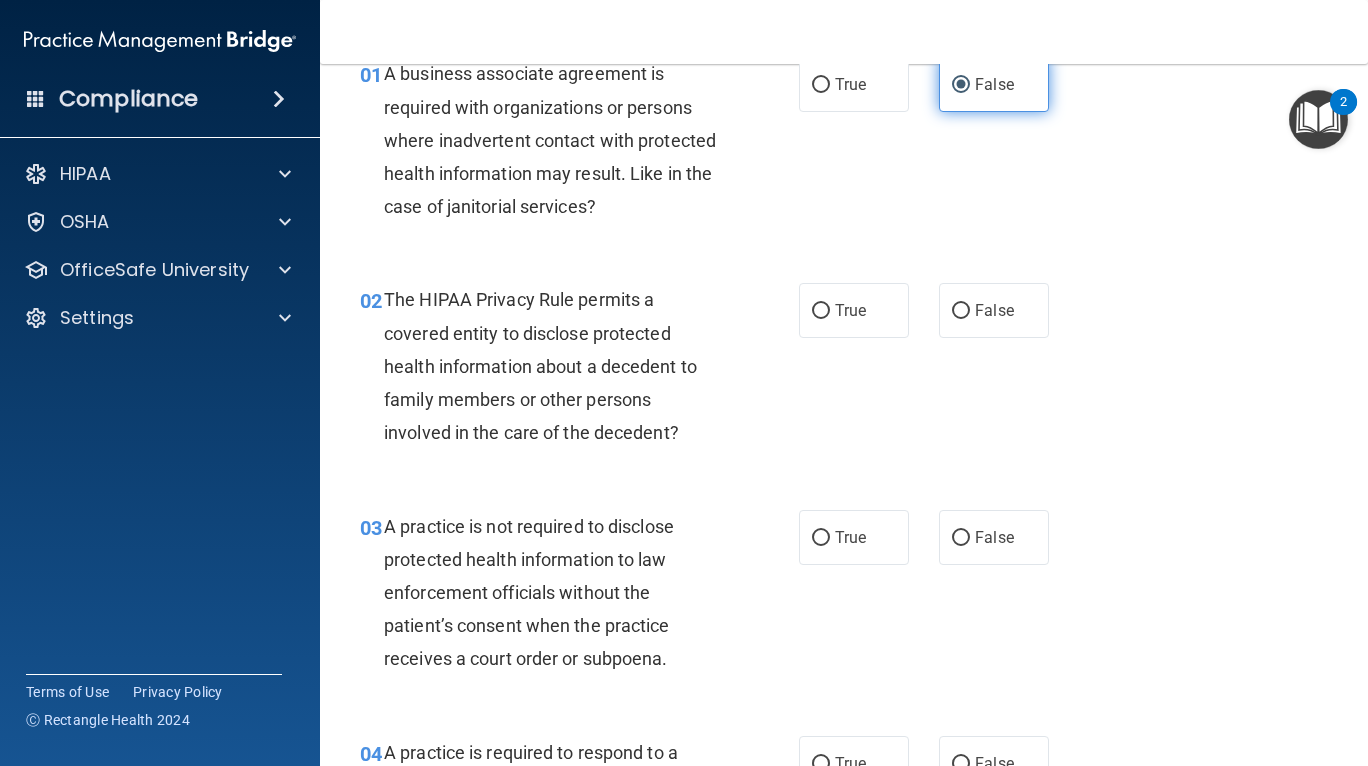 scroll, scrollTop: 102, scrollLeft: 0, axis: vertical 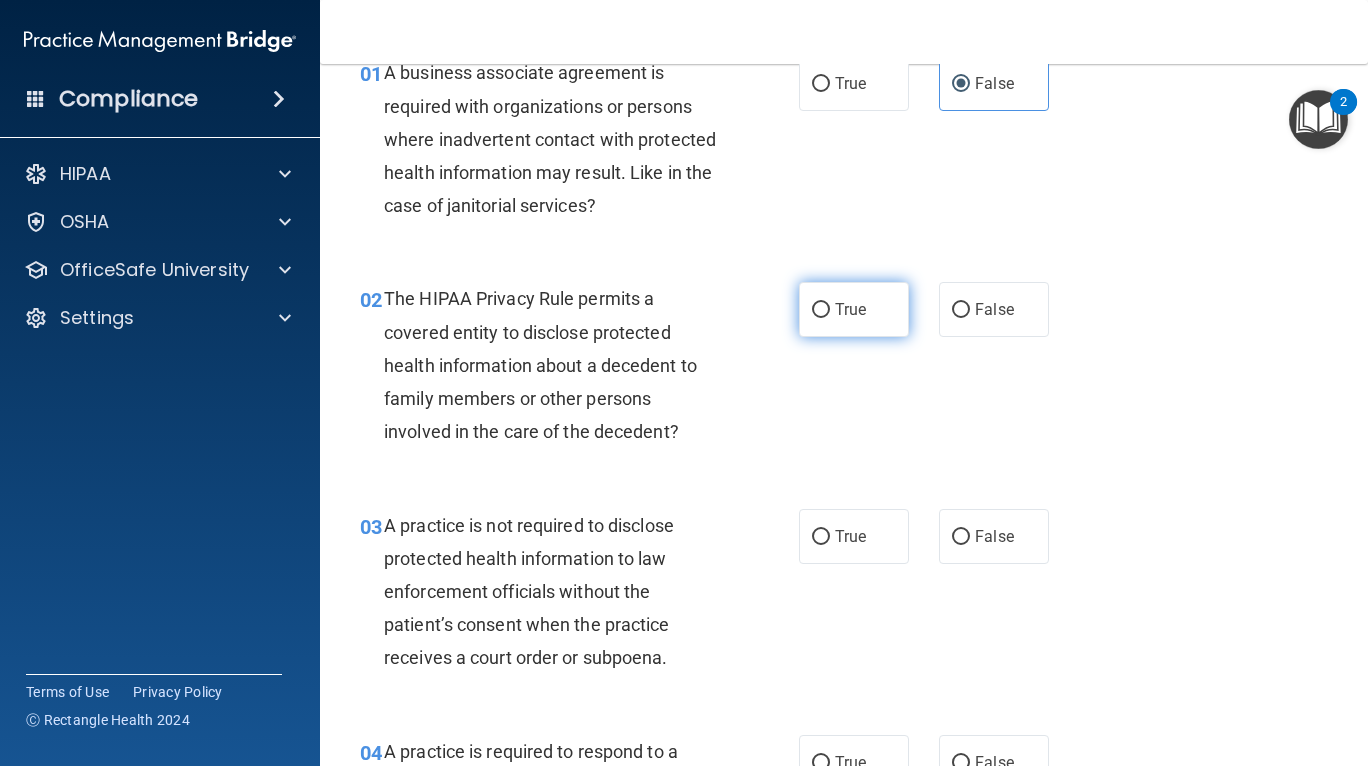 click on "True" at bounding box center (854, 309) 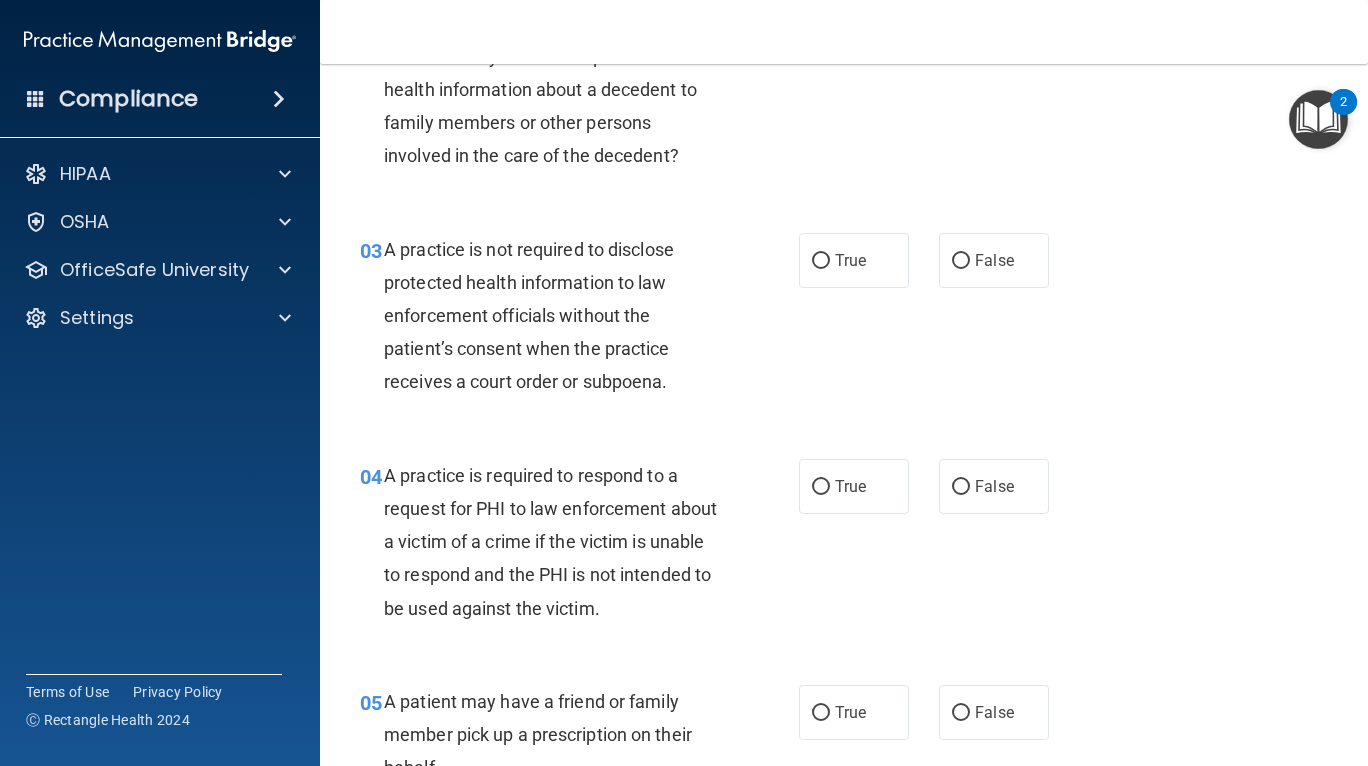 scroll, scrollTop: 380, scrollLeft: 0, axis: vertical 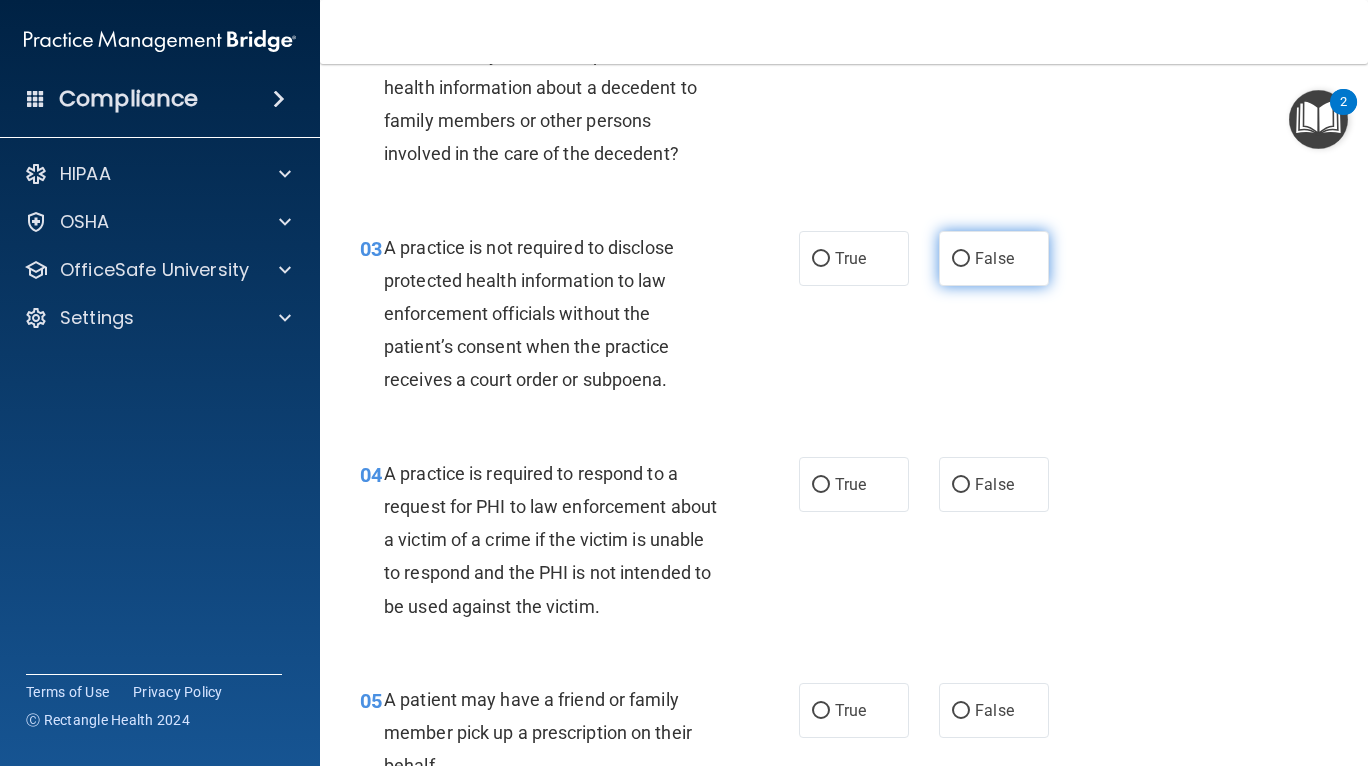 click on "False" at bounding box center (994, 258) 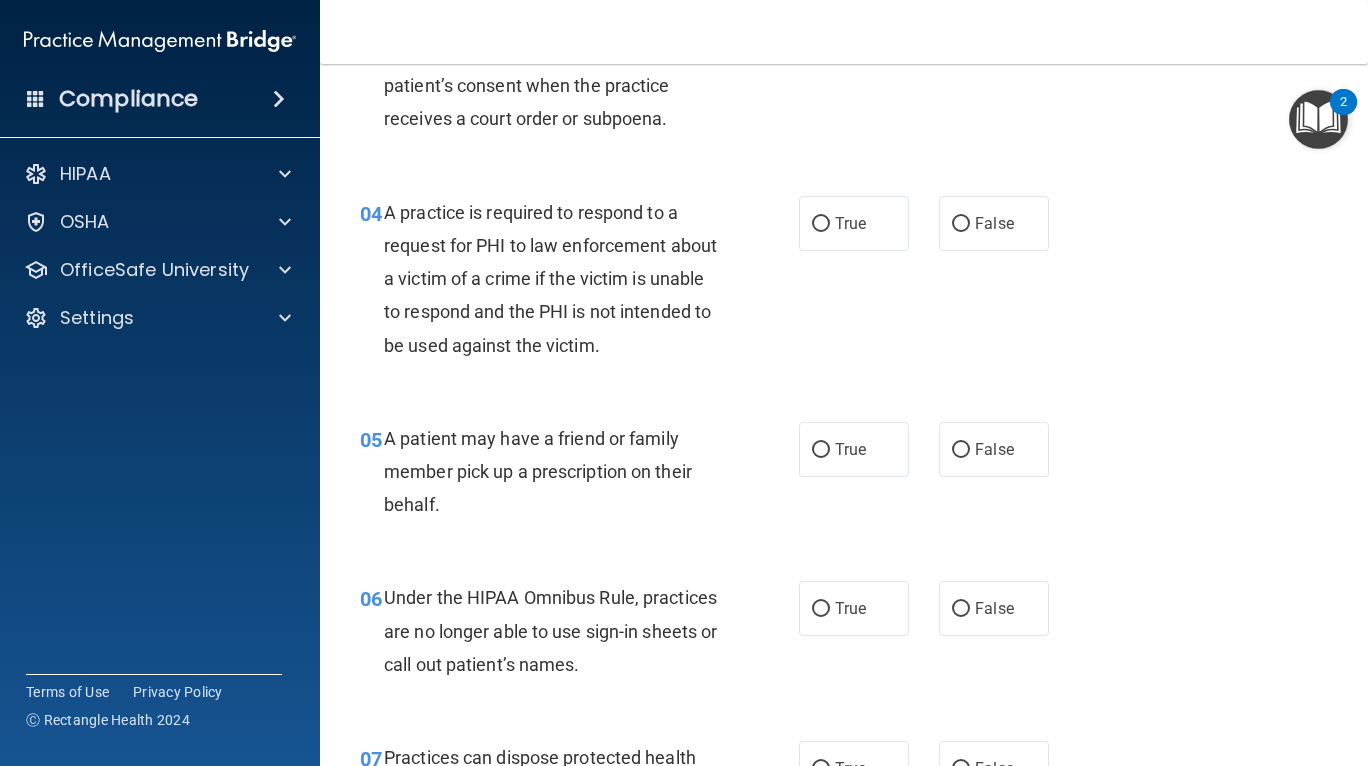 scroll, scrollTop: 652, scrollLeft: 0, axis: vertical 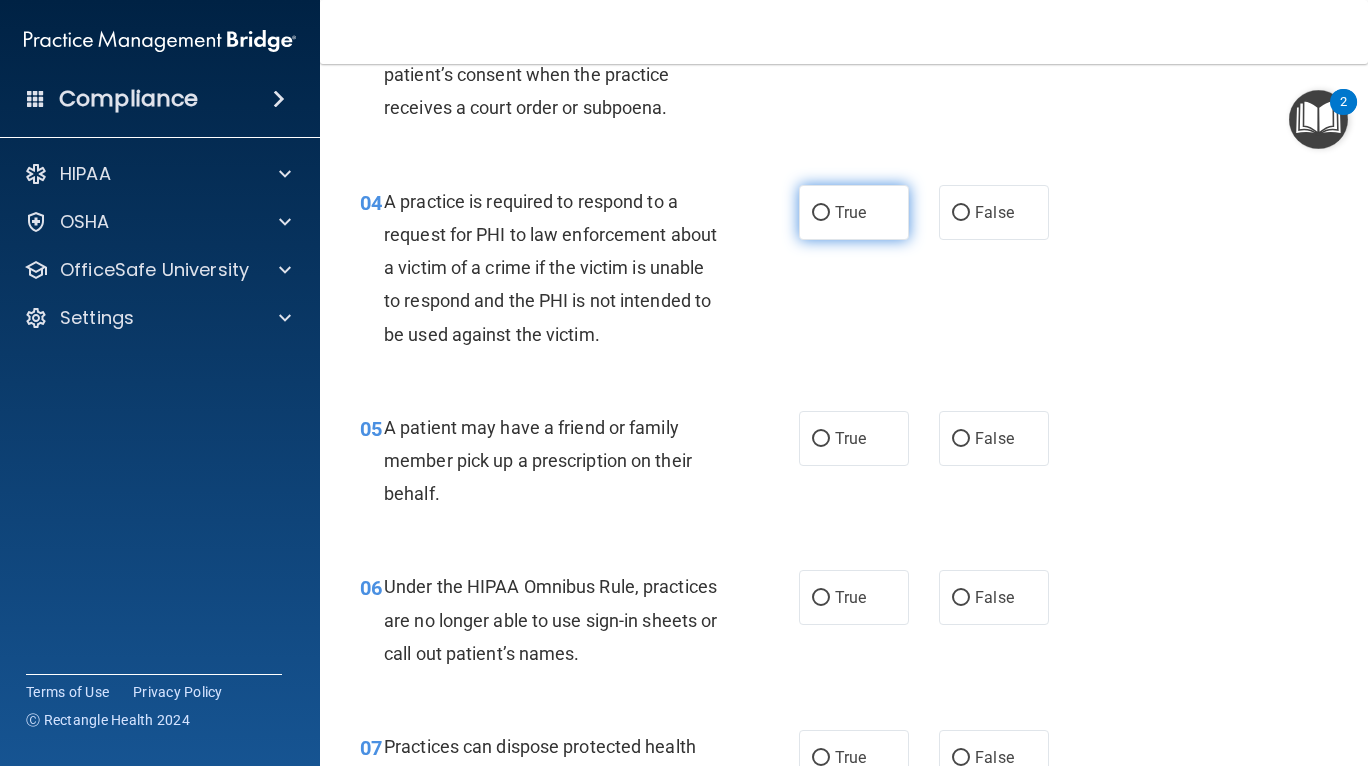 click on "True" at bounding box center (854, 212) 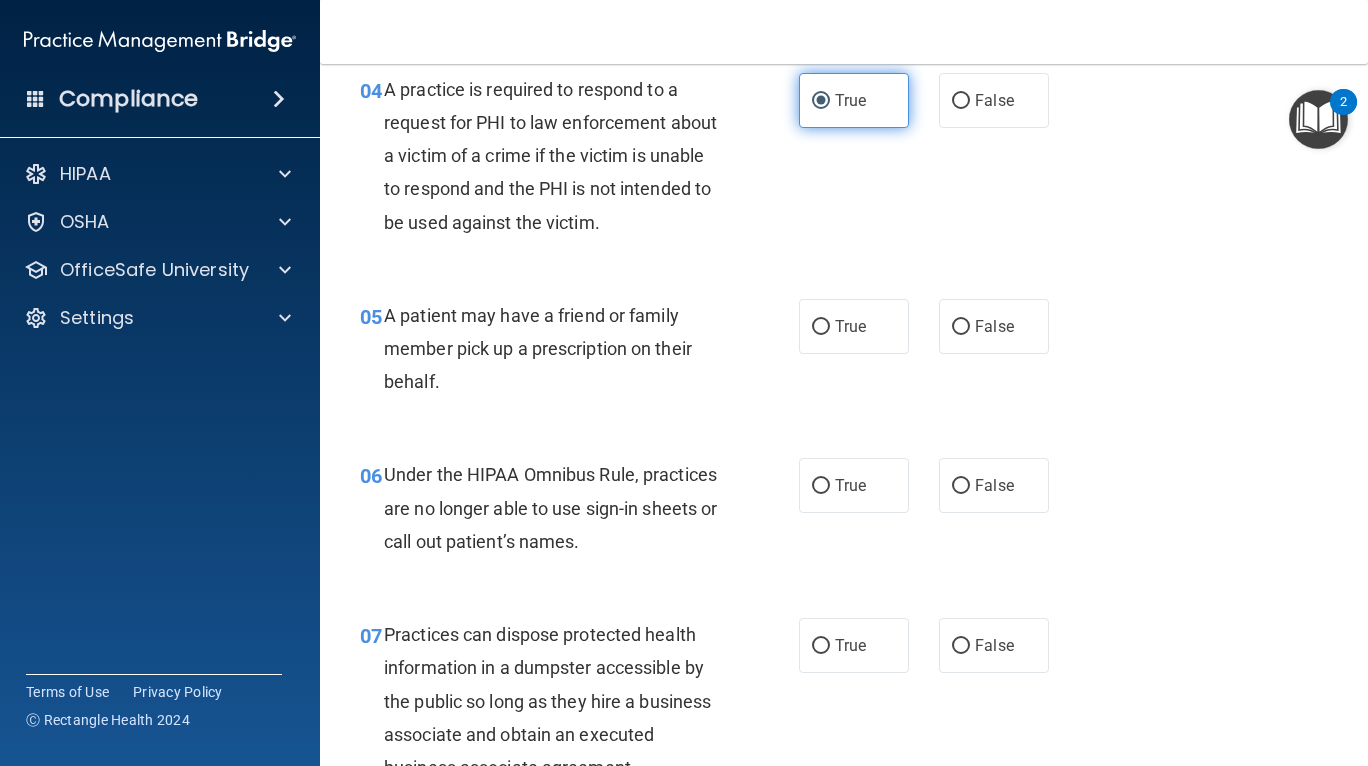 scroll, scrollTop: 768, scrollLeft: 0, axis: vertical 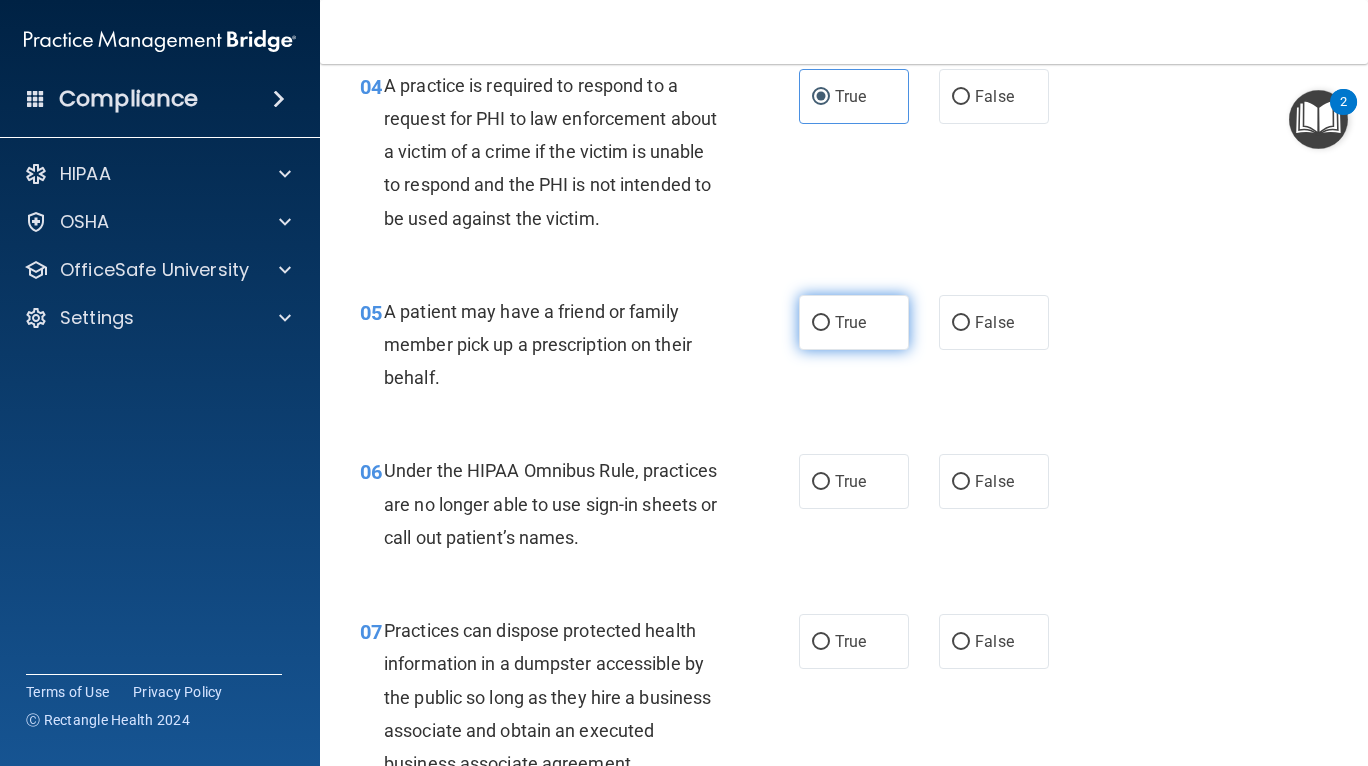 click on "True" at bounding box center (850, 322) 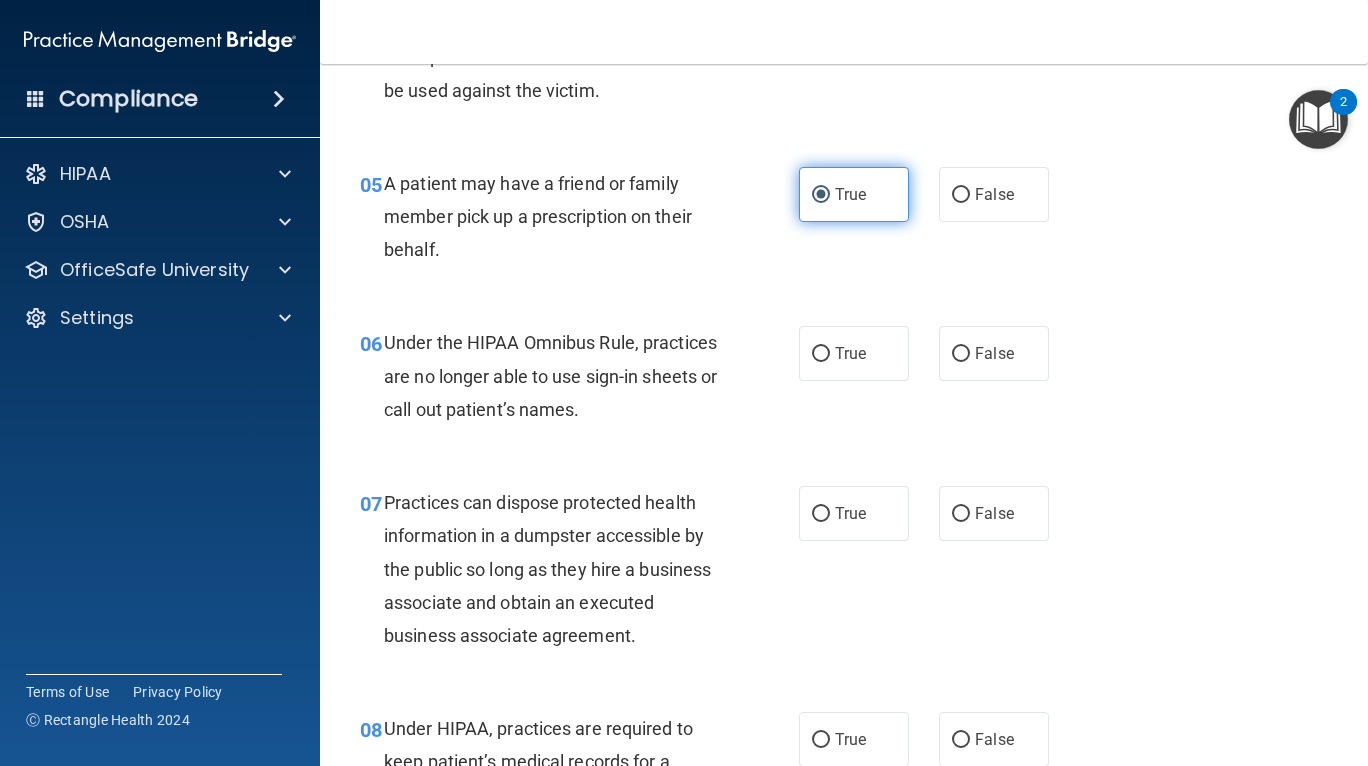 scroll, scrollTop: 896, scrollLeft: 0, axis: vertical 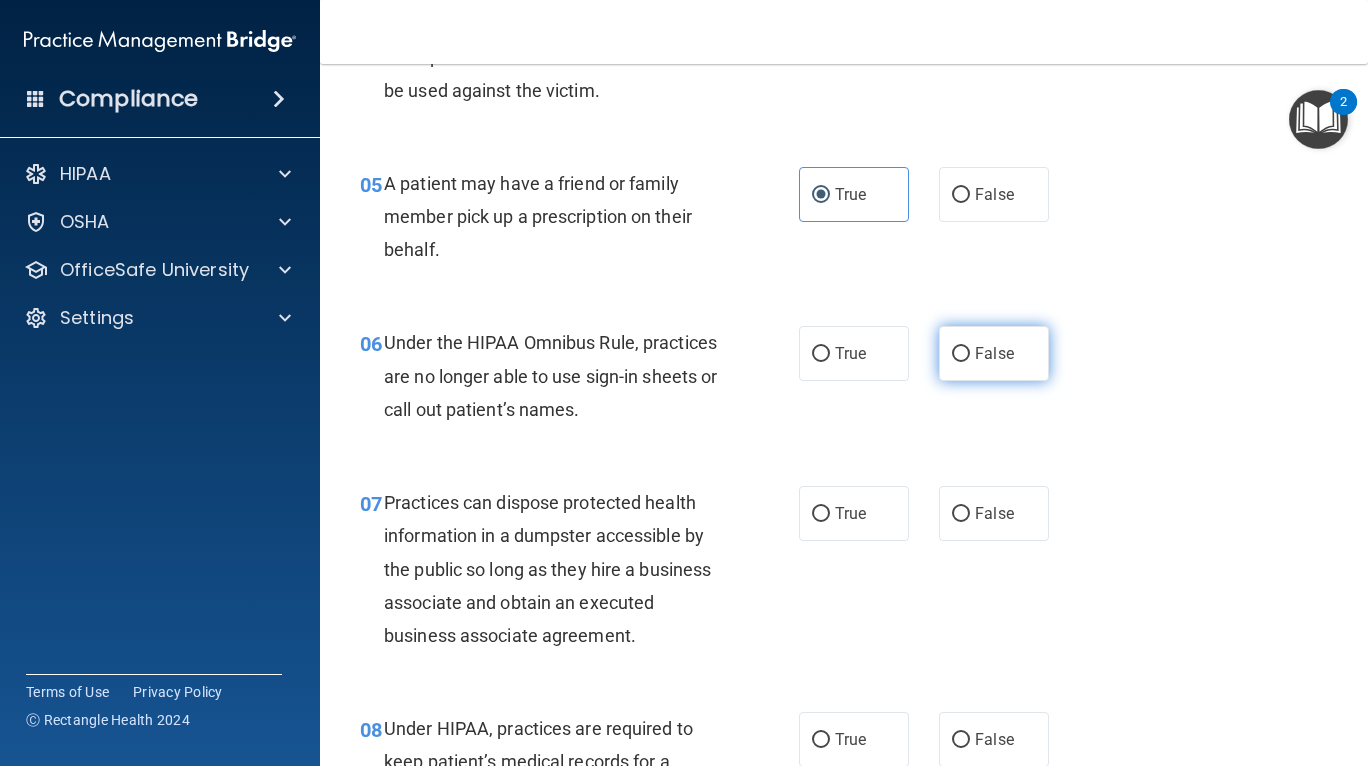 click on "False" at bounding box center [961, 354] 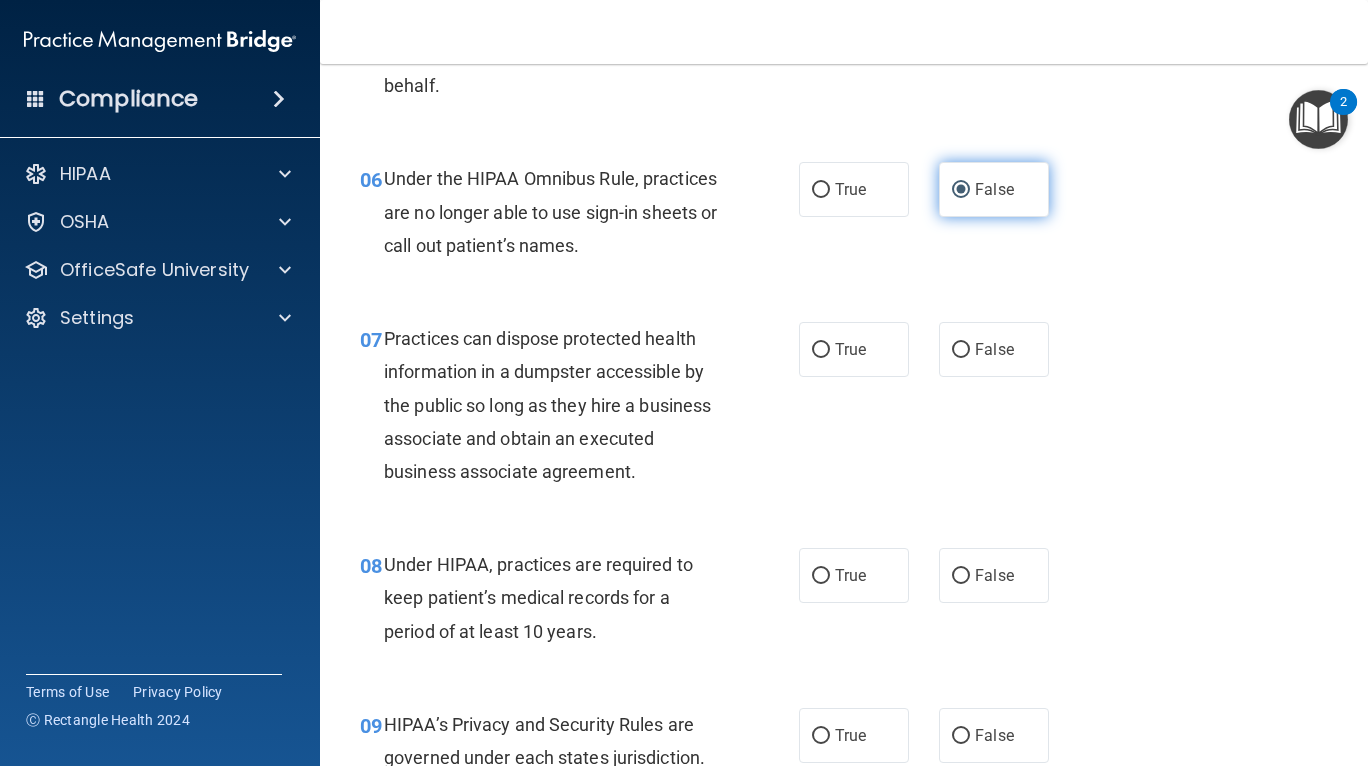 scroll, scrollTop: 1098, scrollLeft: 0, axis: vertical 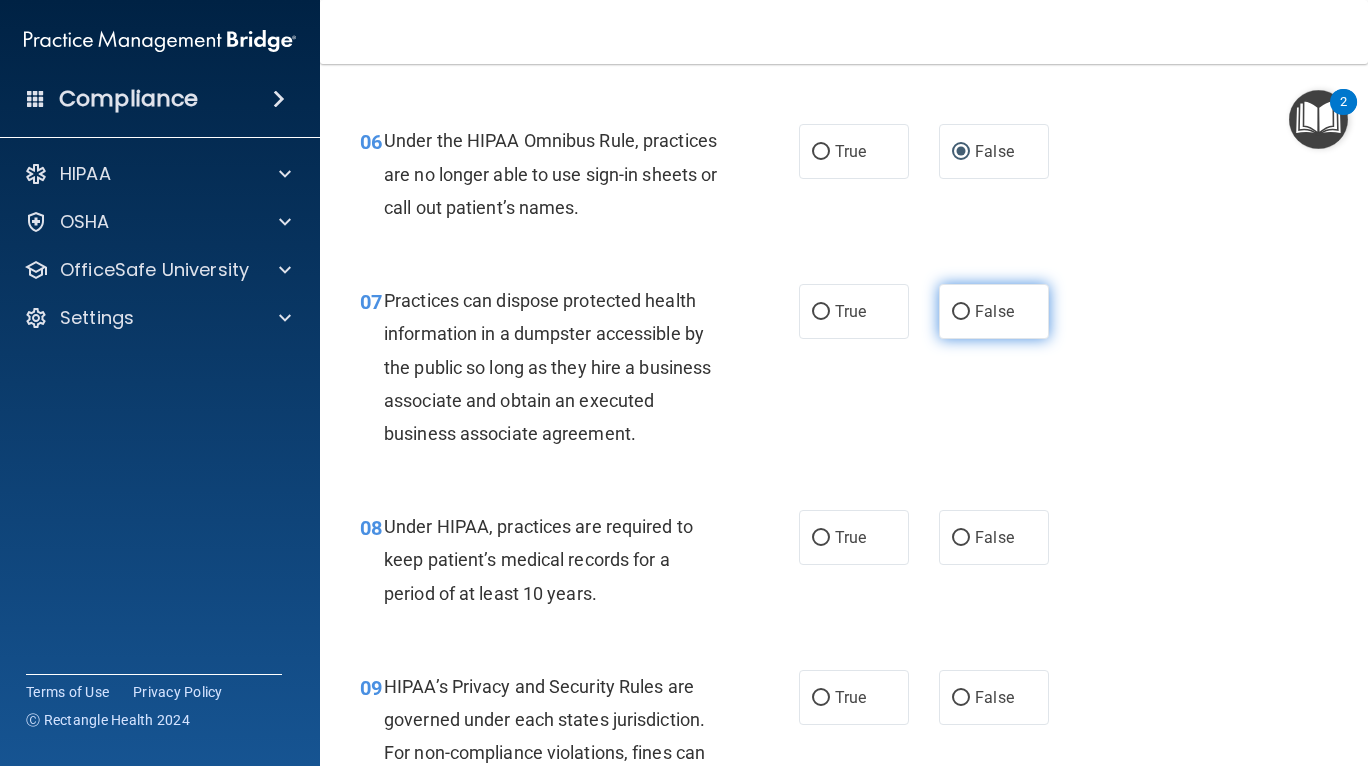 click on "False" at bounding box center (994, 311) 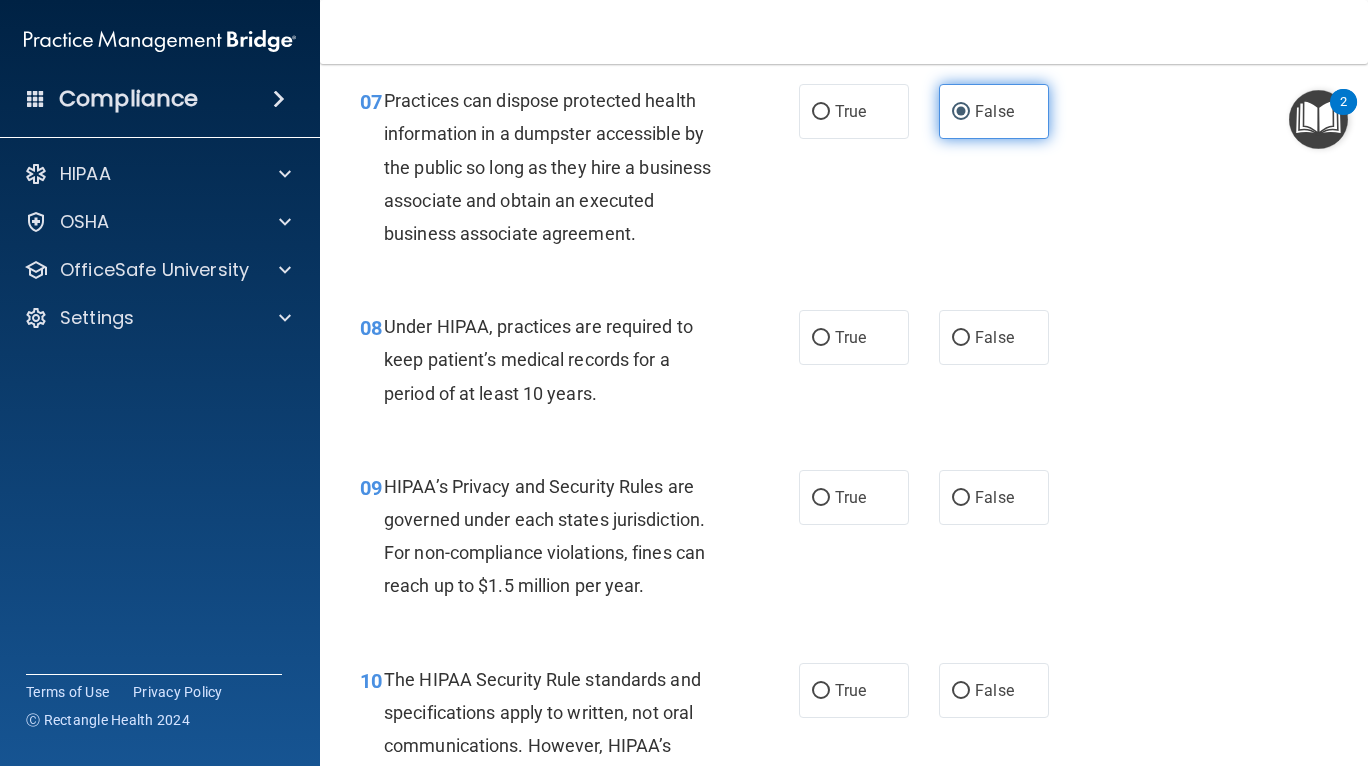 scroll, scrollTop: 1300, scrollLeft: 0, axis: vertical 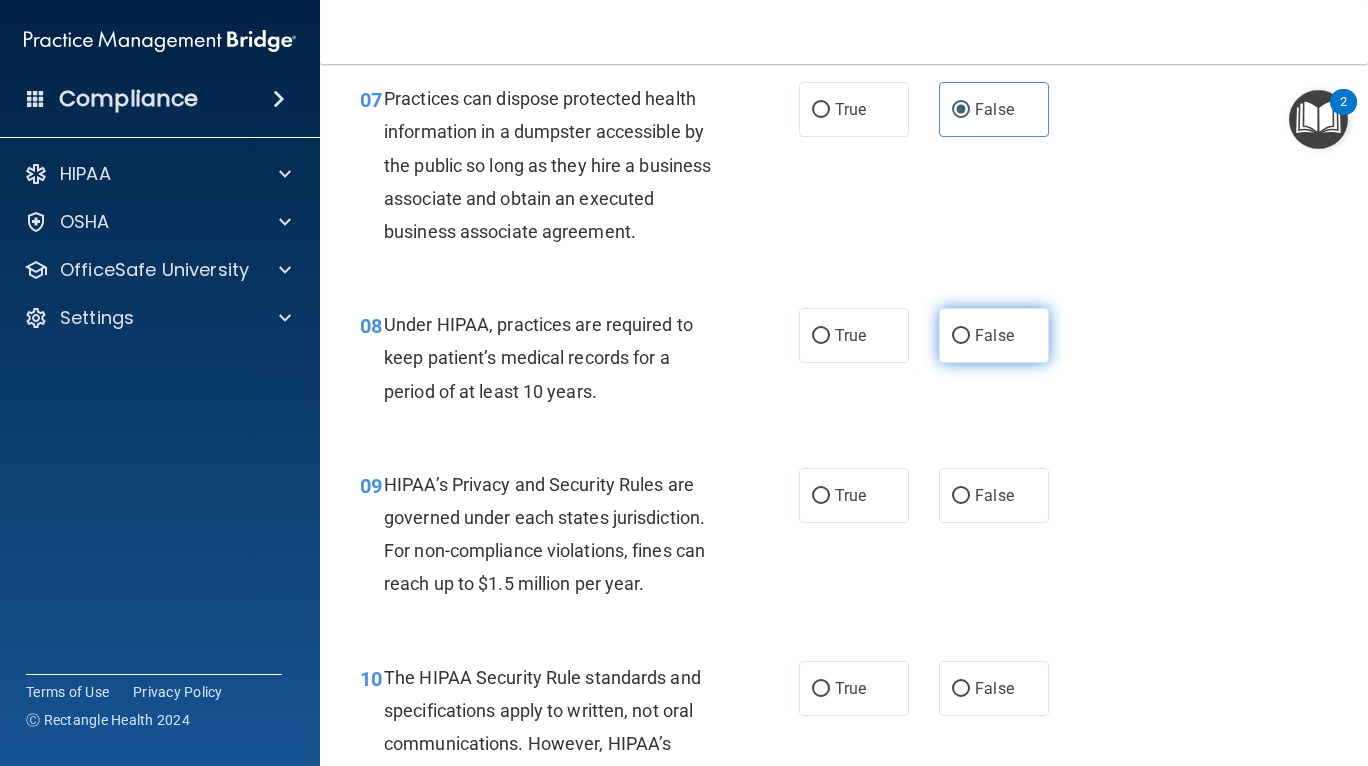 click on "False" at bounding box center [994, 335] 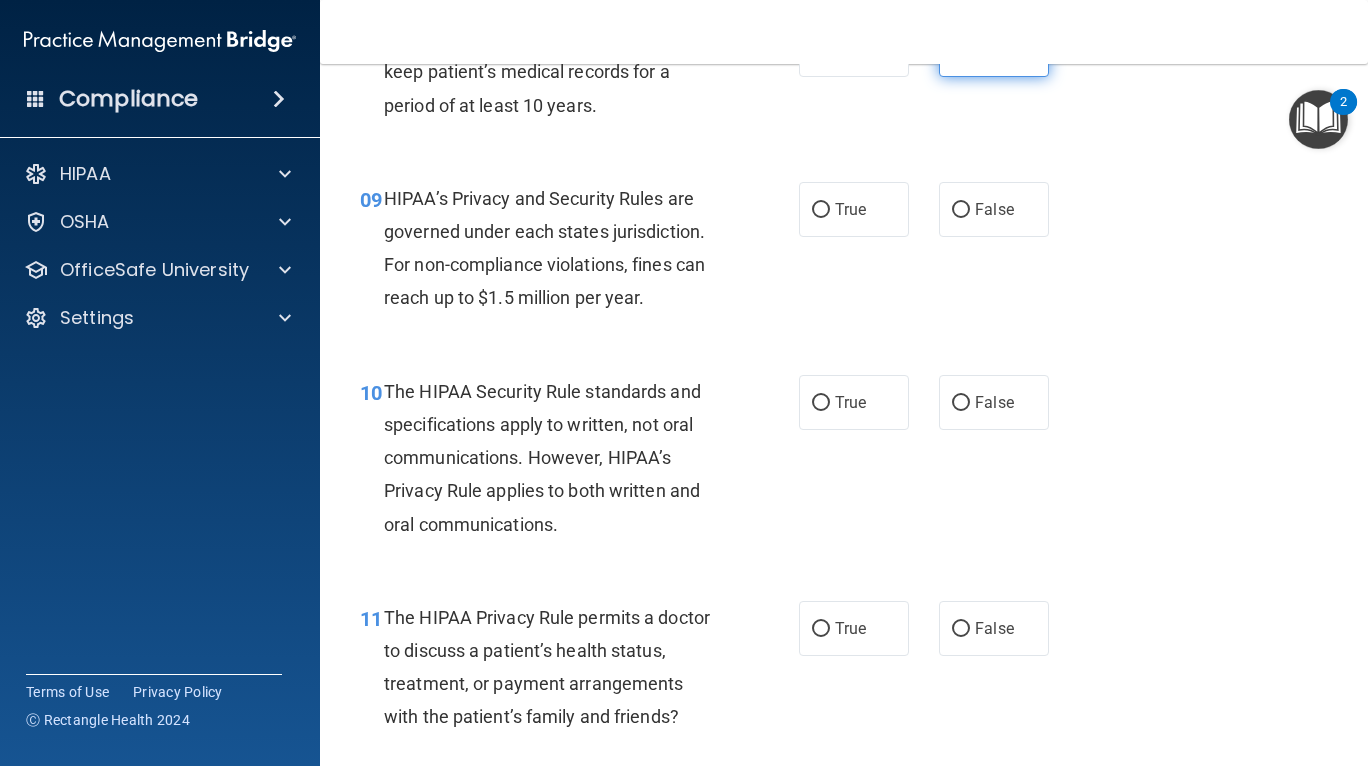 scroll, scrollTop: 1629, scrollLeft: 0, axis: vertical 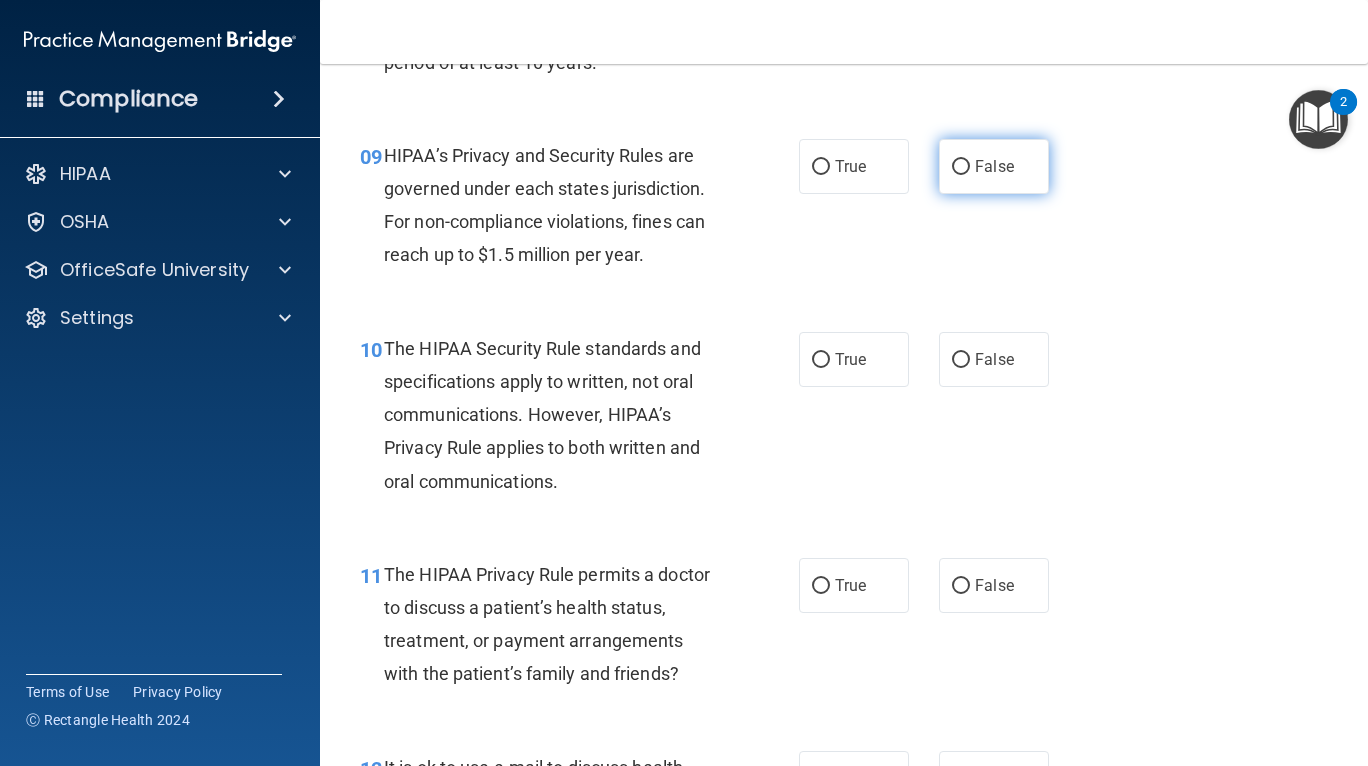 click on "False" at bounding box center [994, 166] 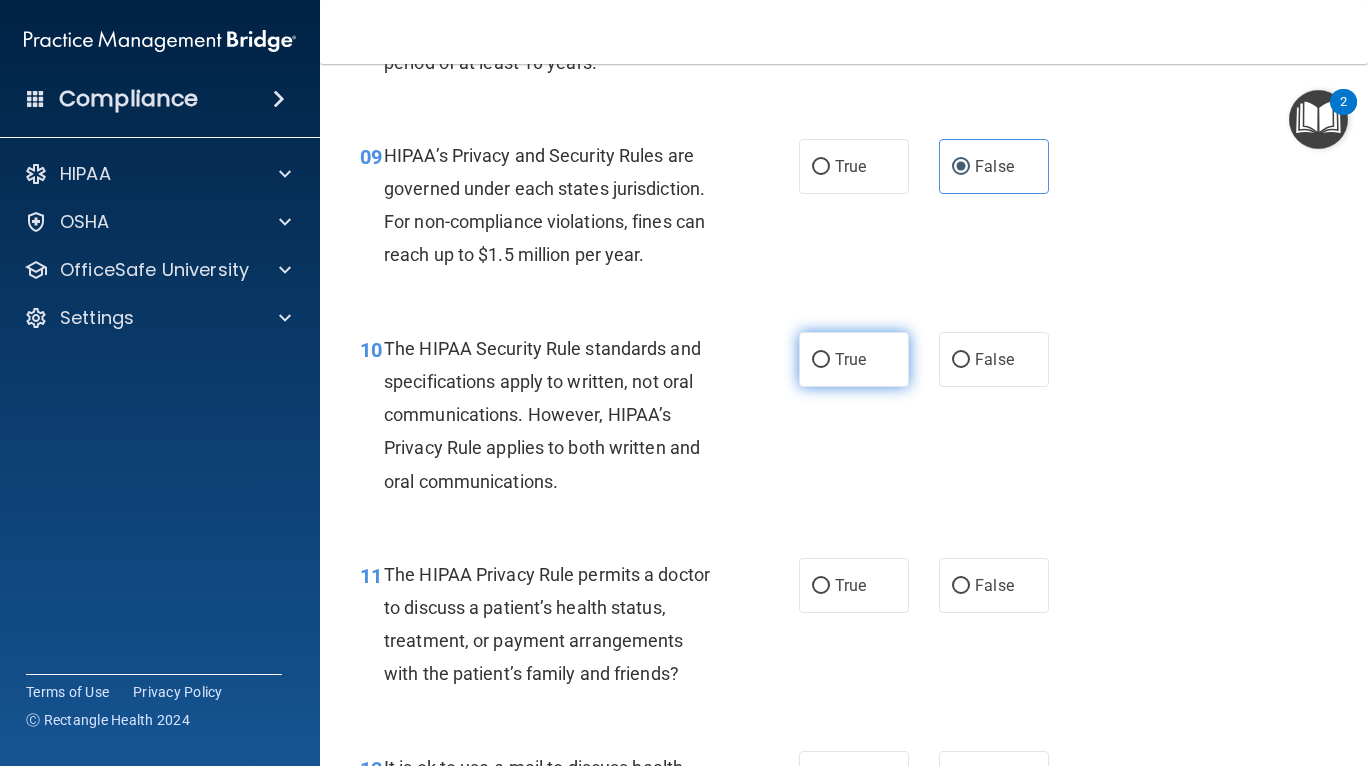 click on "True" at bounding box center (854, 359) 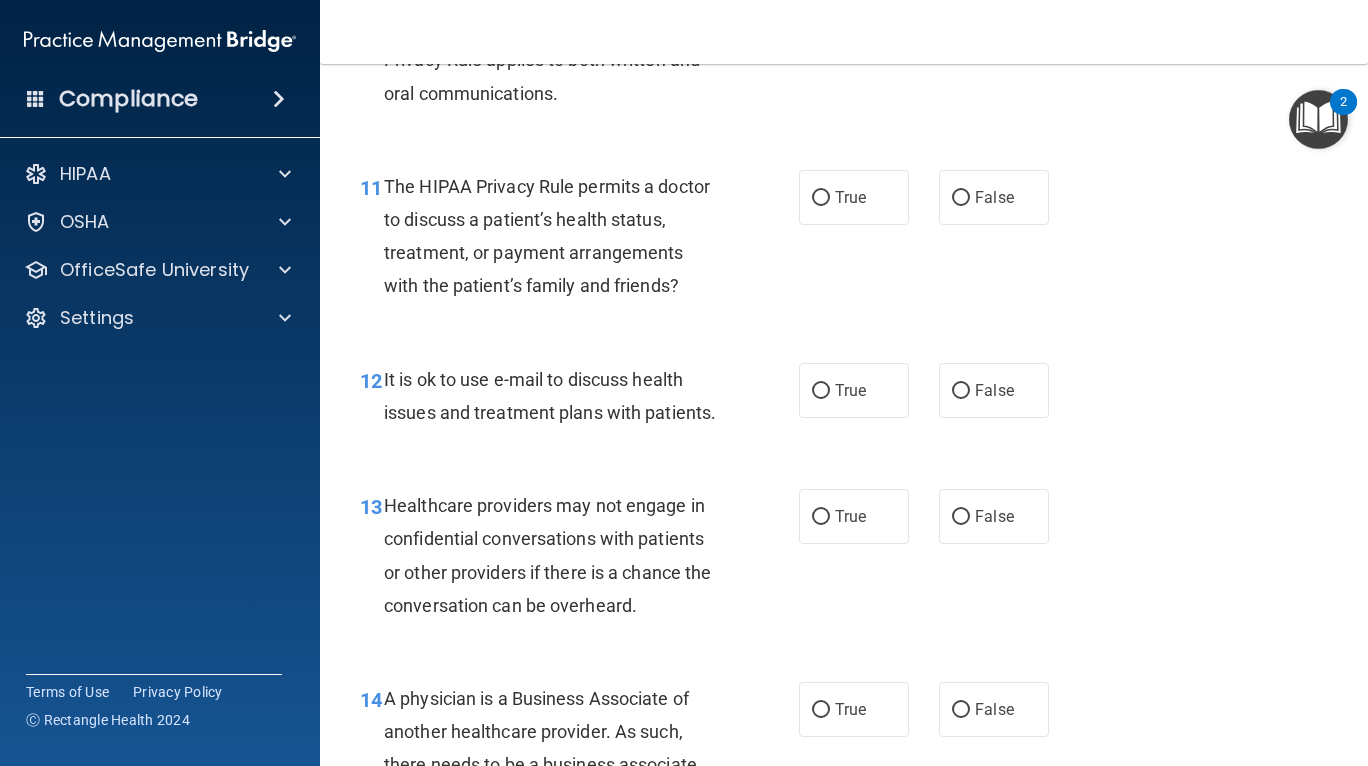 scroll, scrollTop: 2021, scrollLeft: 0, axis: vertical 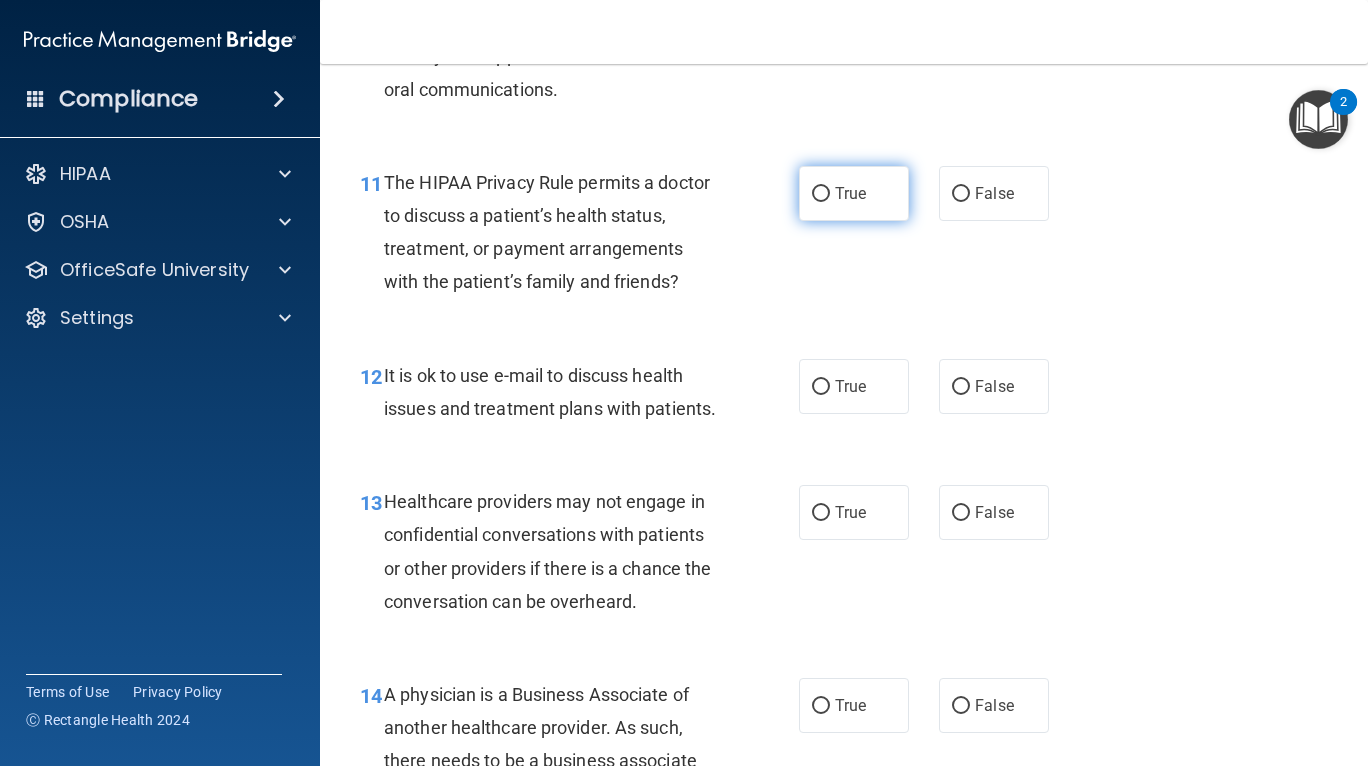 click on "True" at bounding box center (854, 193) 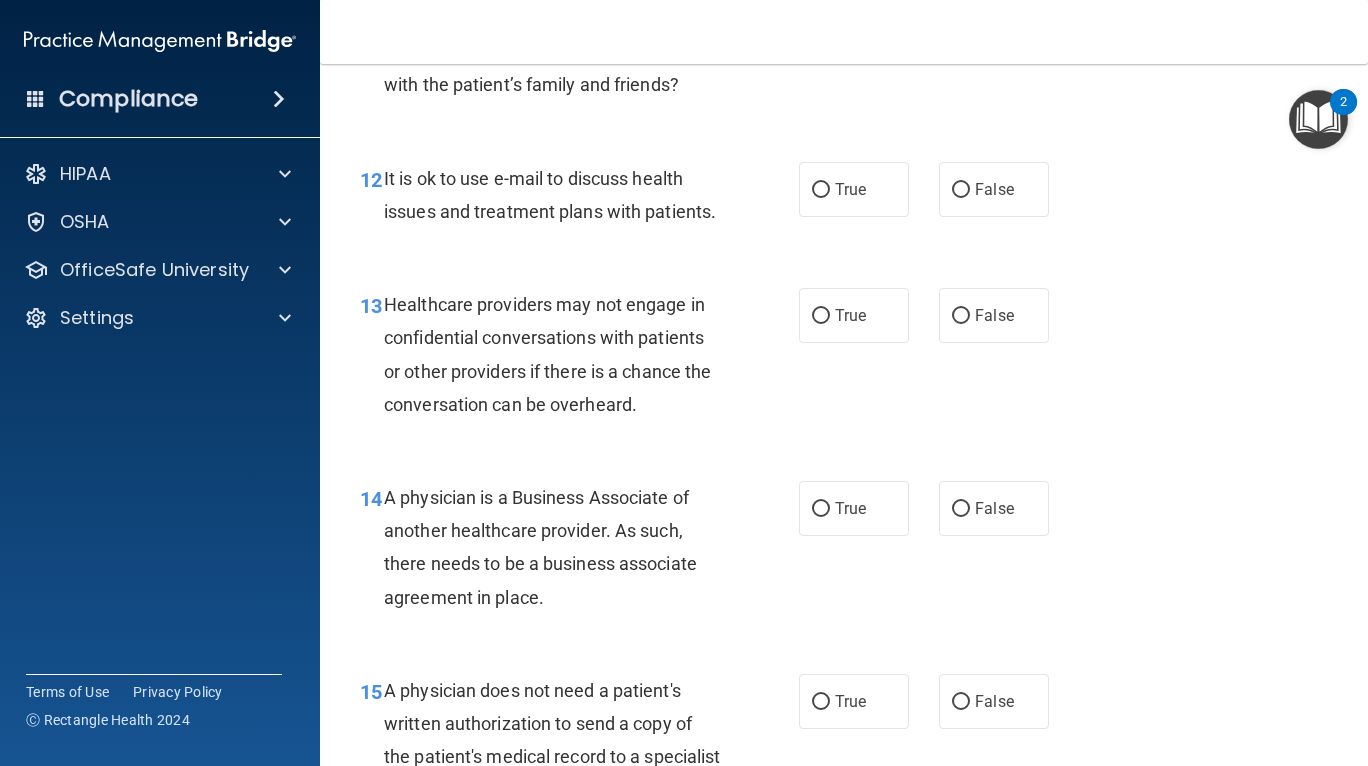 scroll, scrollTop: 2224, scrollLeft: 0, axis: vertical 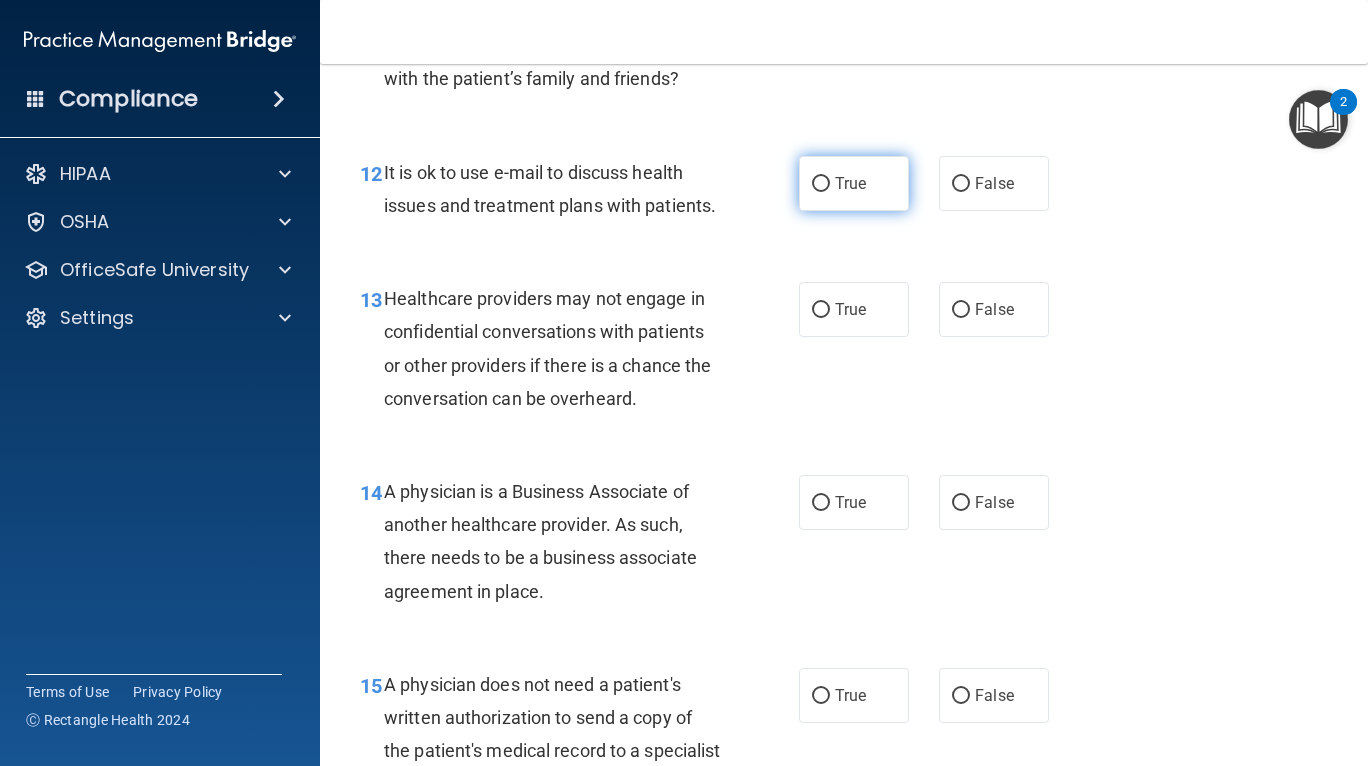 click on "True" at bounding box center (850, 183) 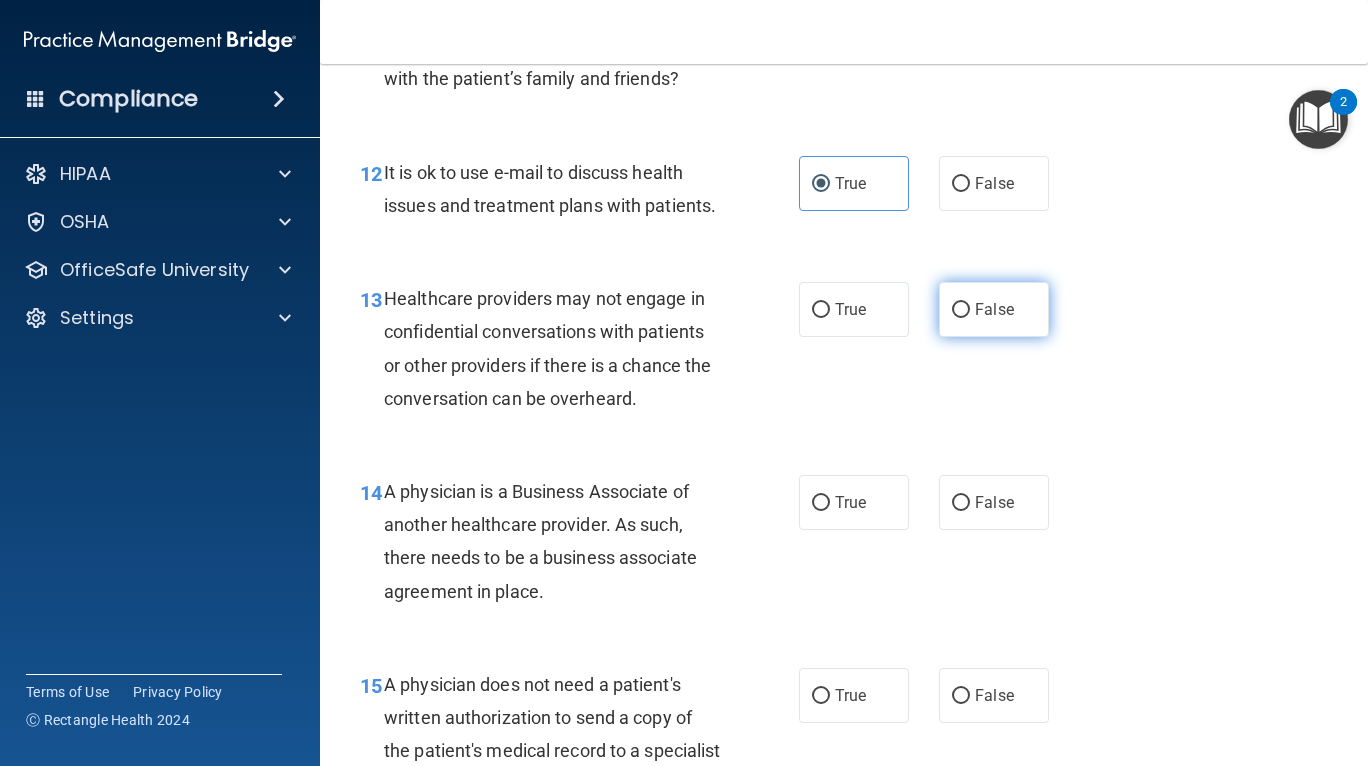 click on "False" at bounding box center [994, 309] 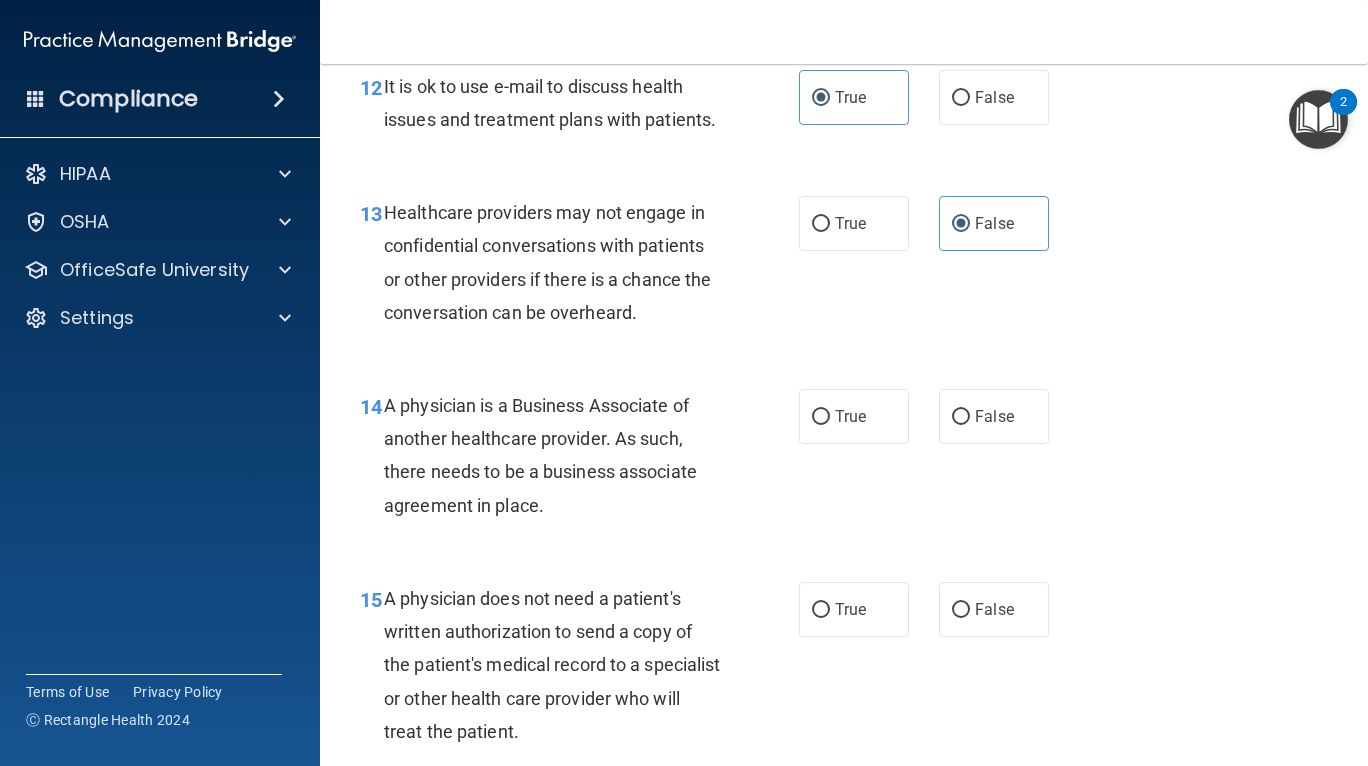 scroll, scrollTop: 2312, scrollLeft: 0, axis: vertical 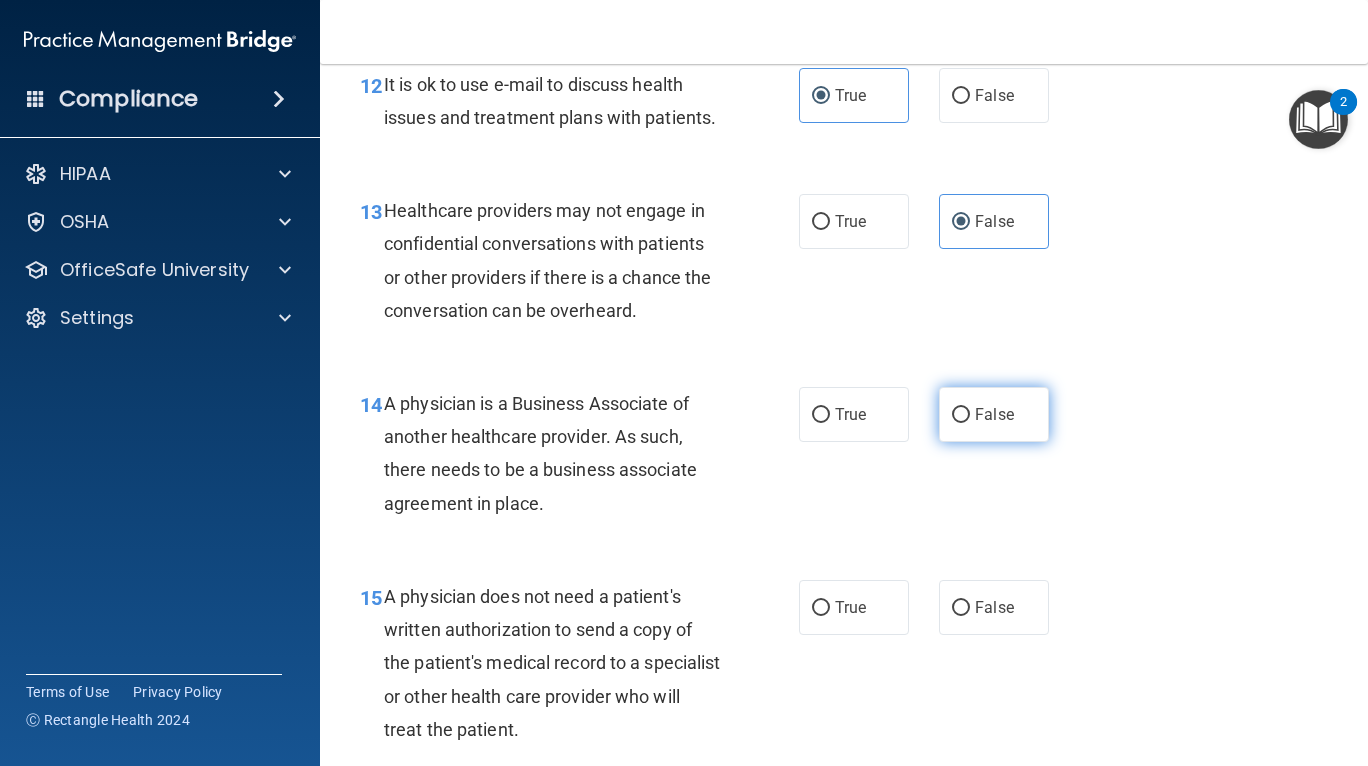 click on "False" at bounding box center (994, 414) 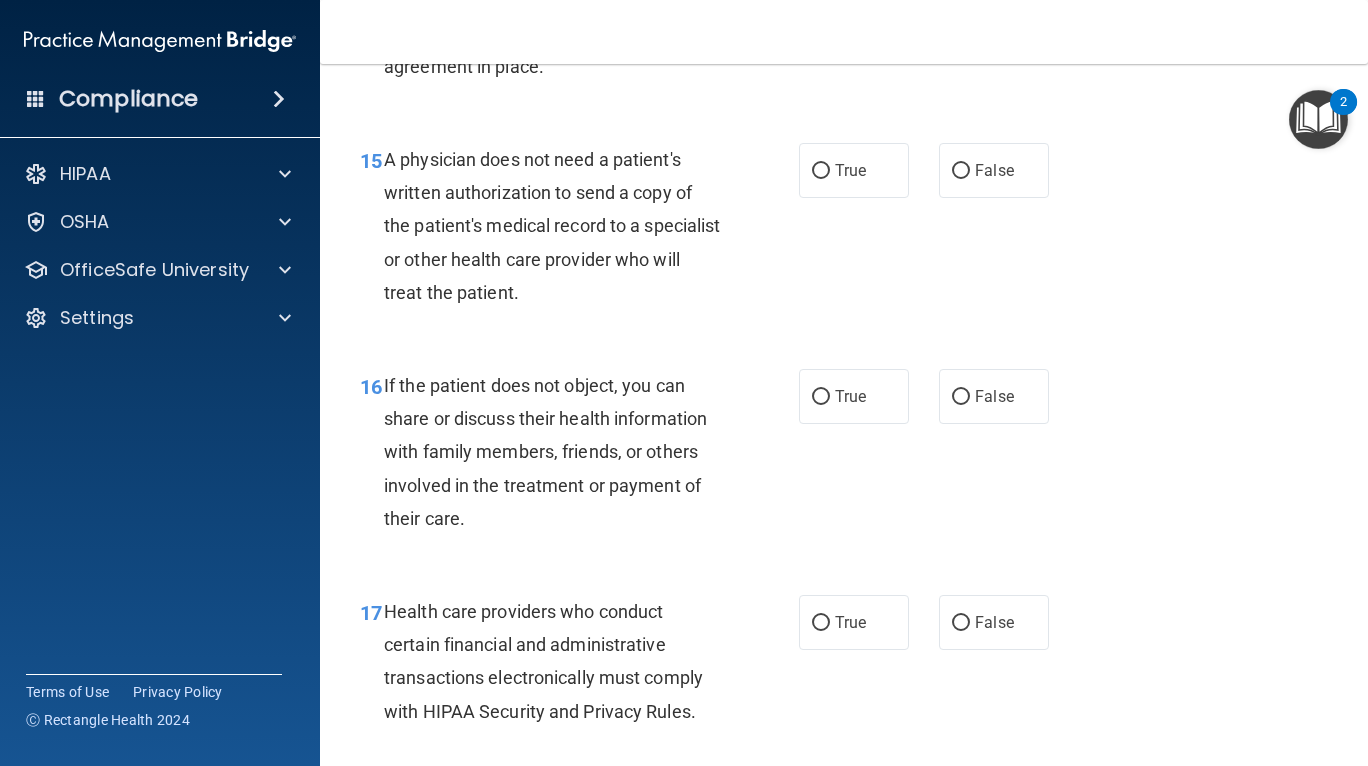 scroll, scrollTop: 2750, scrollLeft: 0, axis: vertical 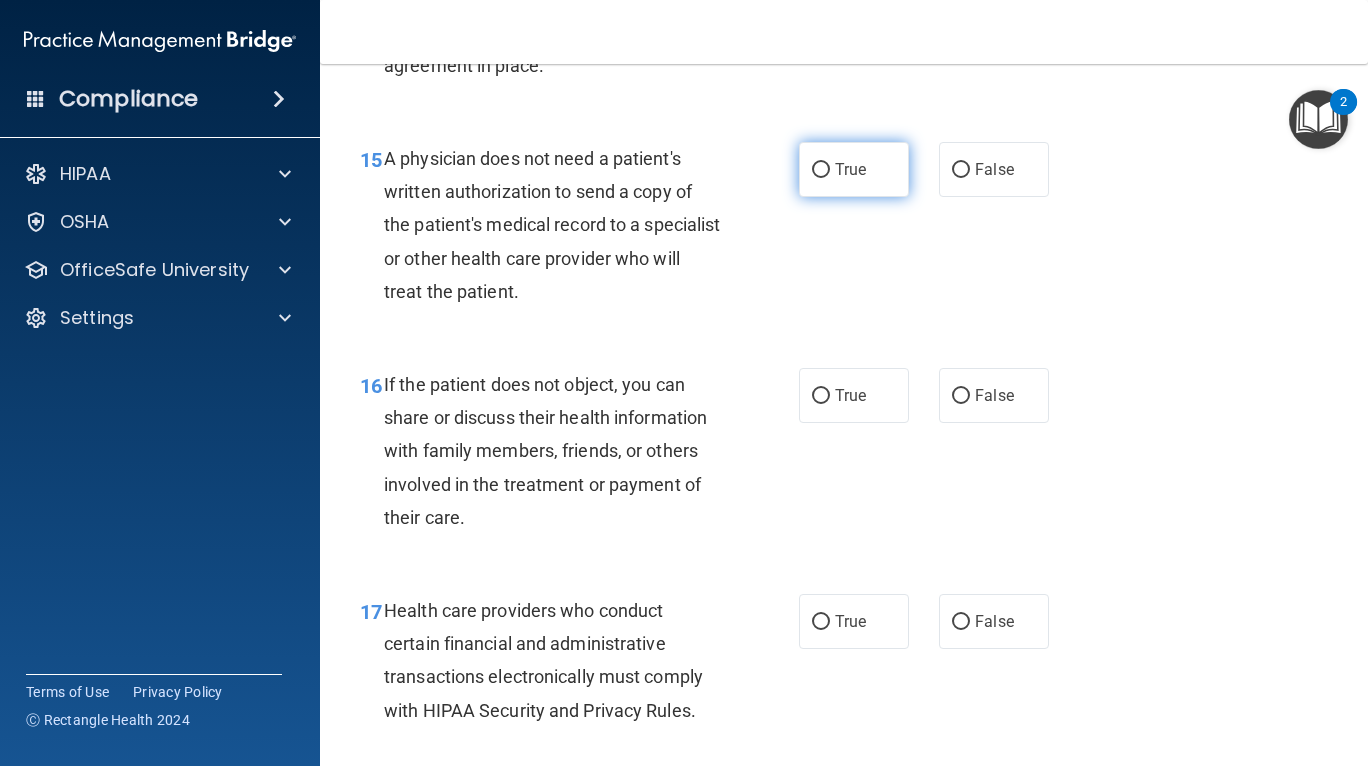click on "True" at bounding box center (850, 169) 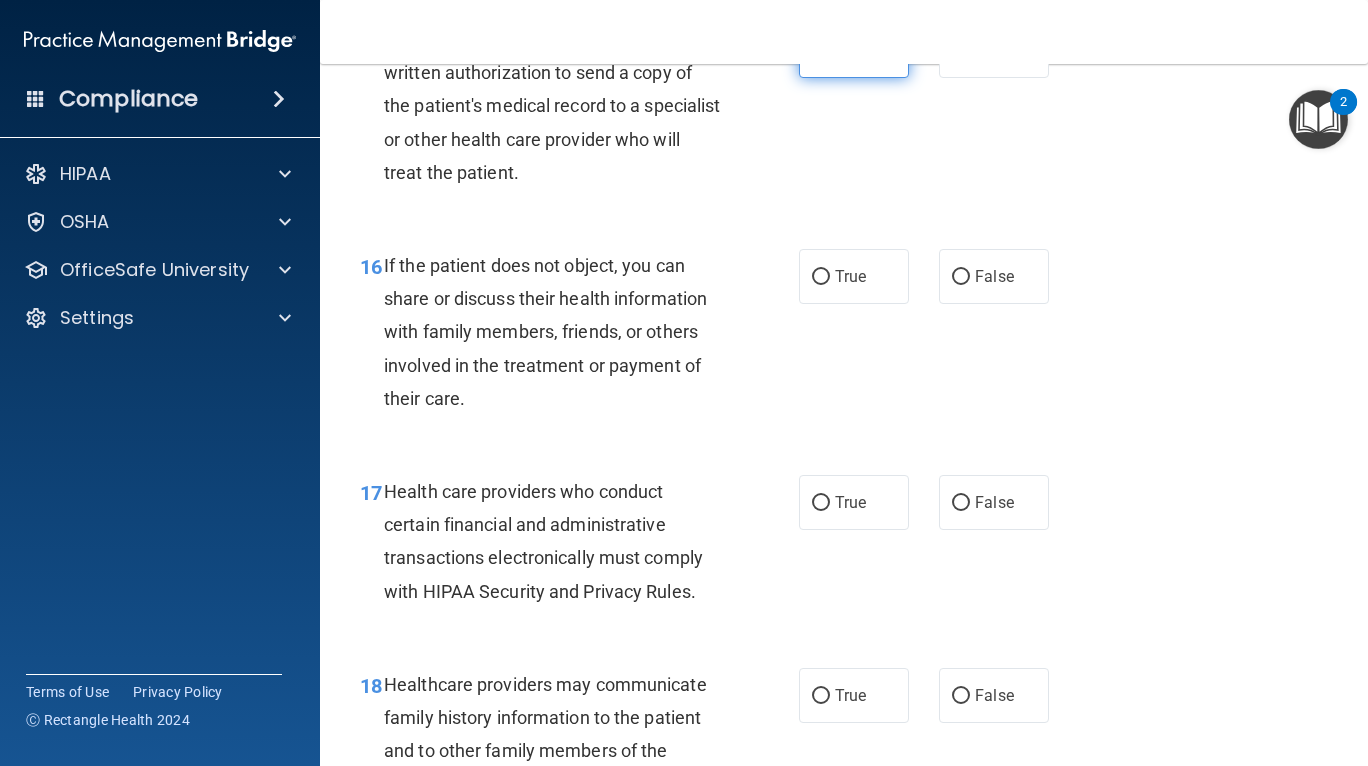 scroll, scrollTop: 2870, scrollLeft: 0, axis: vertical 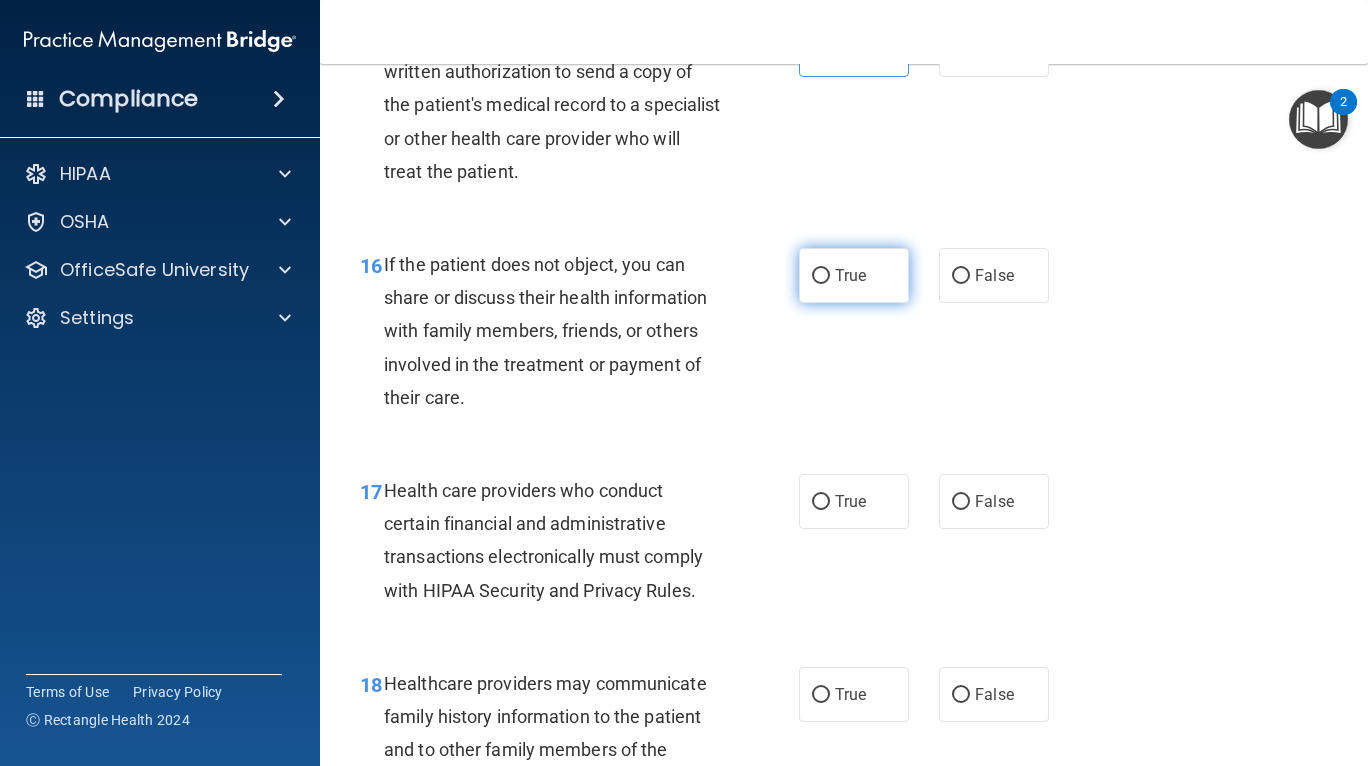 click on "True" at bounding box center (854, 275) 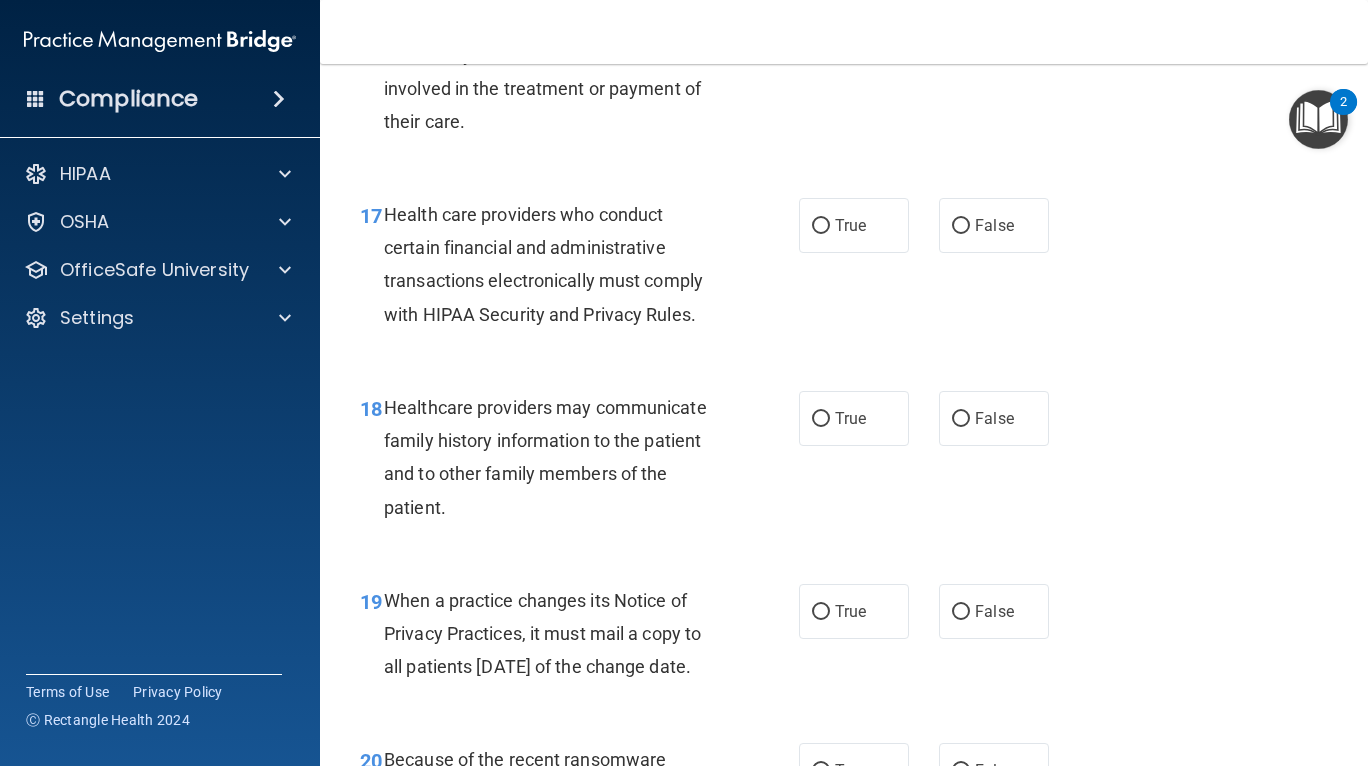 scroll, scrollTop: 3150, scrollLeft: 0, axis: vertical 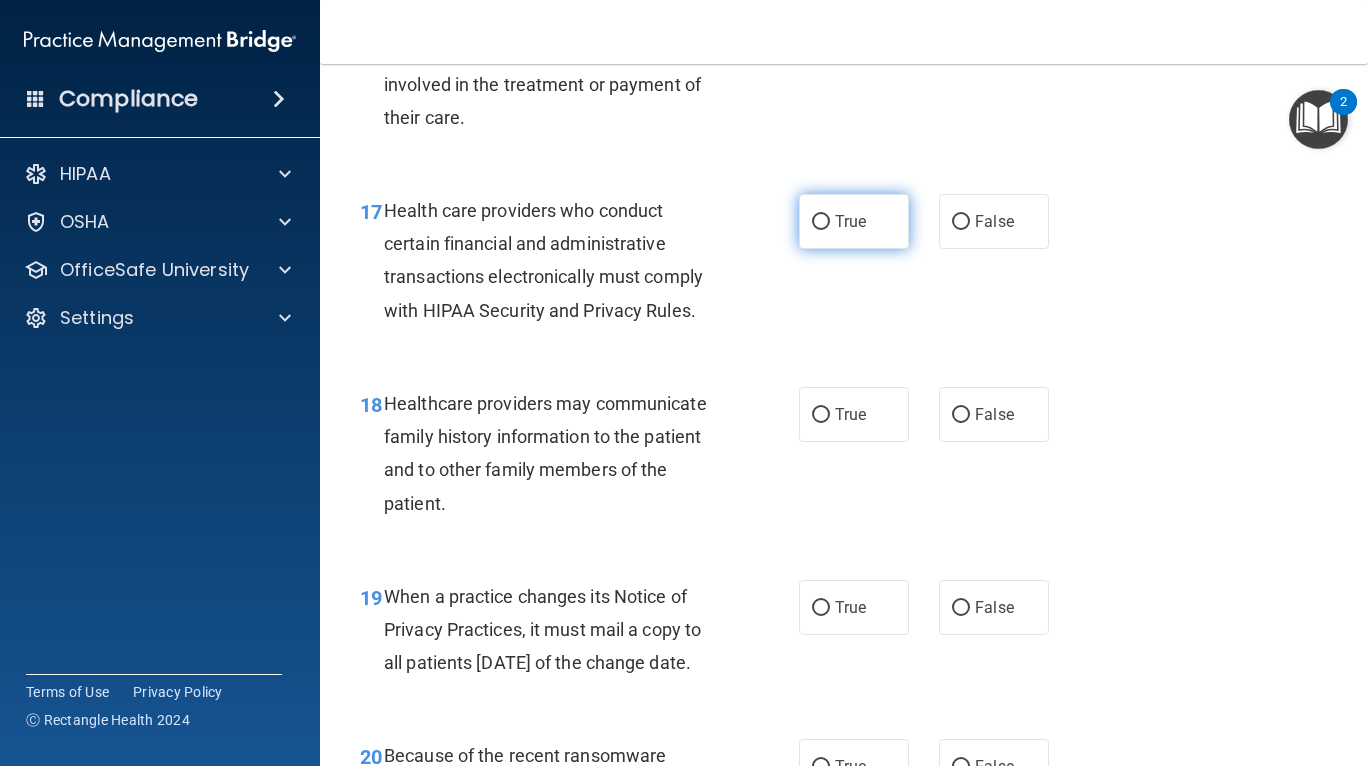click on "True" at bounding box center [850, 221] 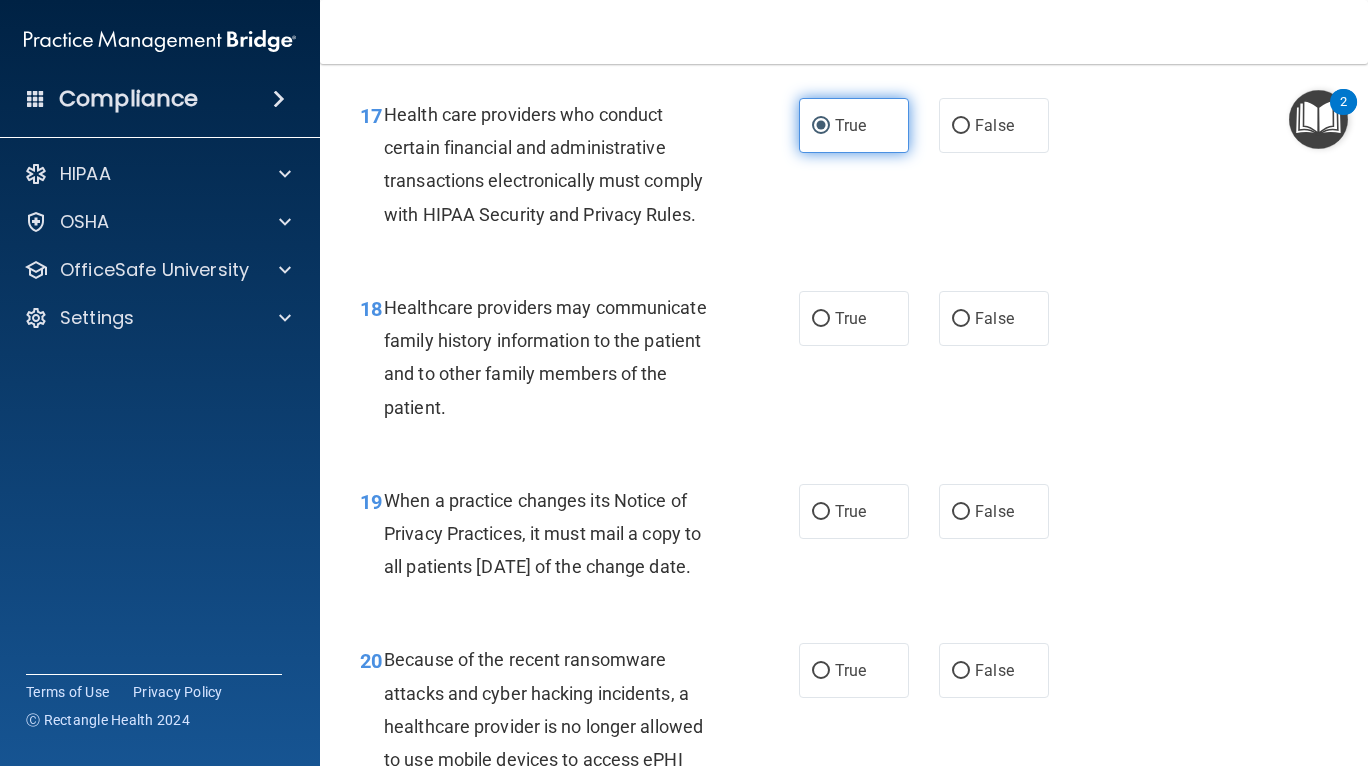 scroll, scrollTop: 3249, scrollLeft: 0, axis: vertical 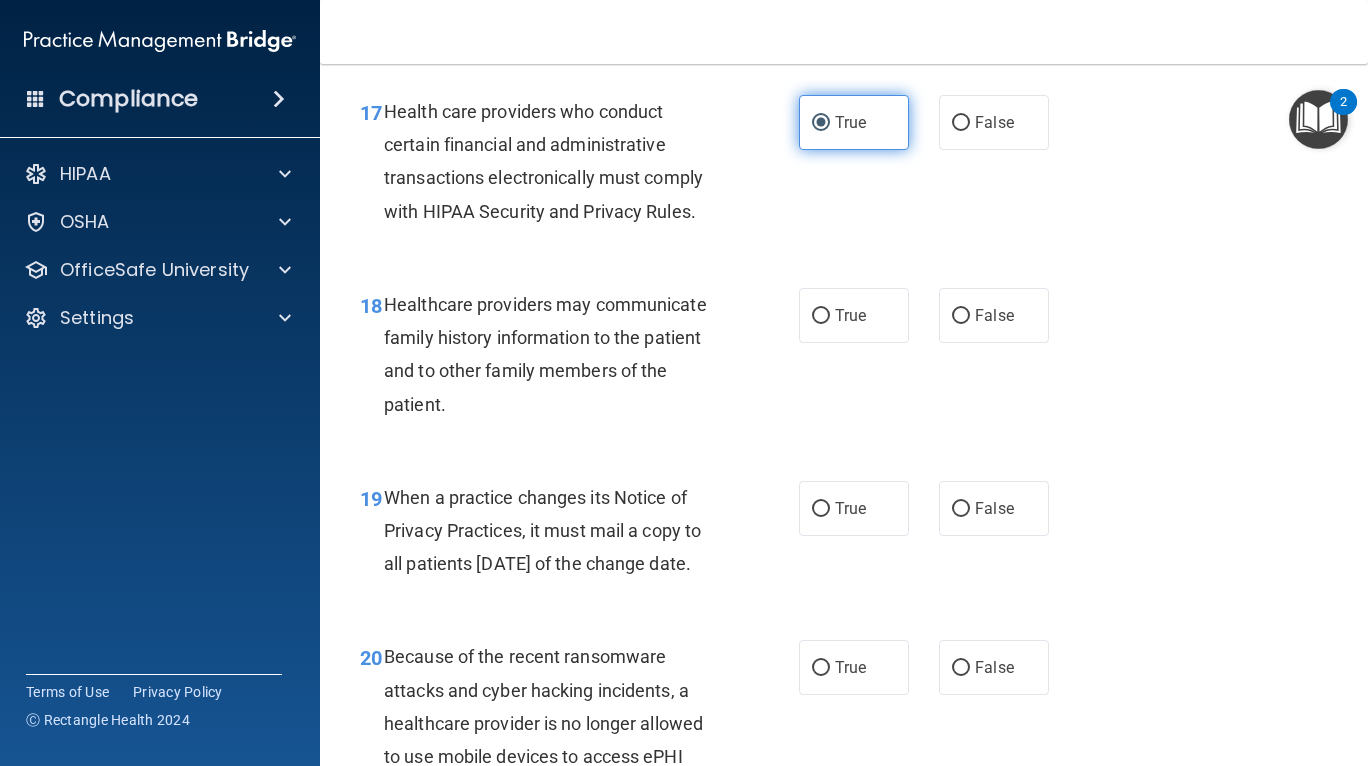 click on "17       Health care providers who conduct certain financial and administrative transactions electronically must comply with HIPAA Security and Privacy Rules.                  True           False" at bounding box center [844, 166] 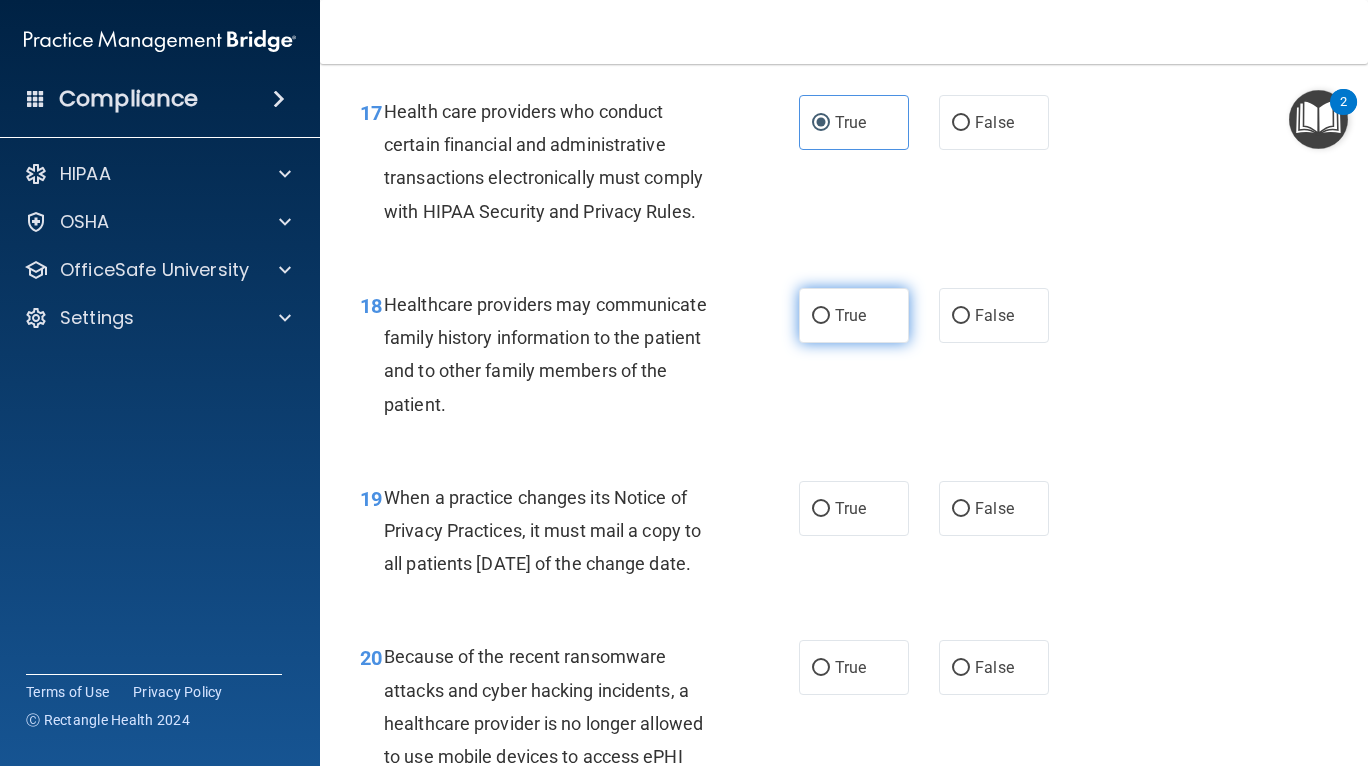 click on "True" at bounding box center [854, 315] 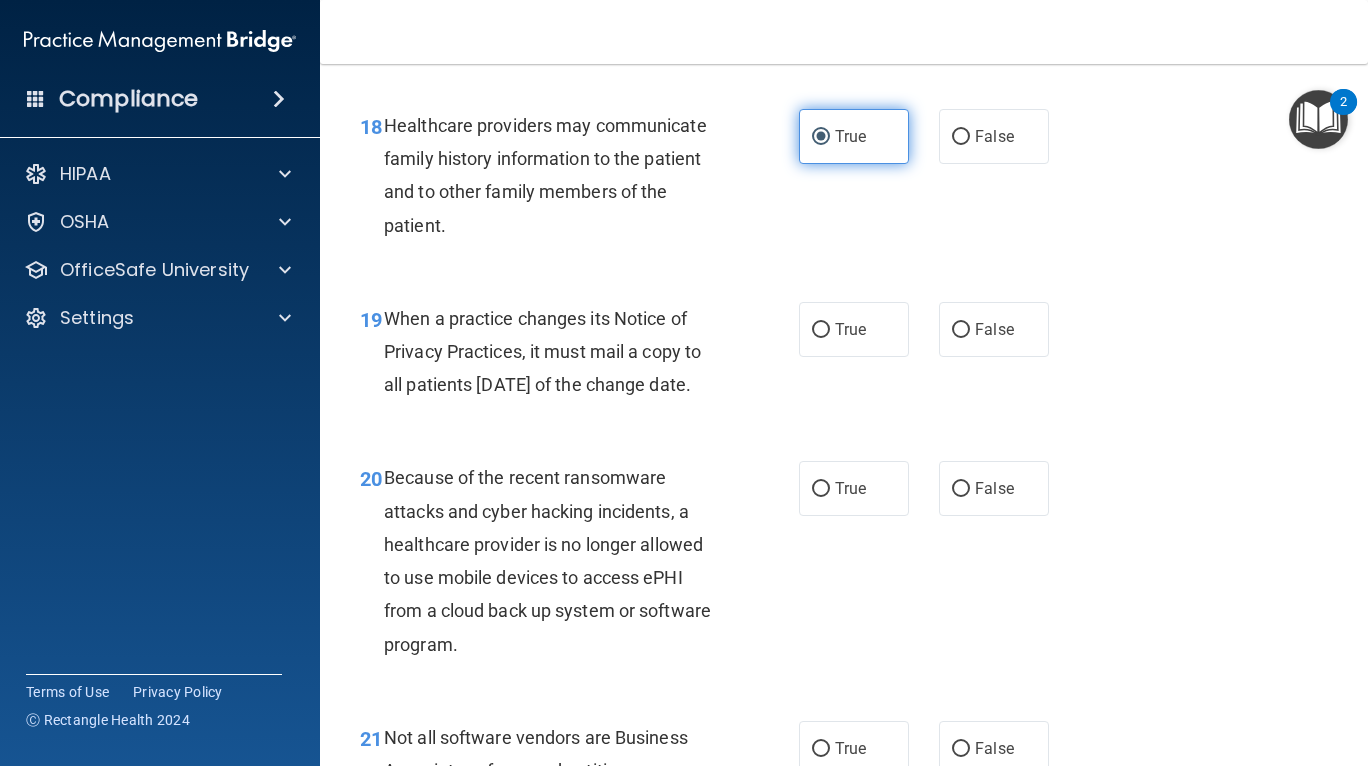scroll, scrollTop: 3429, scrollLeft: 0, axis: vertical 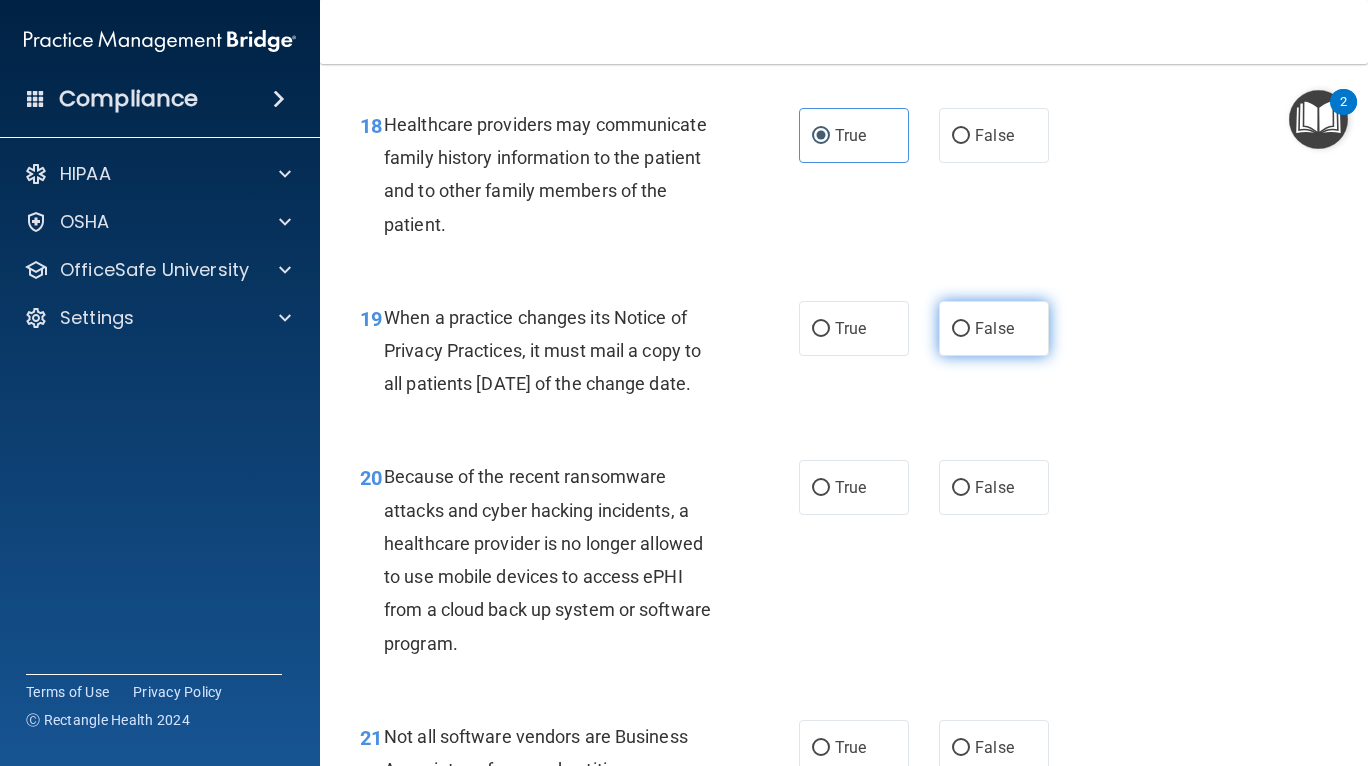 click on "False" at bounding box center [994, 328] 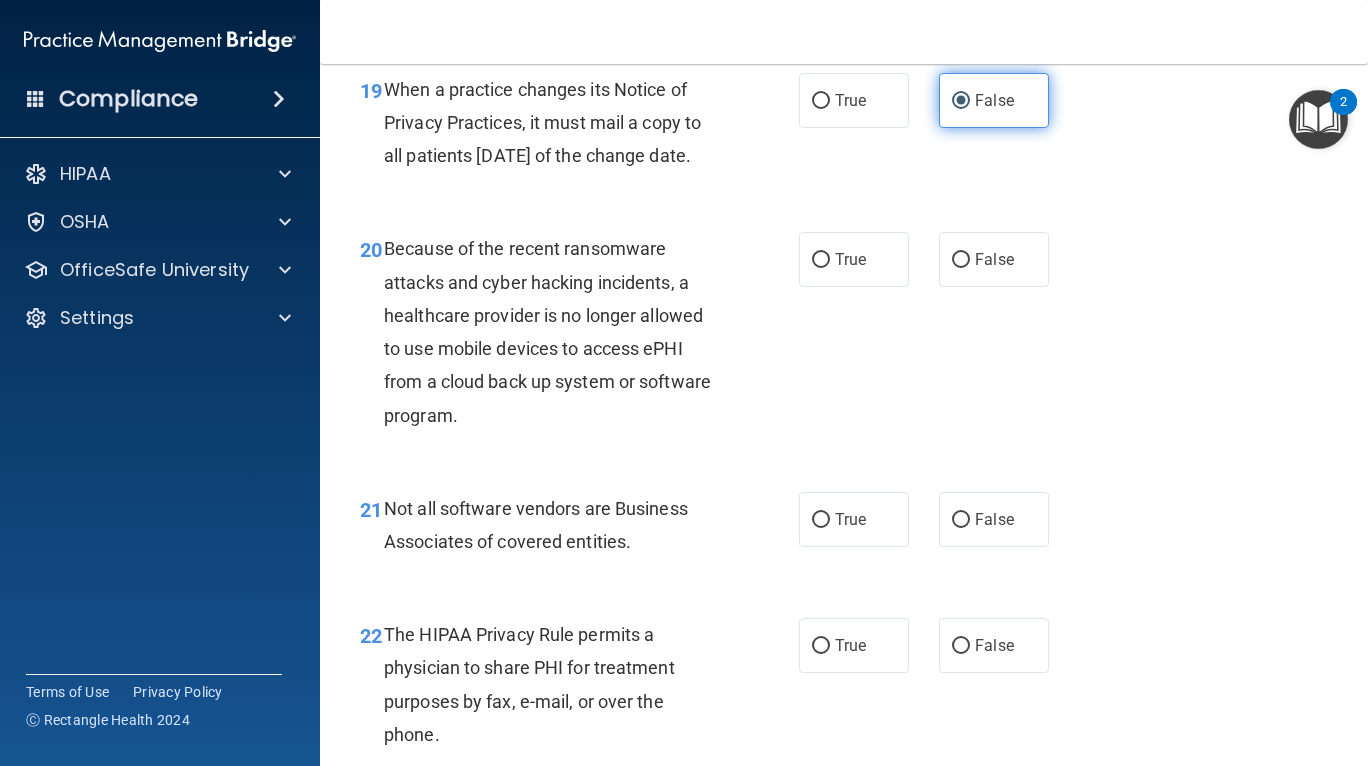 scroll, scrollTop: 3664, scrollLeft: 0, axis: vertical 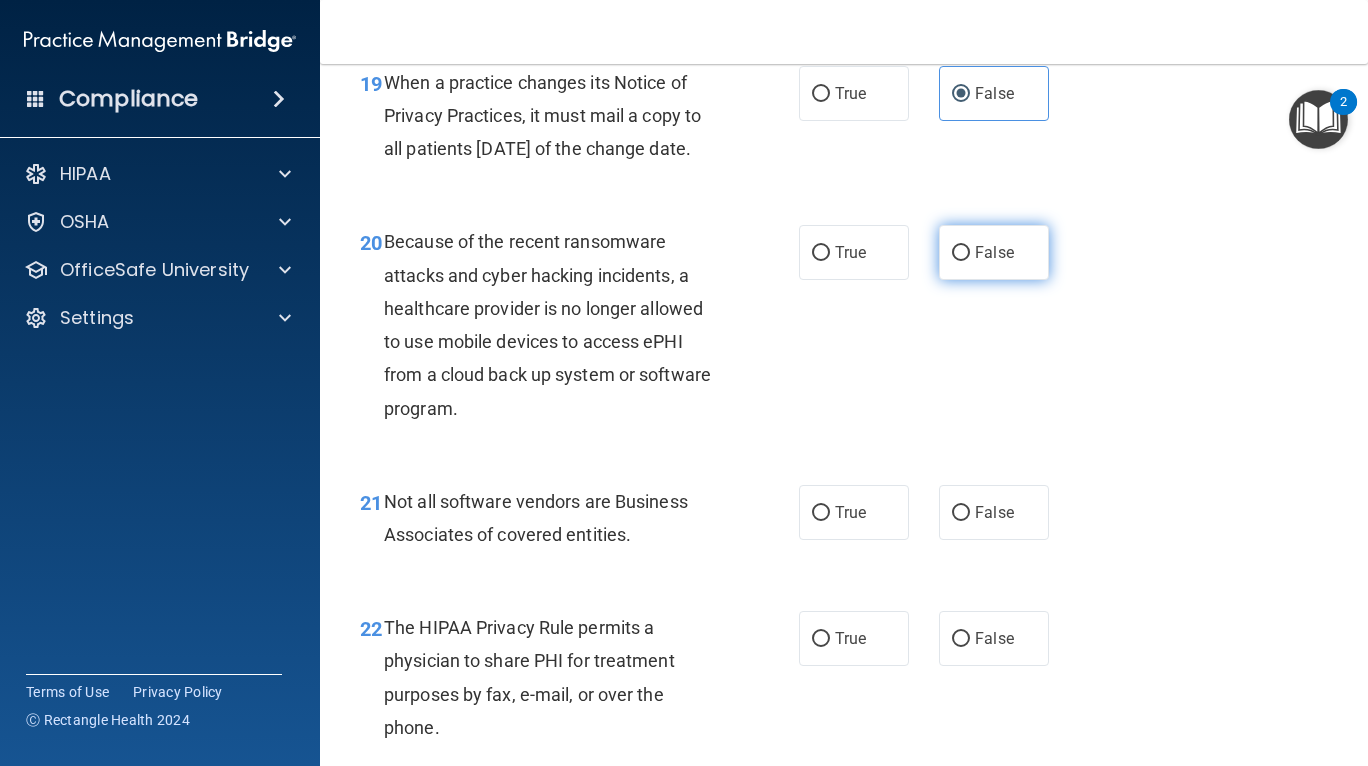 click on "False" at bounding box center (961, 253) 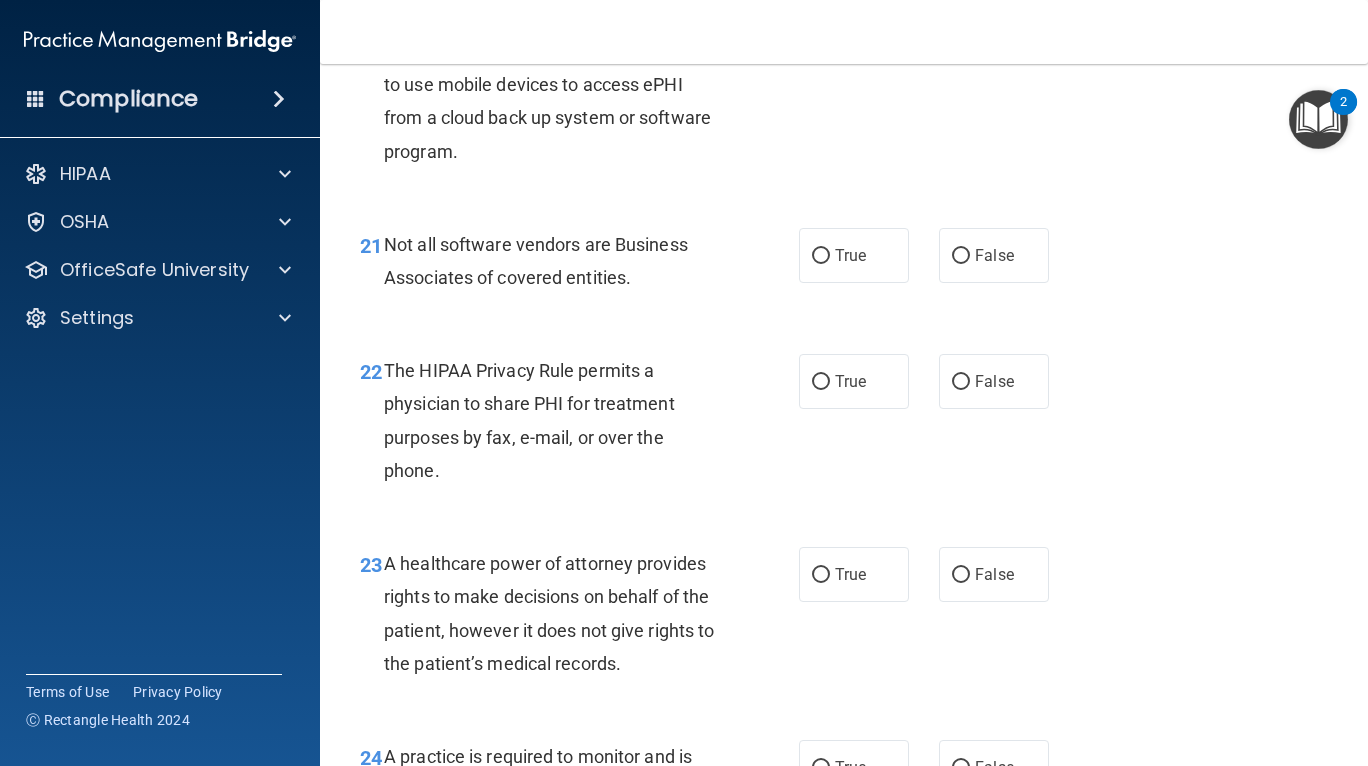 scroll, scrollTop: 3922, scrollLeft: 0, axis: vertical 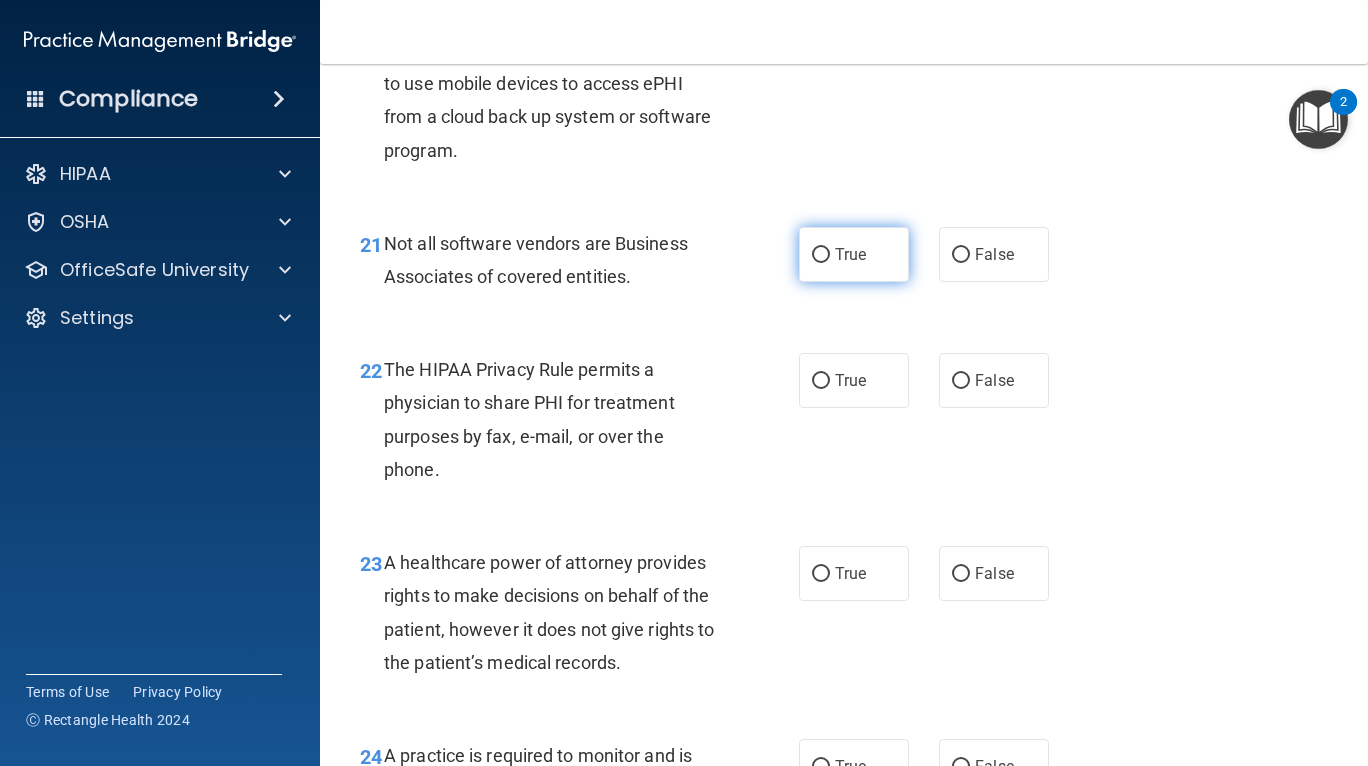 click on "True" at bounding box center (854, 254) 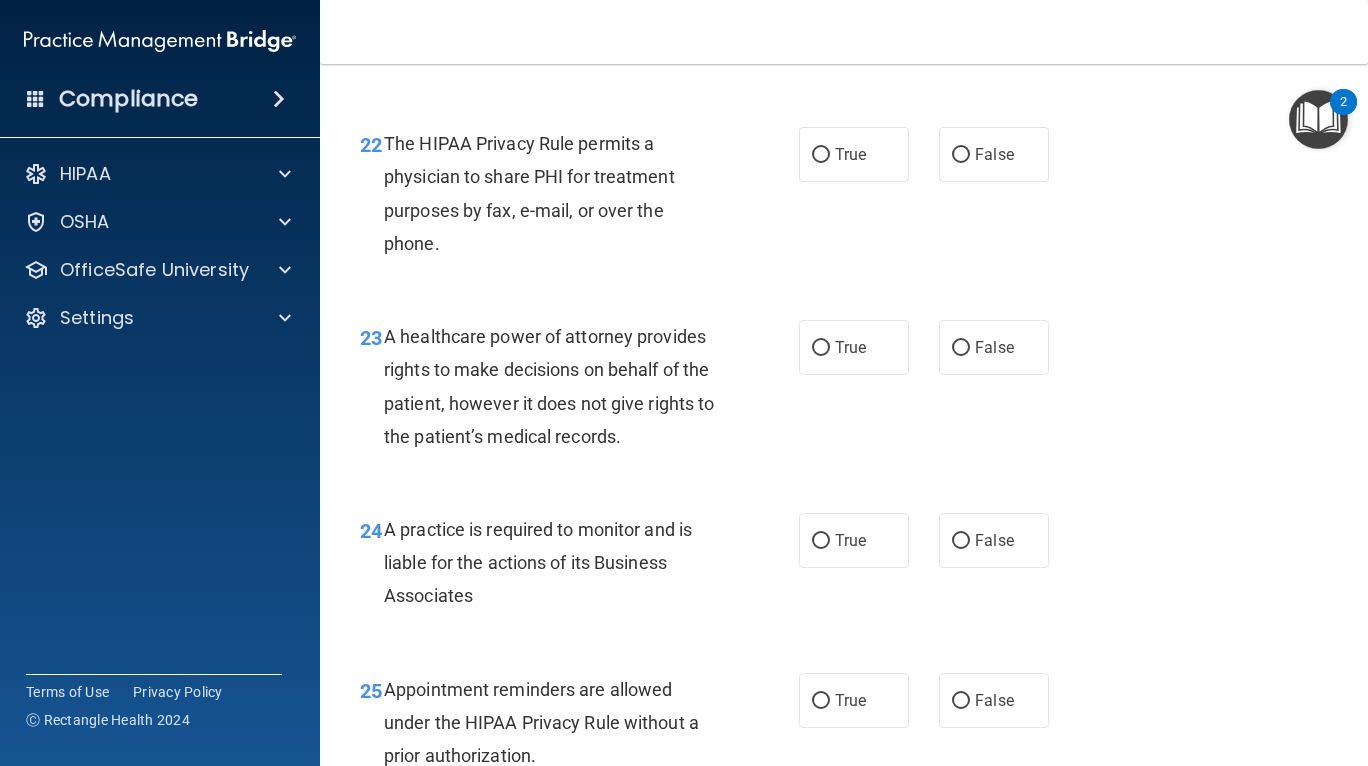 scroll, scrollTop: 4150, scrollLeft: 0, axis: vertical 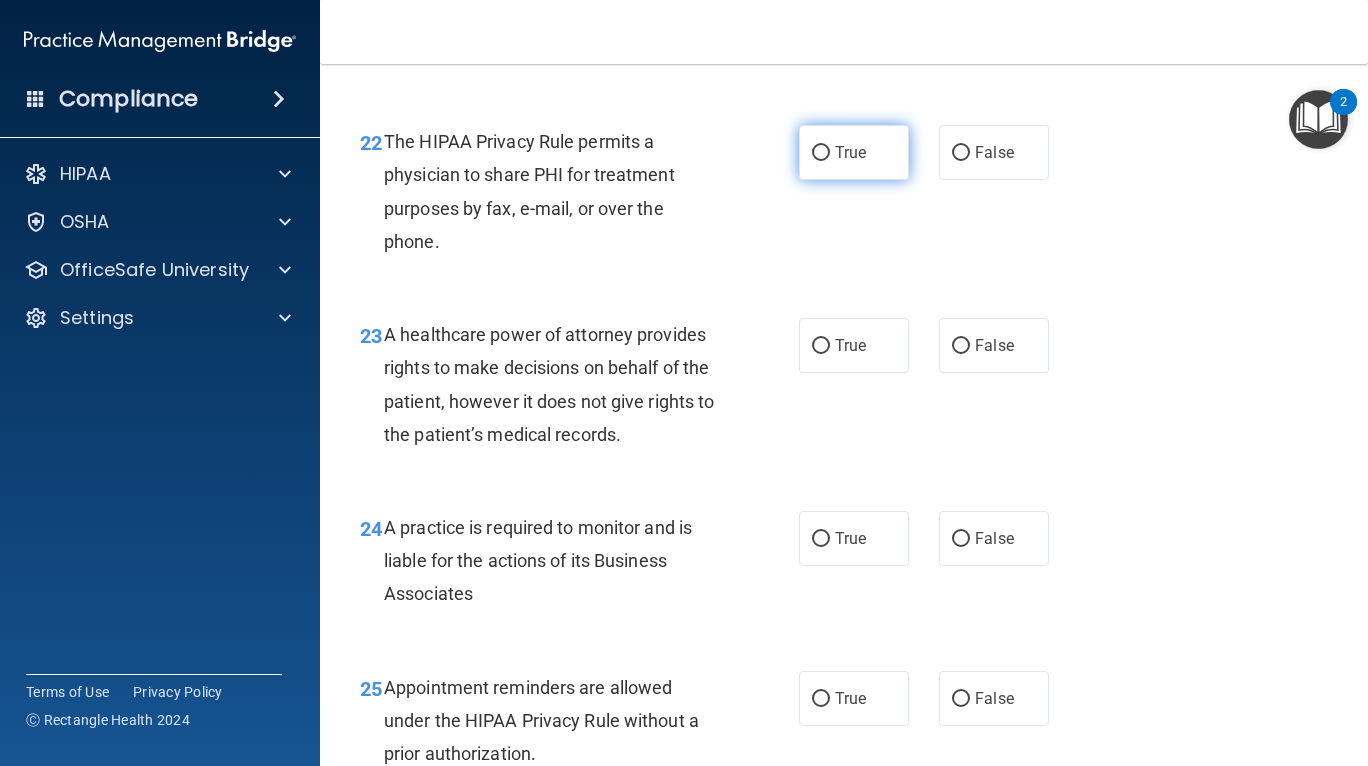 click on "True" at bounding box center (854, 152) 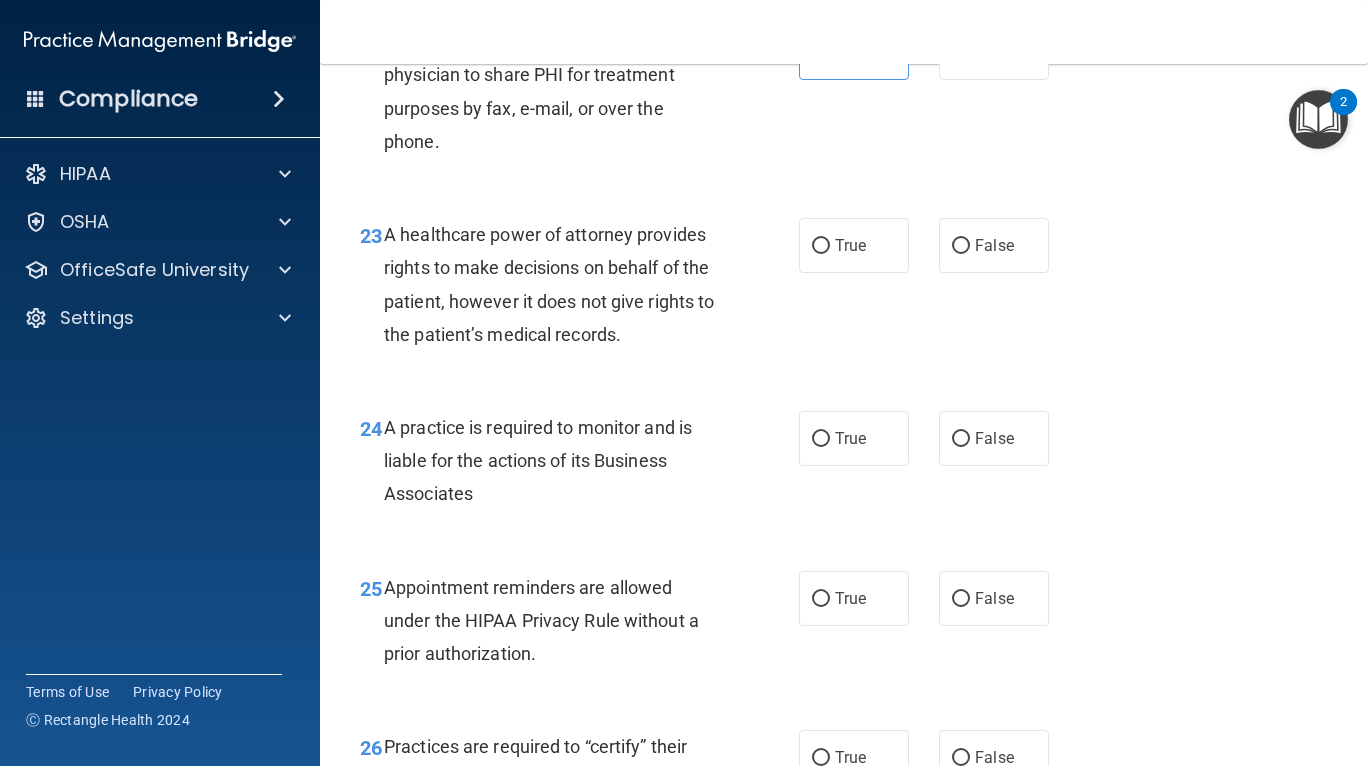 scroll, scrollTop: 4252, scrollLeft: 0, axis: vertical 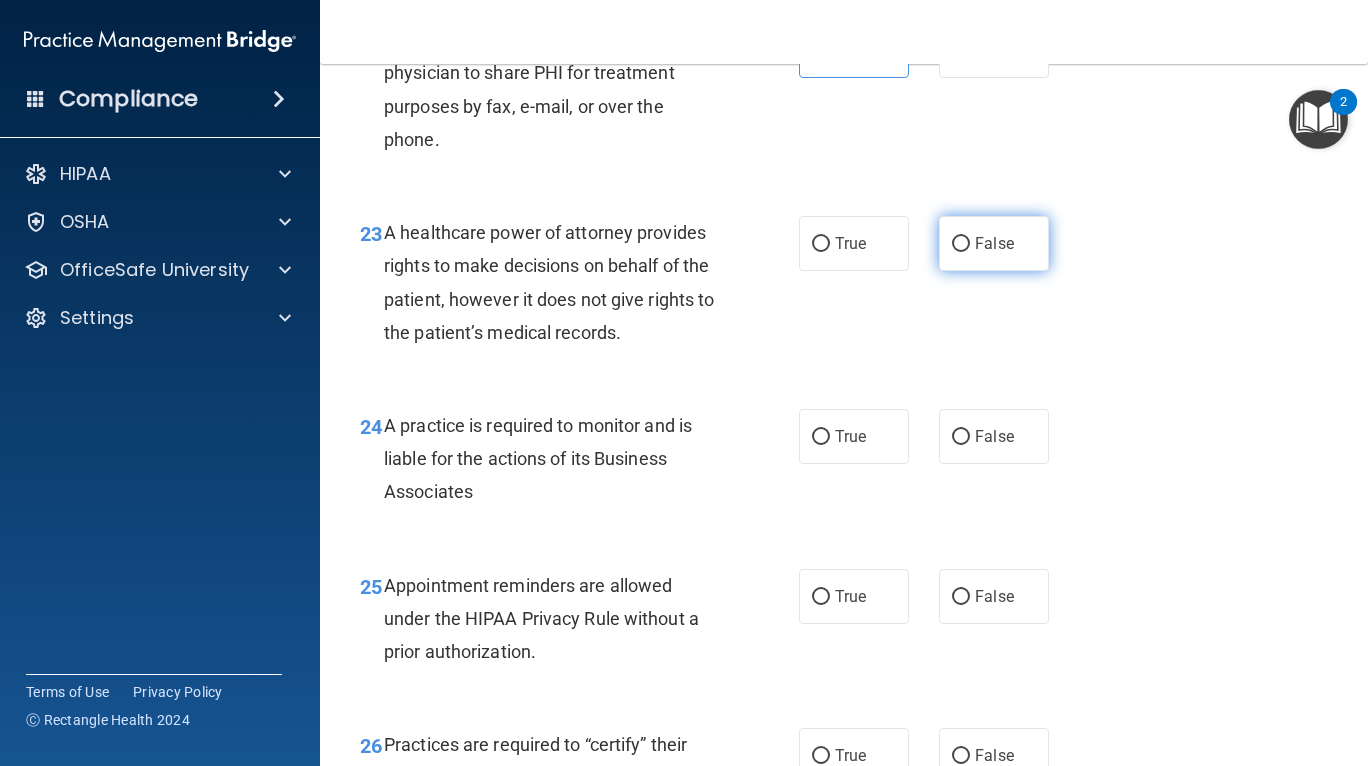 click on "False" at bounding box center (994, 243) 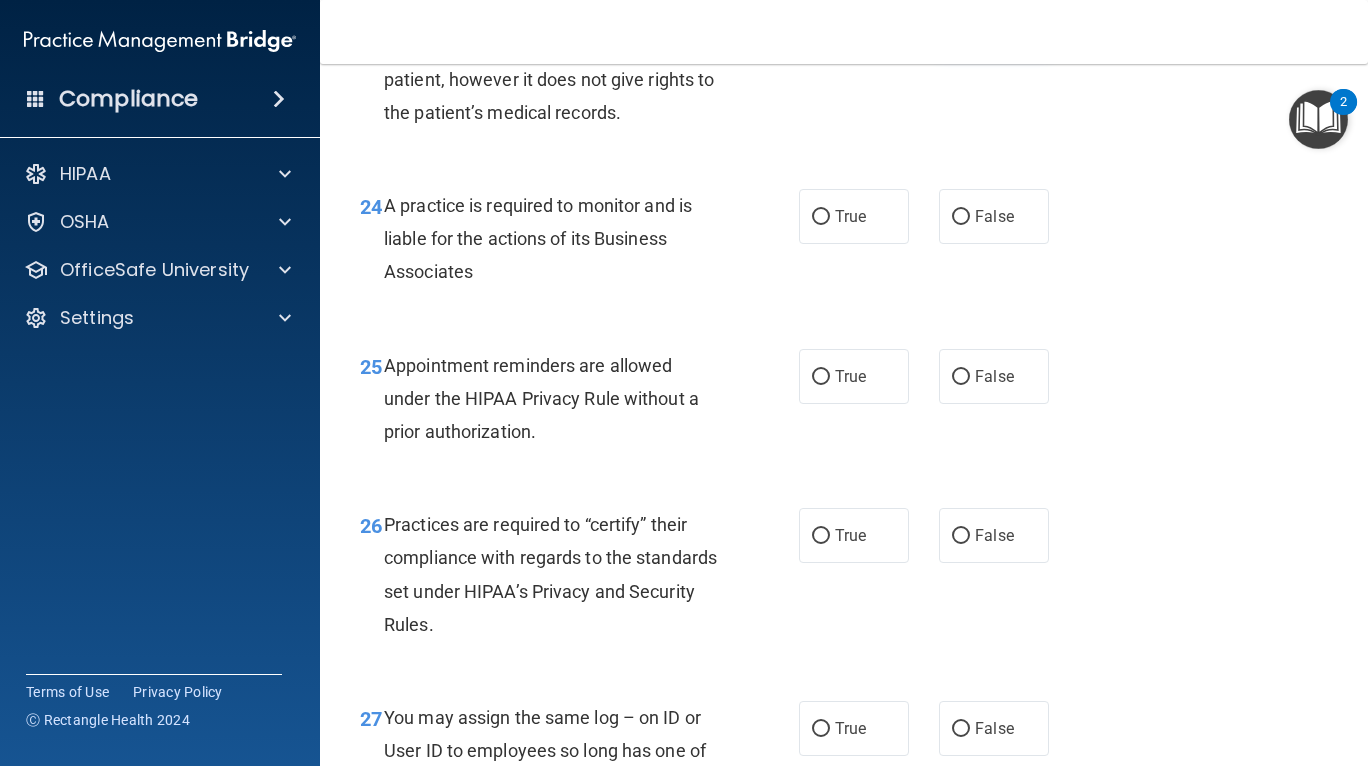 scroll, scrollTop: 4476, scrollLeft: 0, axis: vertical 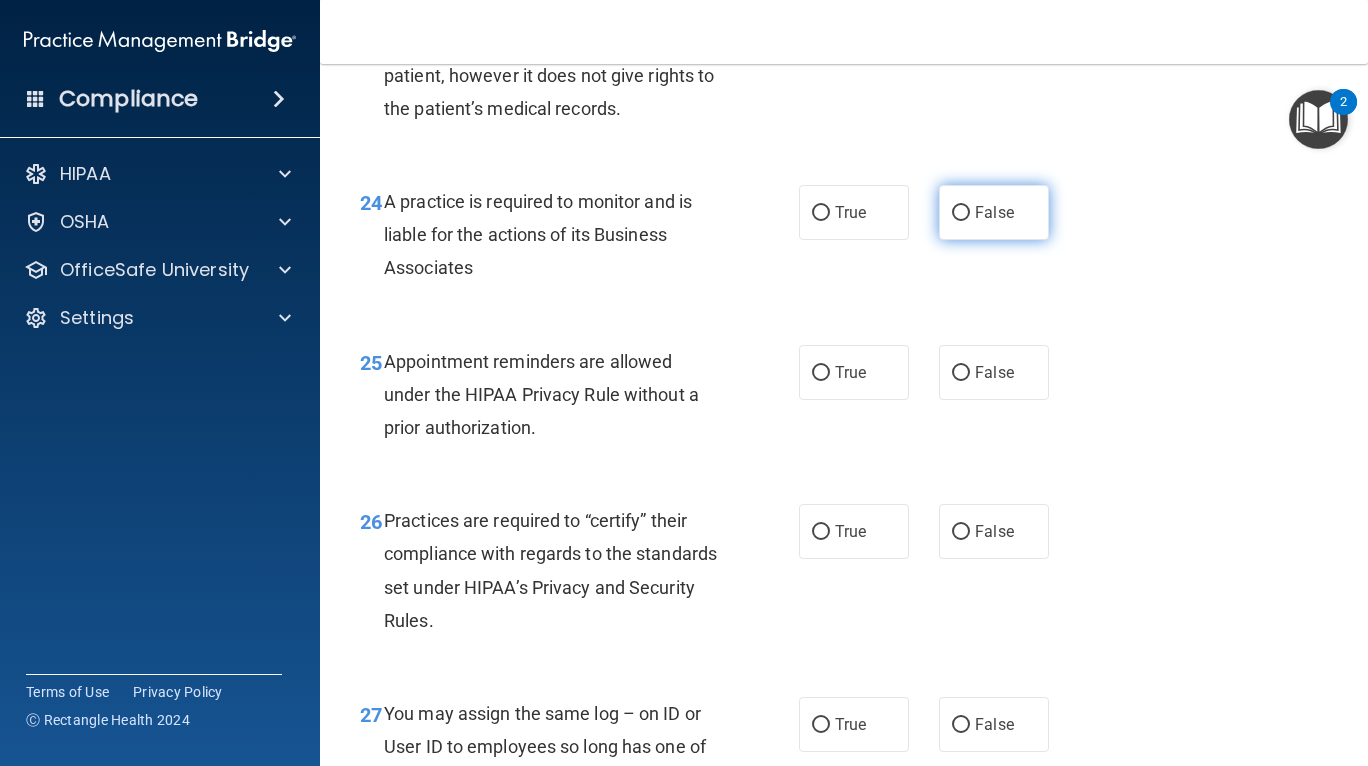 click on "False" at bounding box center (994, 212) 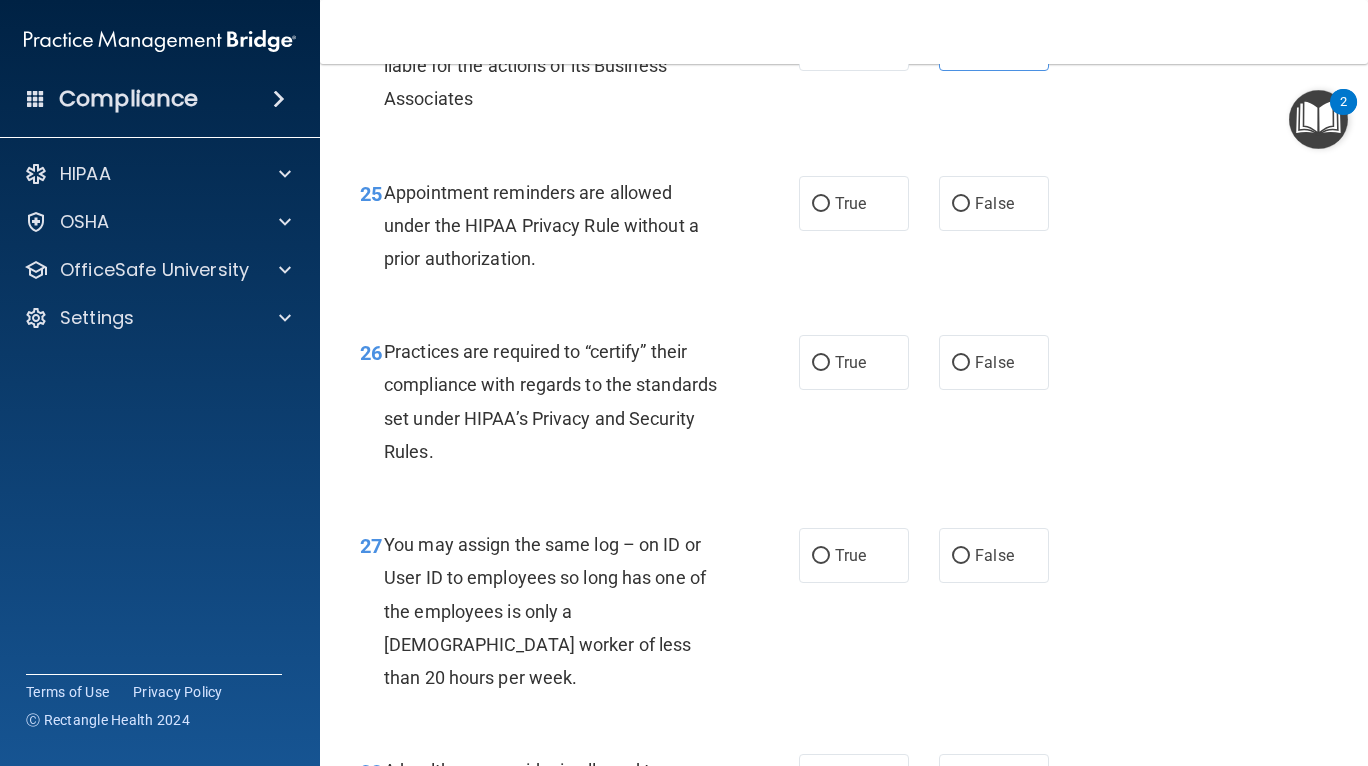 scroll, scrollTop: 4646, scrollLeft: 0, axis: vertical 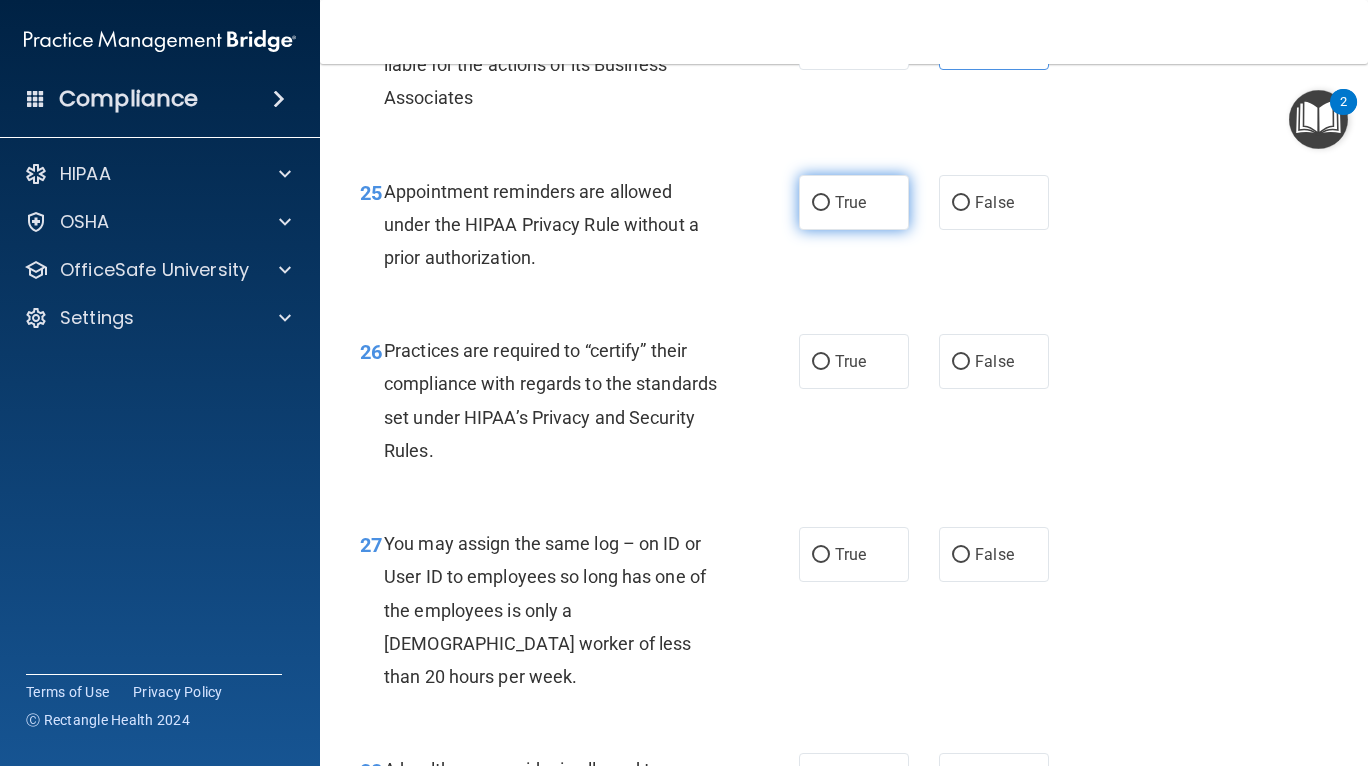 click on "True" at bounding box center (850, 202) 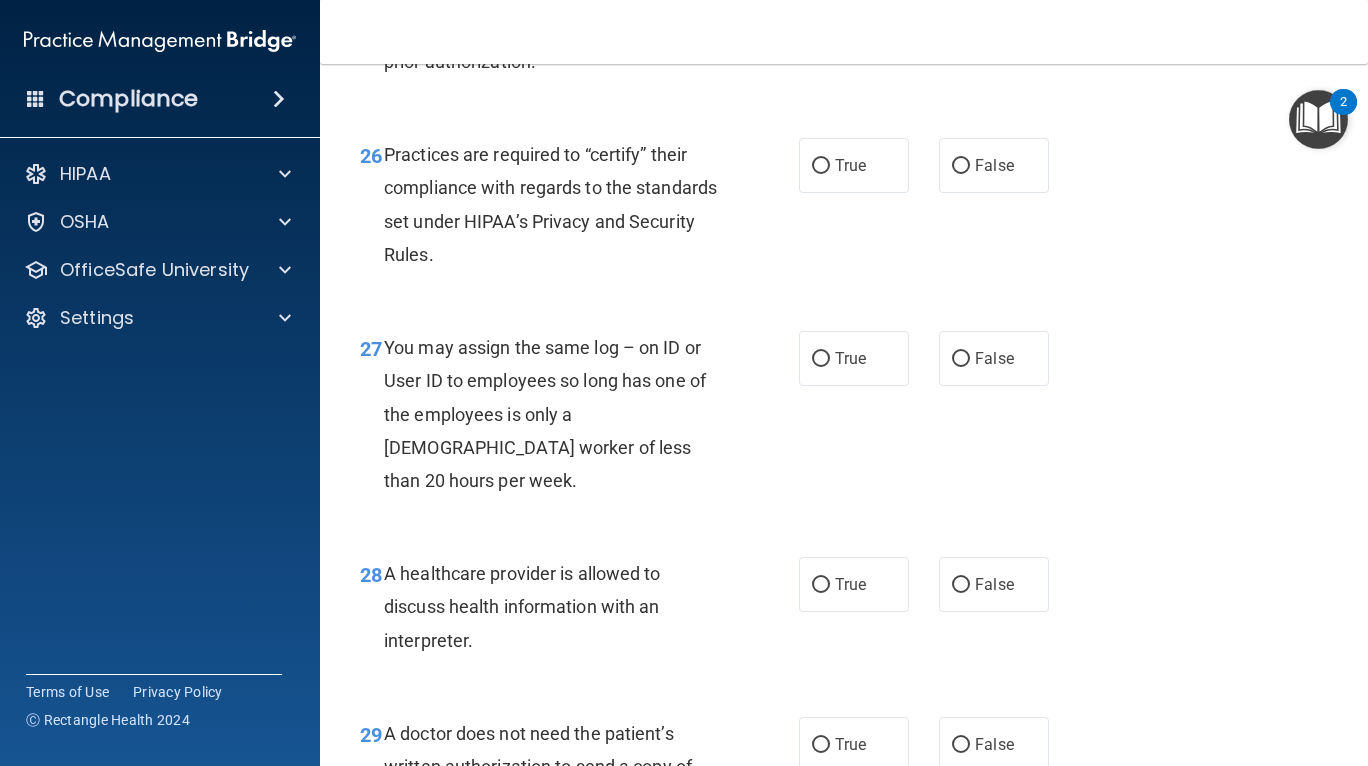 scroll, scrollTop: 4868, scrollLeft: 0, axis: vertical 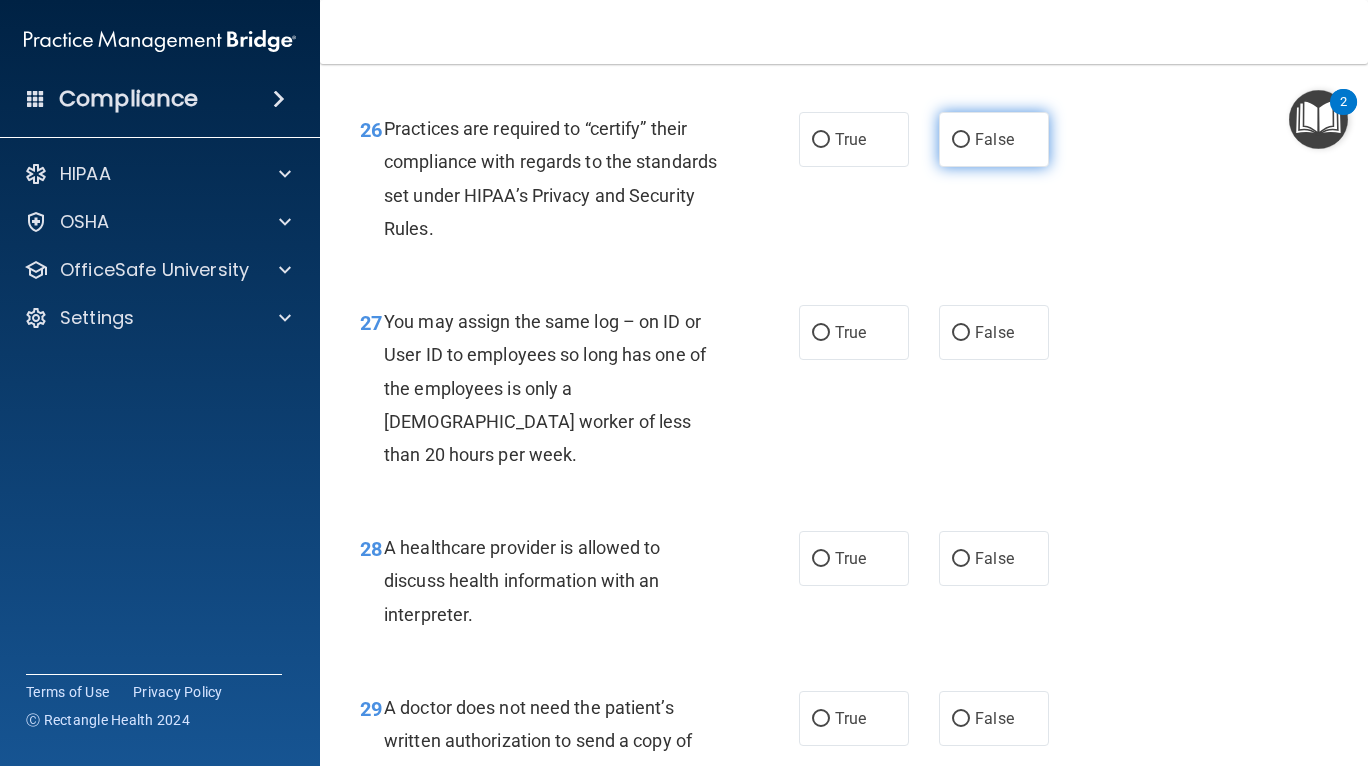 click on "False" at bounding box center [994, 139] 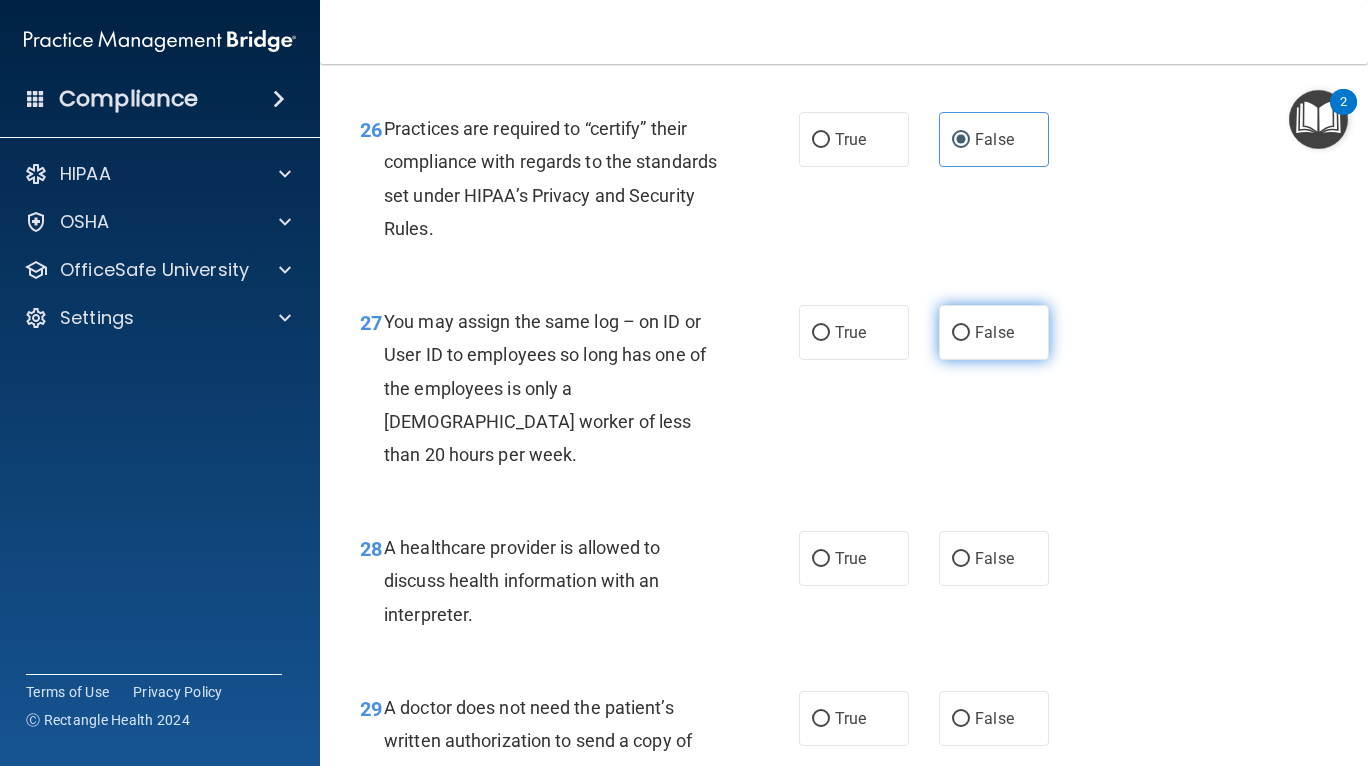 click on "False" at bounding box center [994, 332] 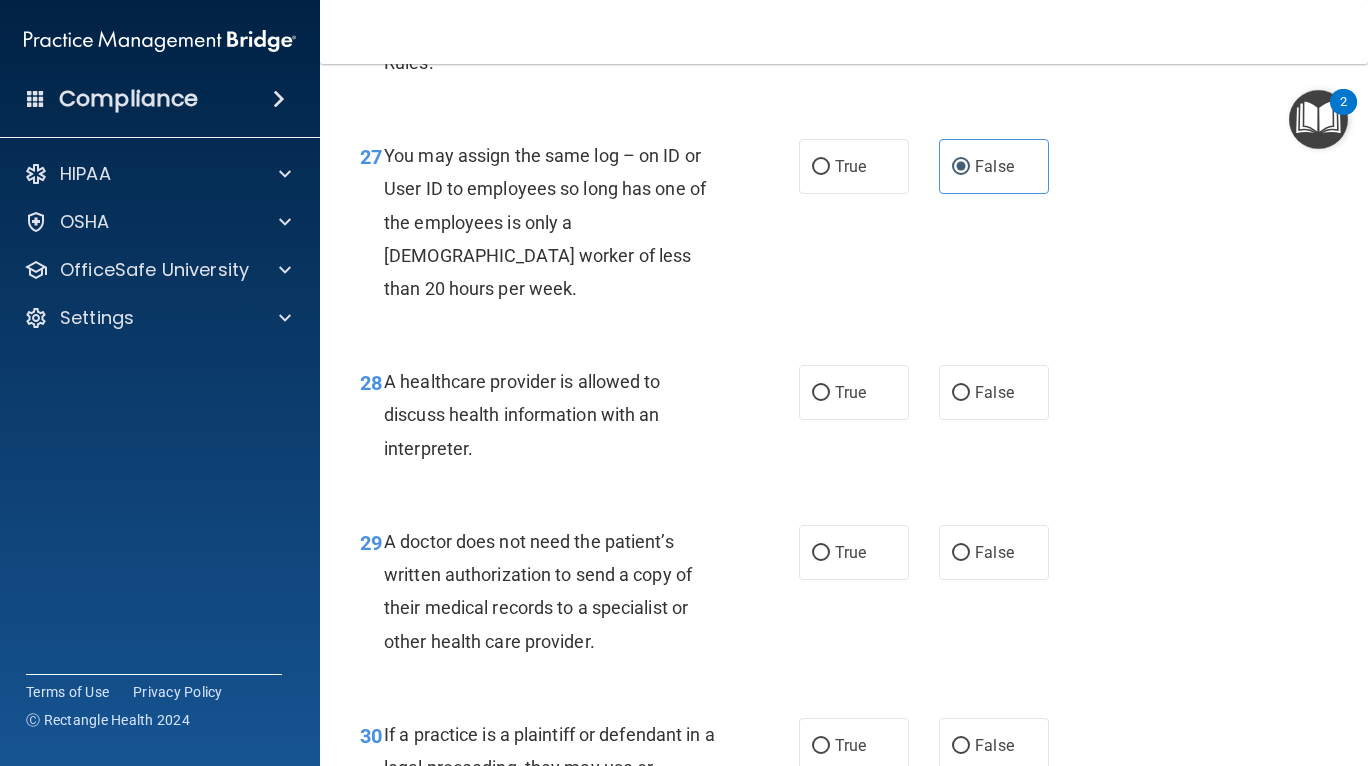 scroll, scrollTop: 5036, scrollLeft: 0, axis: vertical 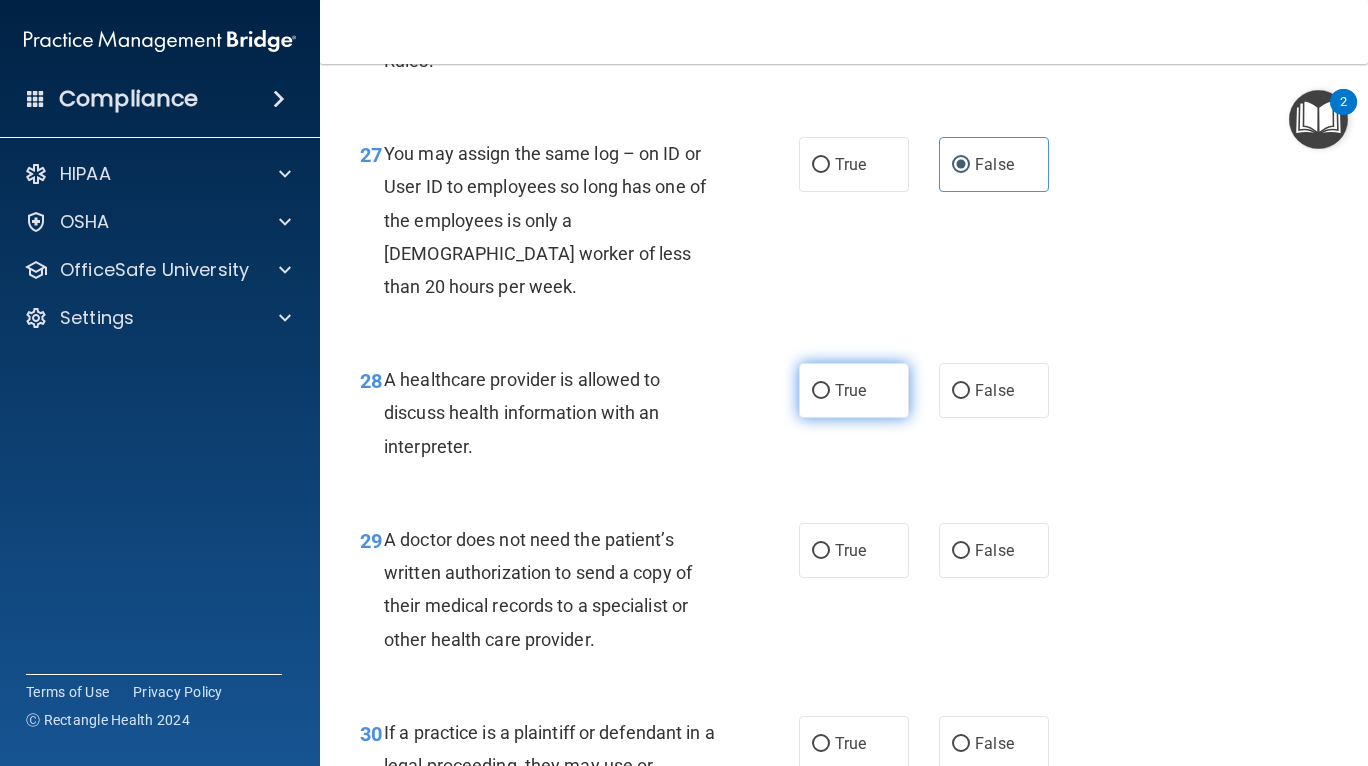 click on "True" at bounding box center (850, 390) 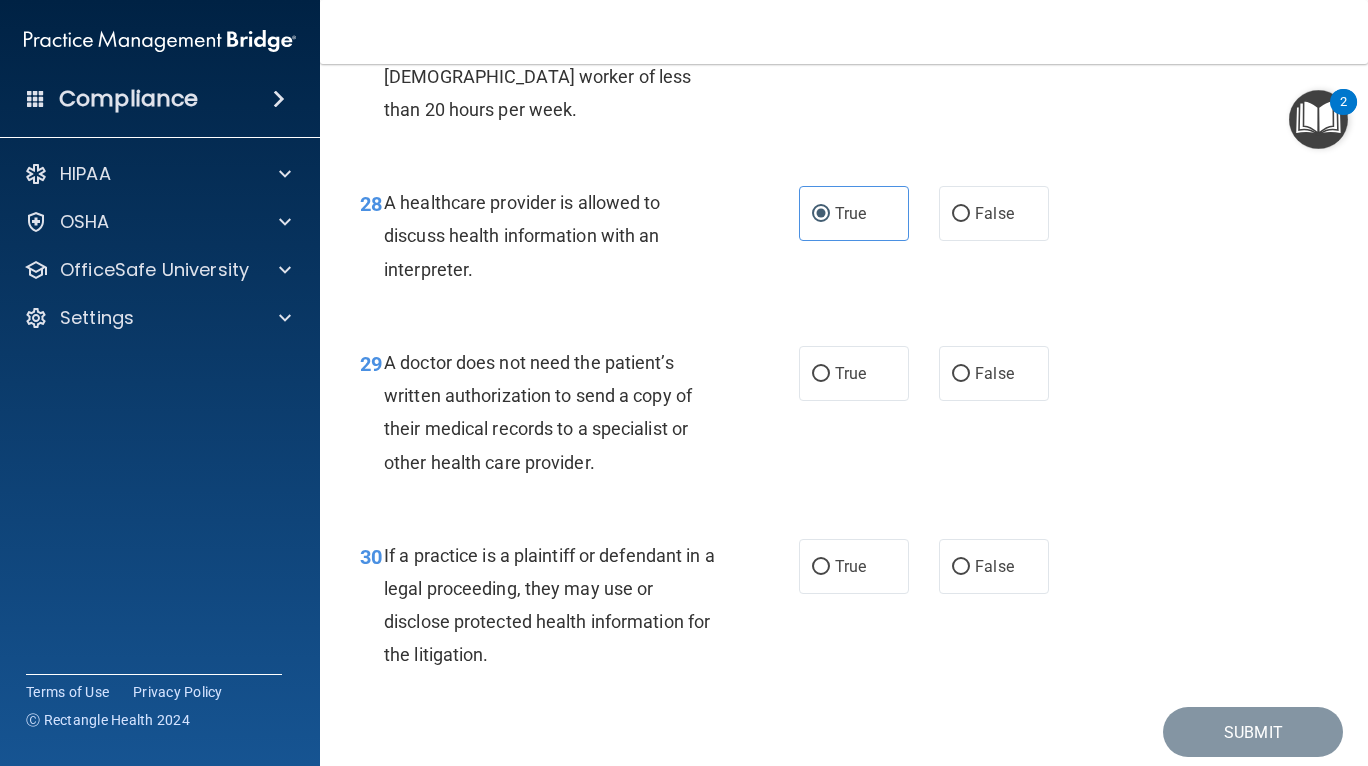 scroll, scrollTop: 5216, scrollLeft: 0, axis: vertical 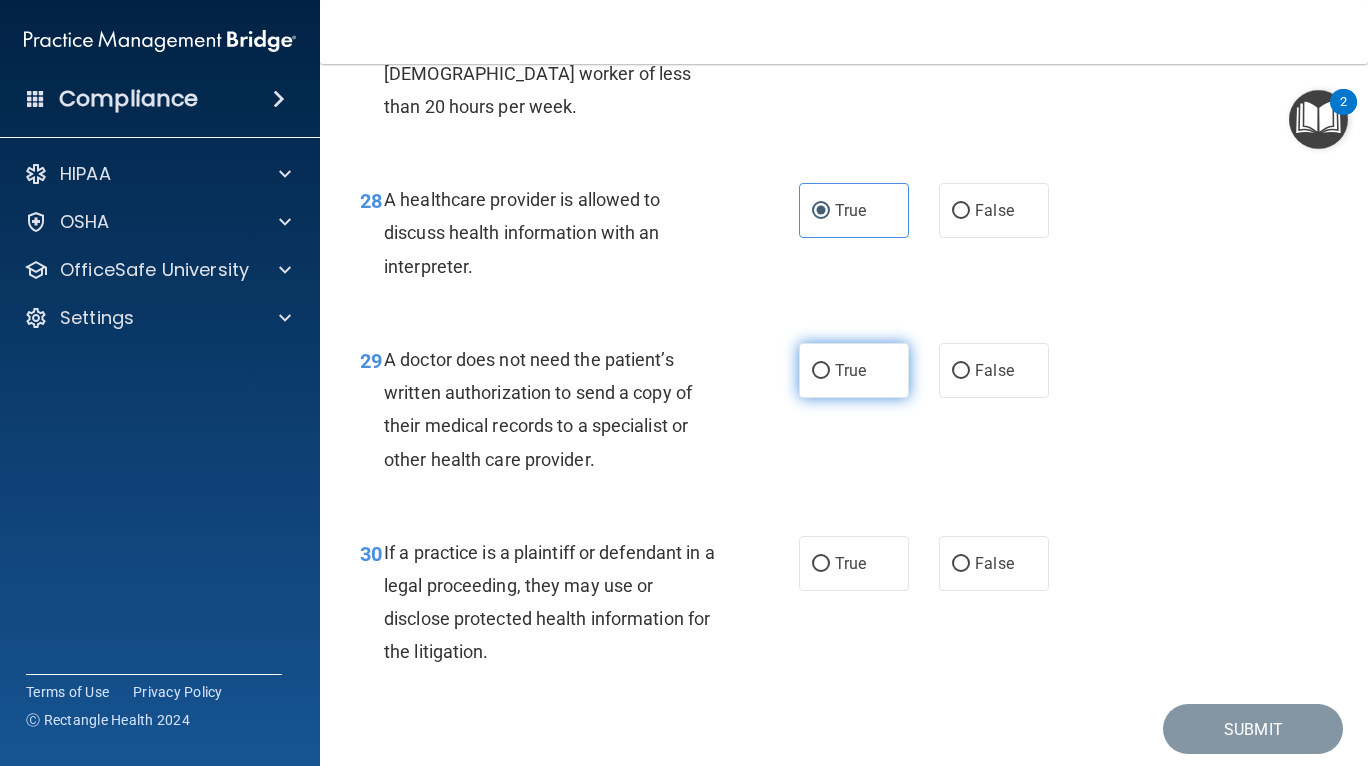 click on "True" at bounding box center (850, 370) 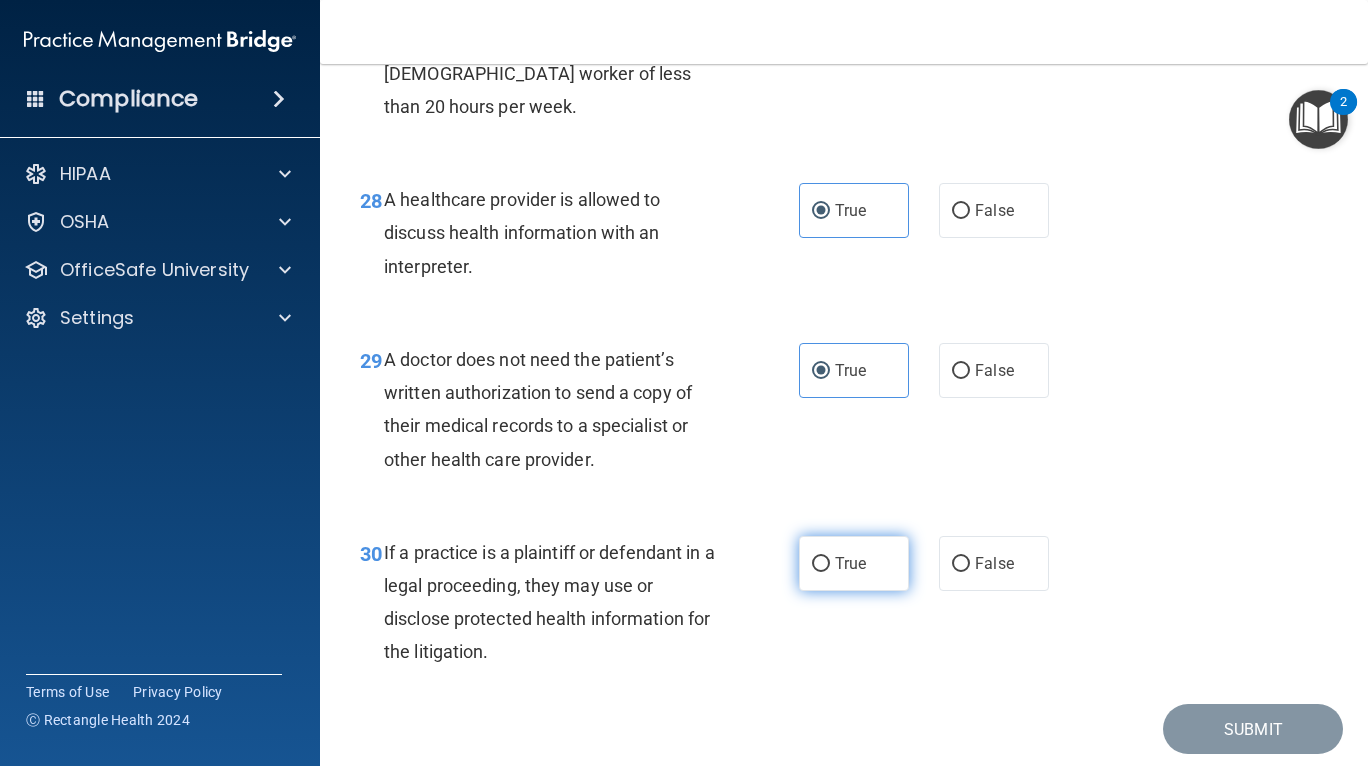click on "True" at bounding box center [821, 564] 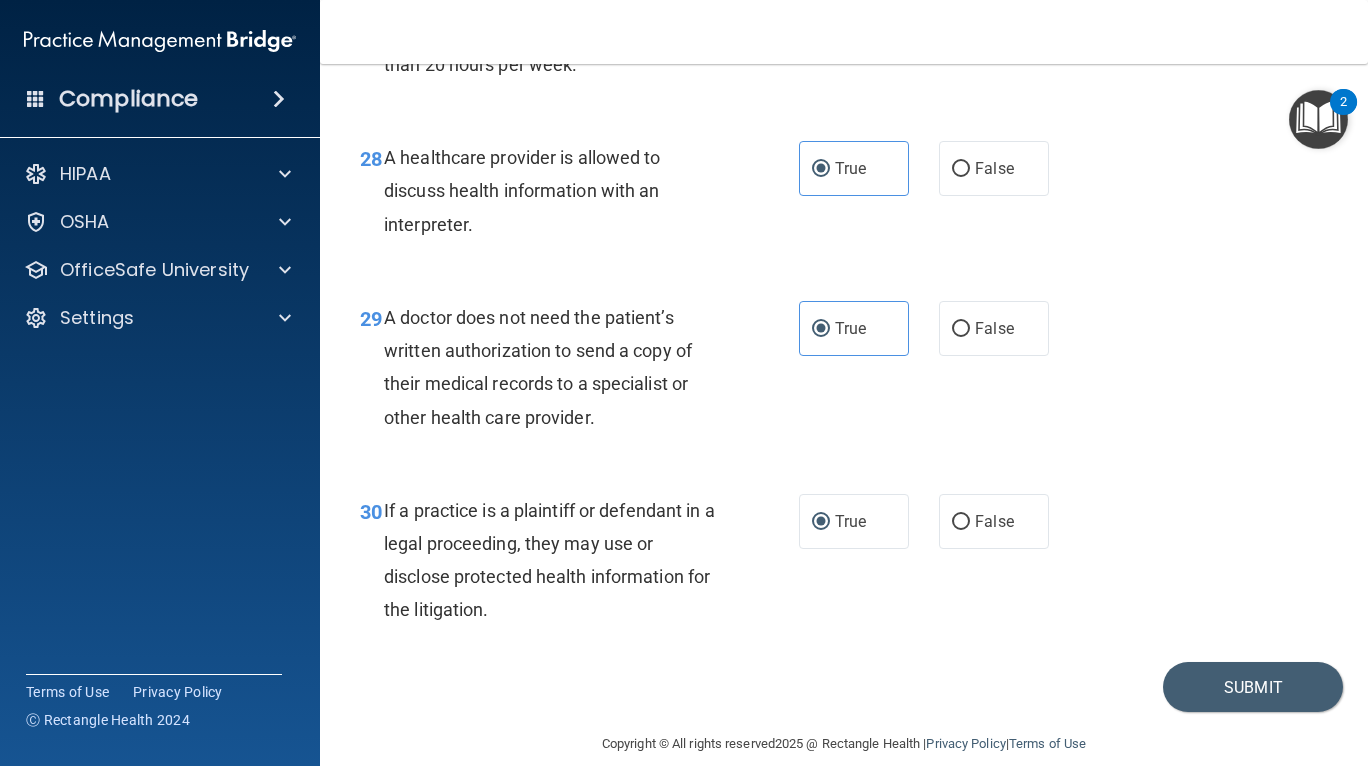 scroll, scrollTop: 5349, scrollLeft: 0, axis: vertical 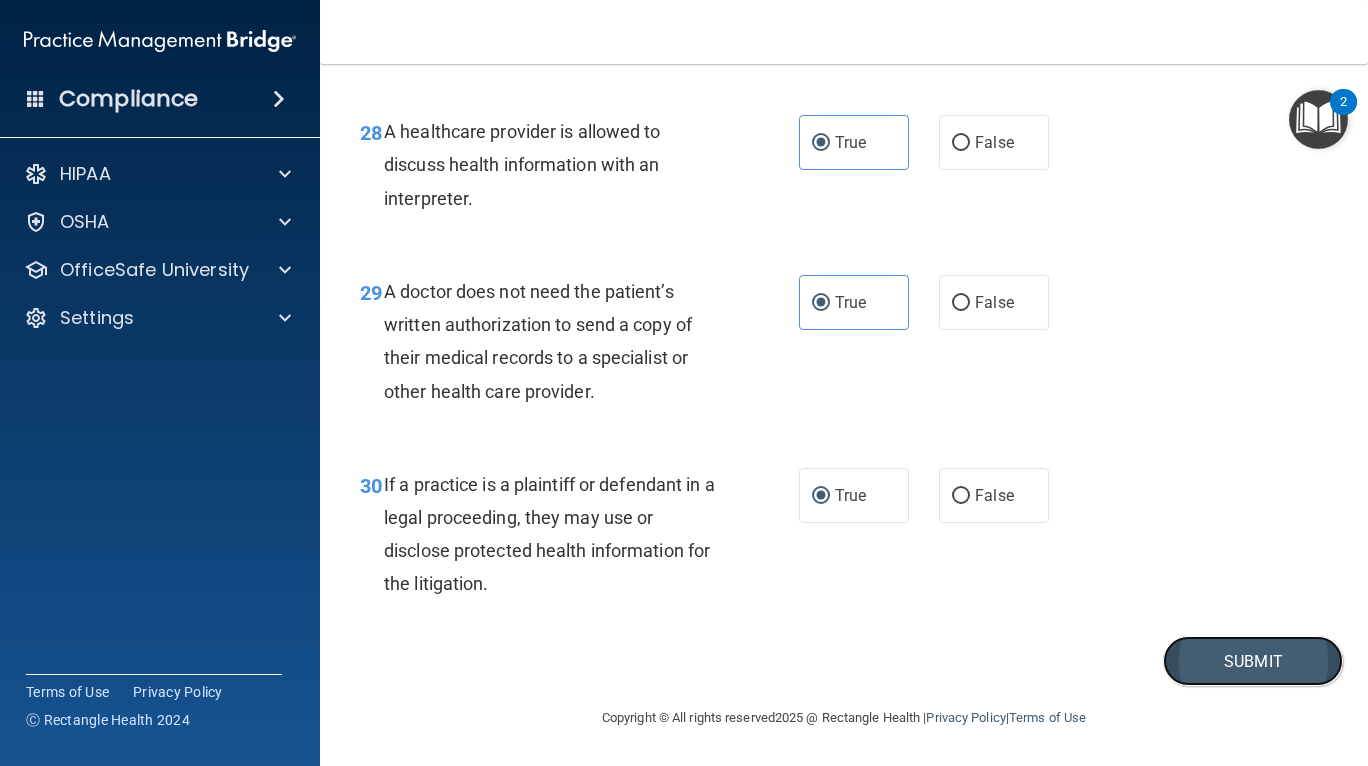 click on "Submit" at bounding box center (1253, 661) 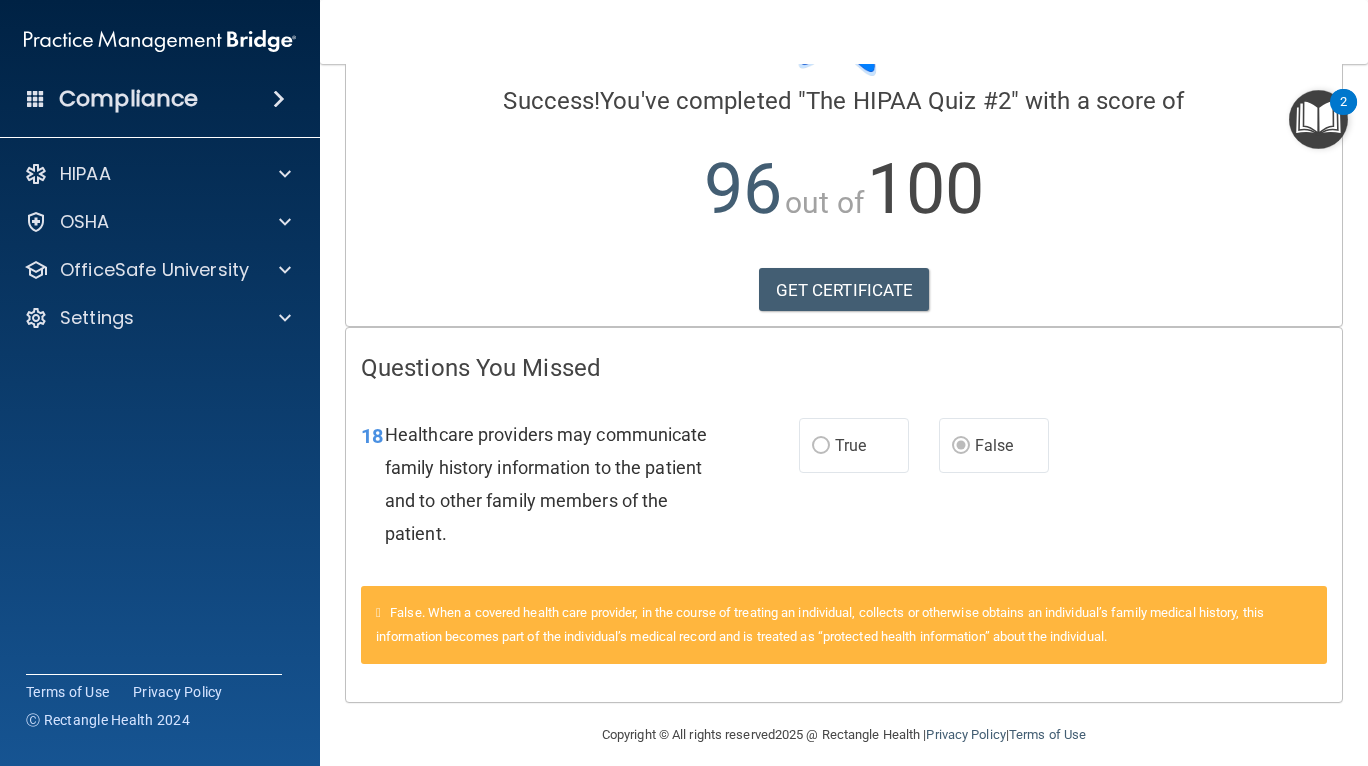 scroll, scrollTop: 161, scrollLeft: 0, axis: vertical 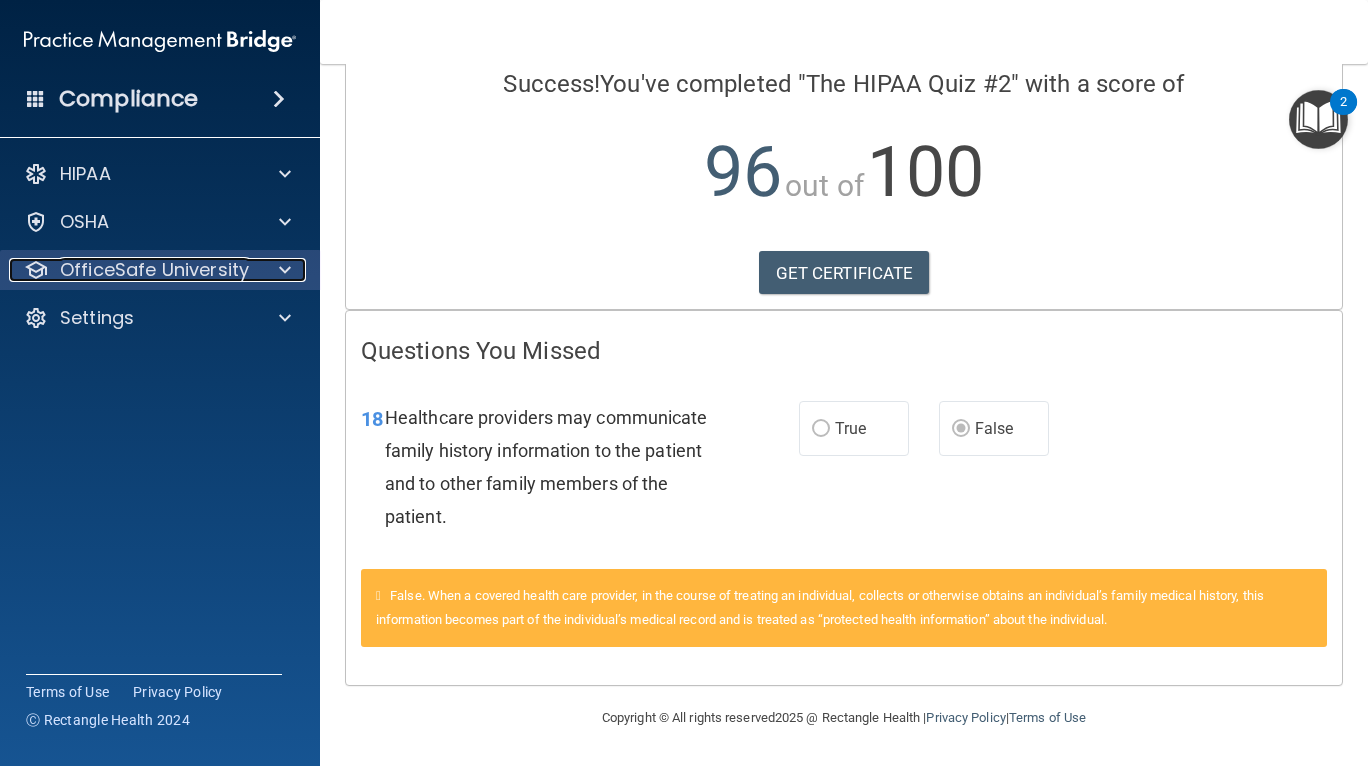 click on "OfficeSafe University" at bounding box center (154, 270) 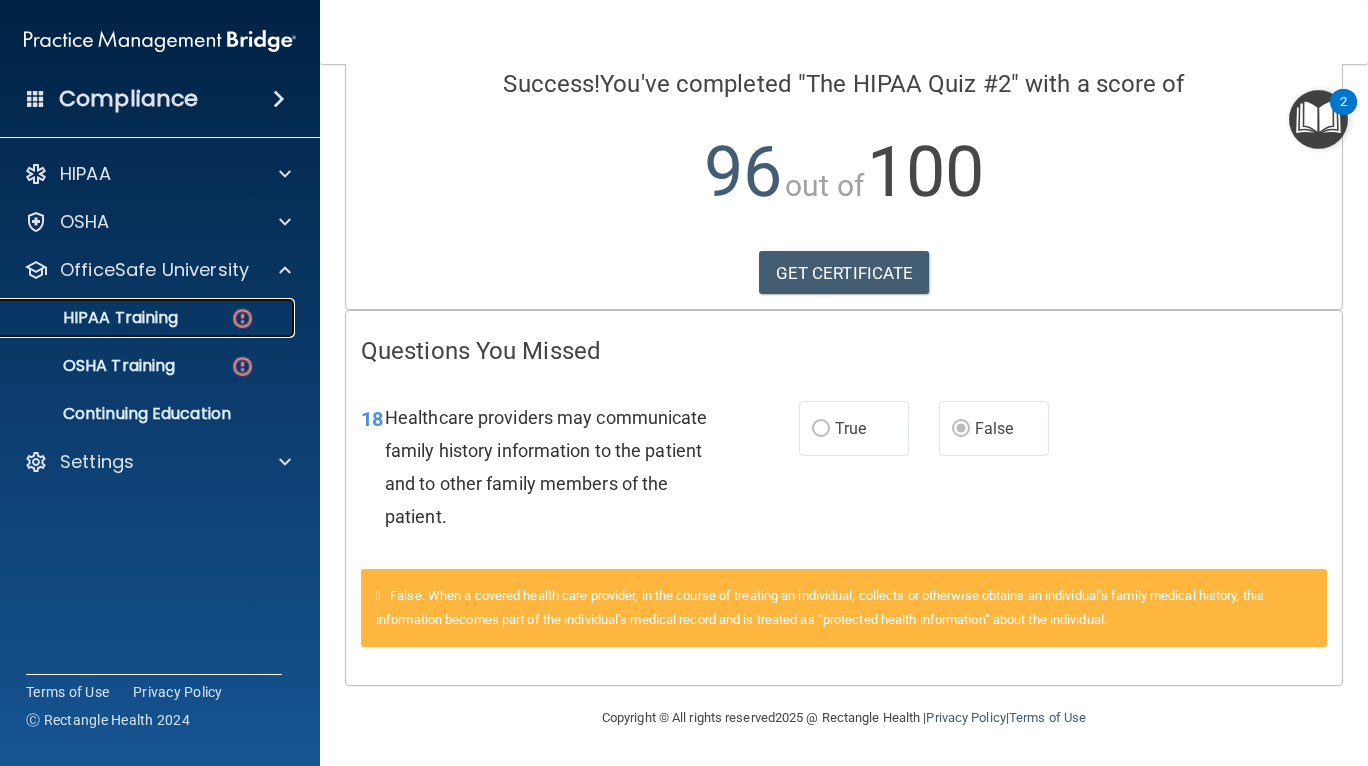 click on "HIPAA Training" at bounding box center [149, 318] 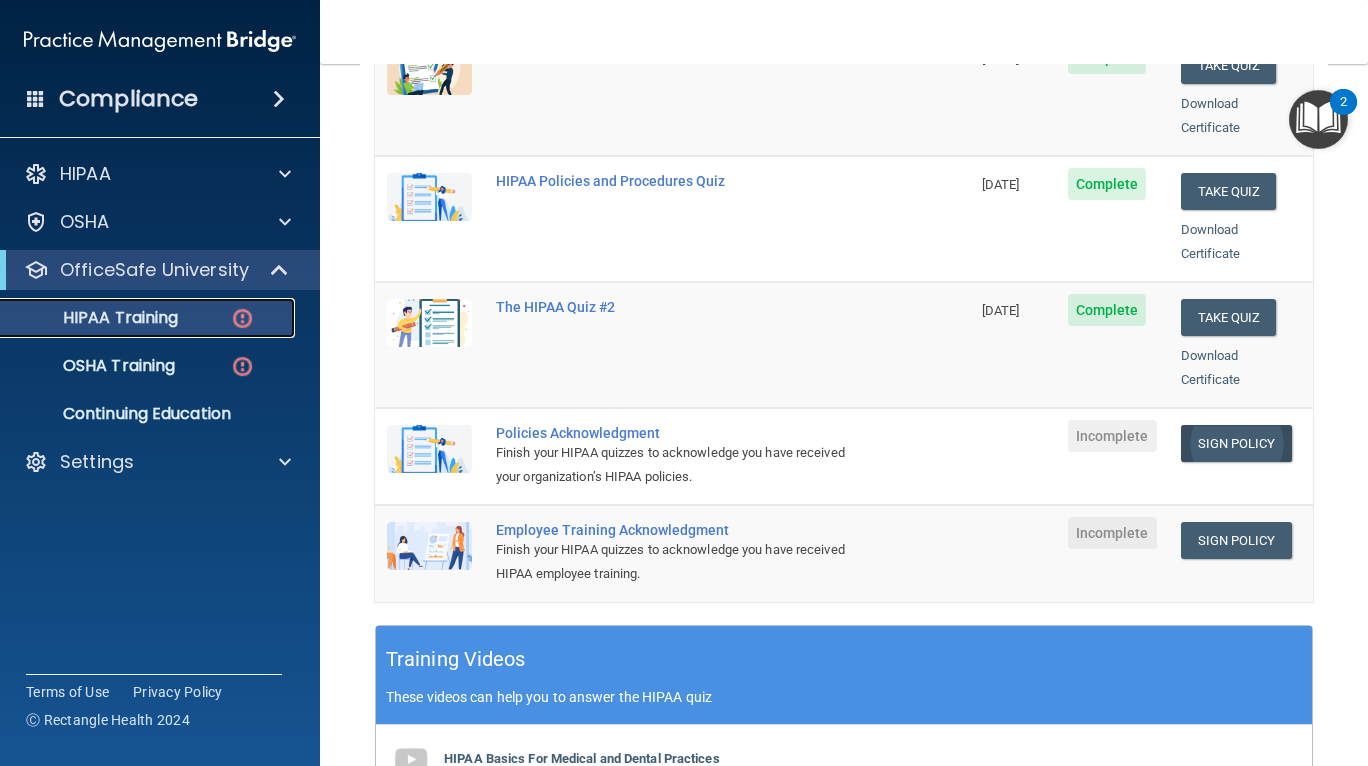 scroll, scrollTop: 362, scrollLeft: 0, axis: vertical 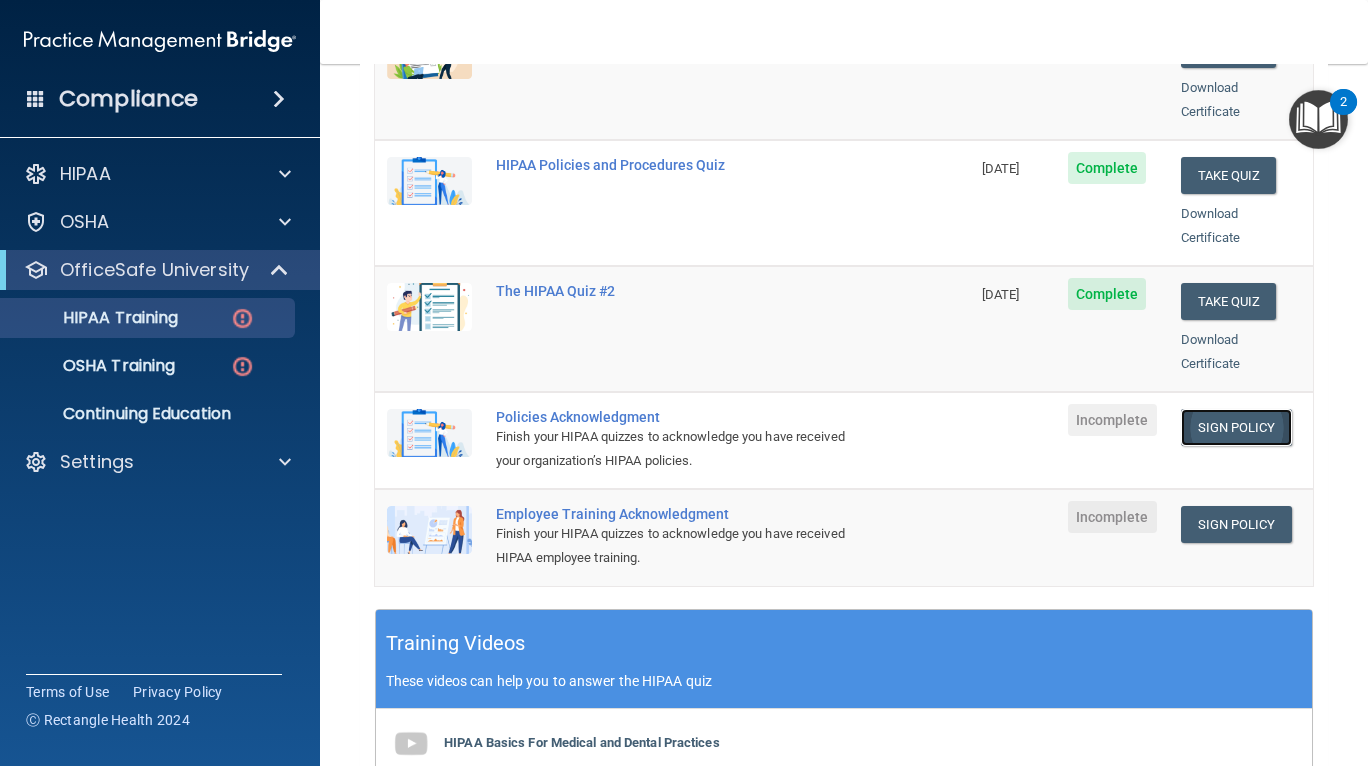 click on "Sign Policy" at bounding box center (1236, 427) 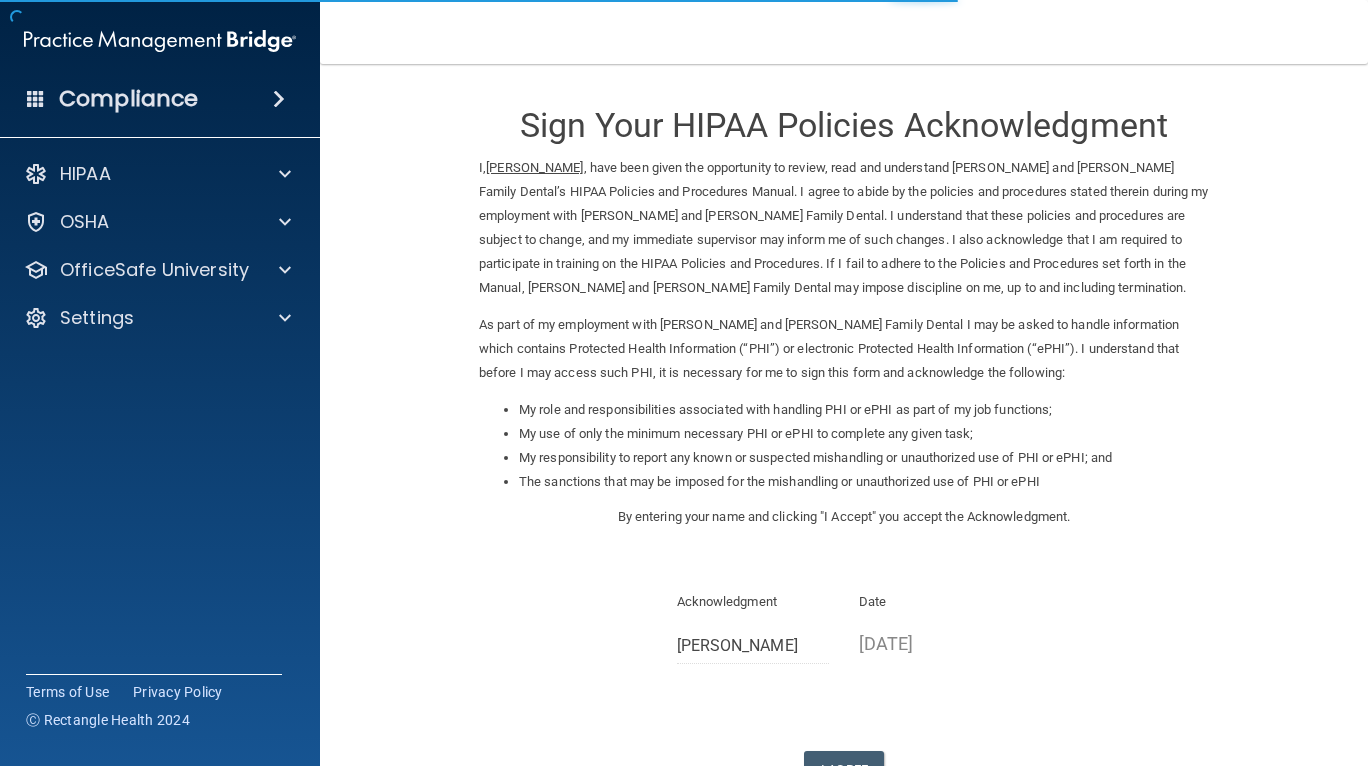 scroll, scrollTop: 0, scrollLeft: 0, axis: both 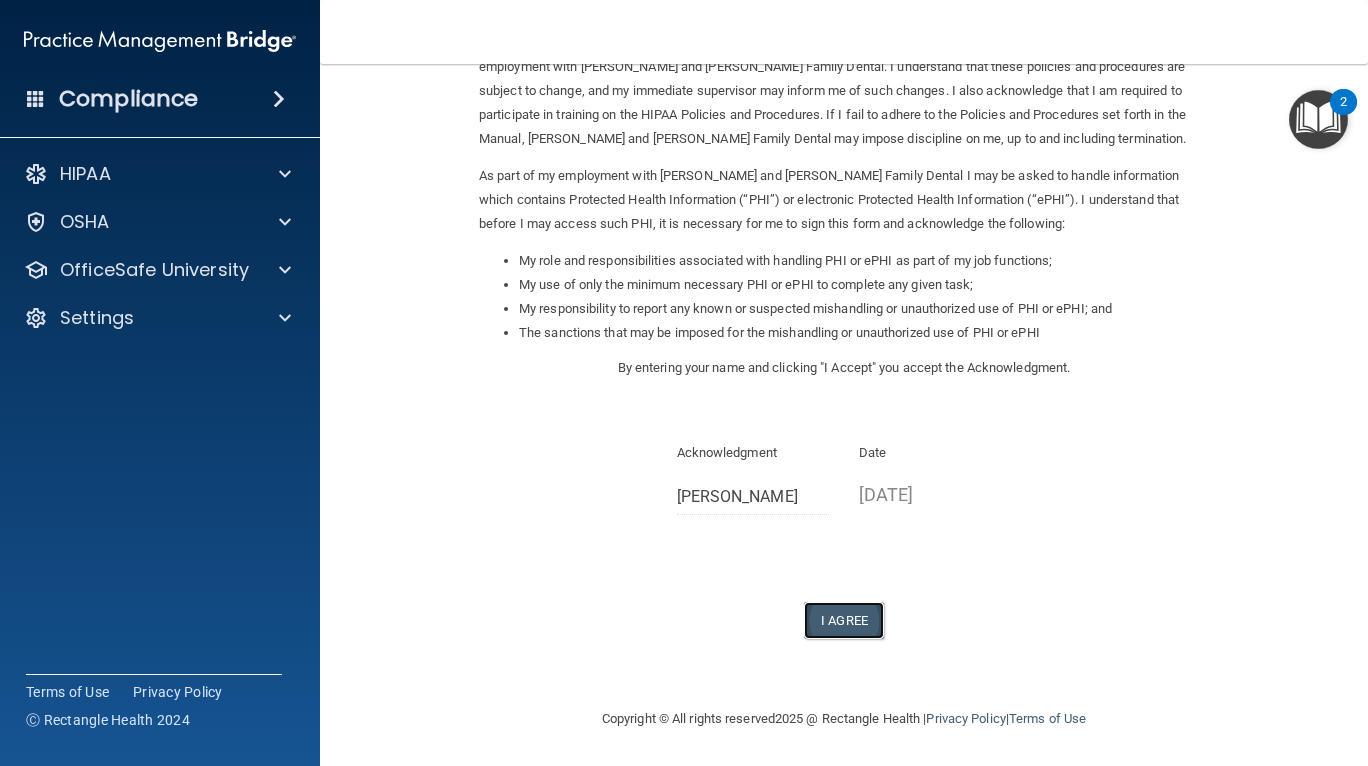 click on "I Agree" at bounding box center (844, 620) 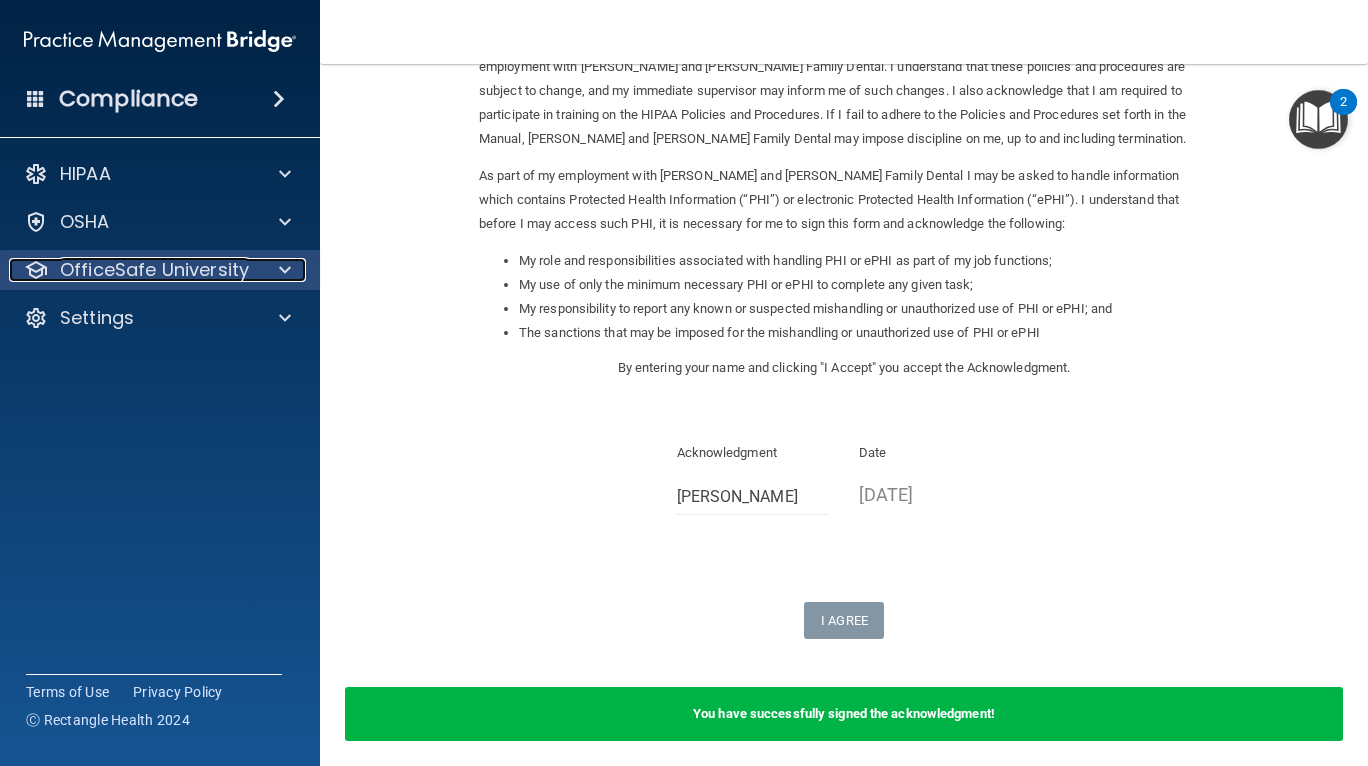 click at bounding box center (282, 270) 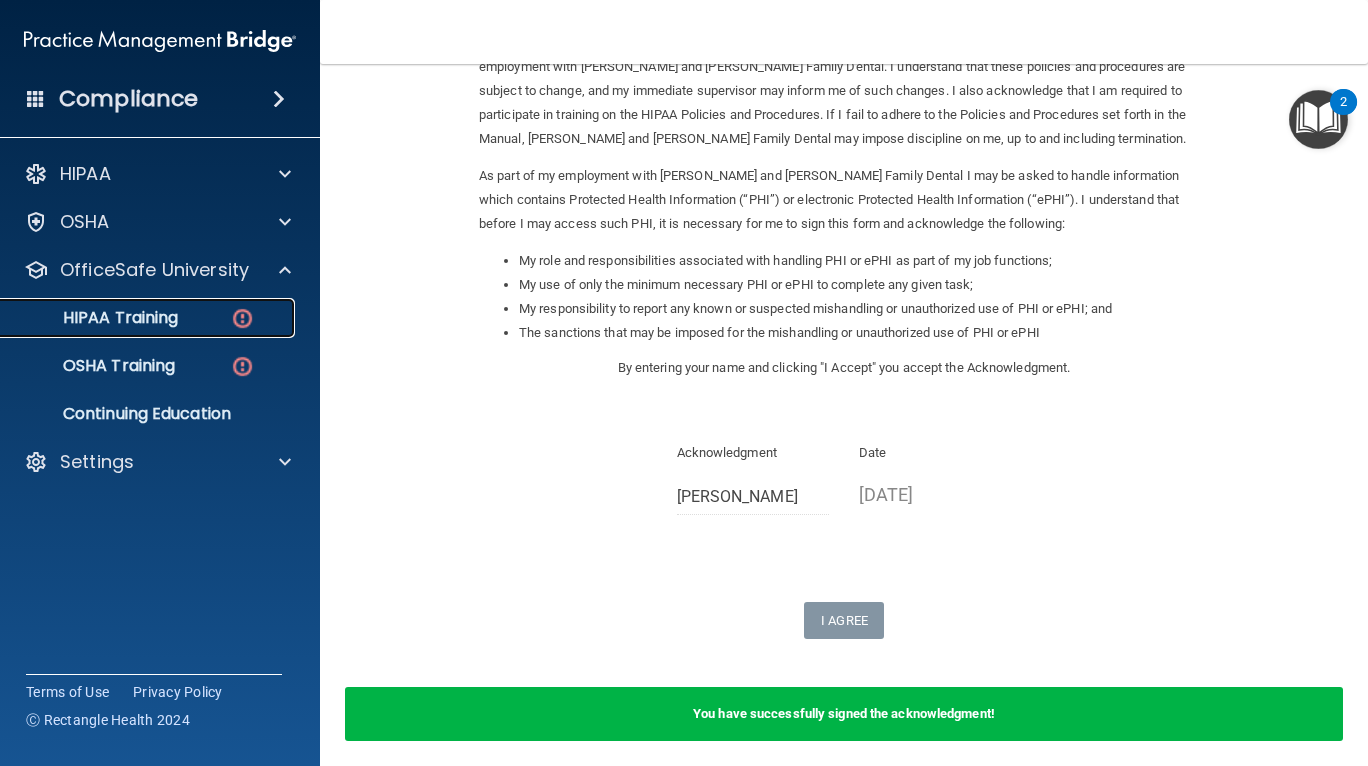 click on "HIPAA Training" at bounding box center [149, 318] 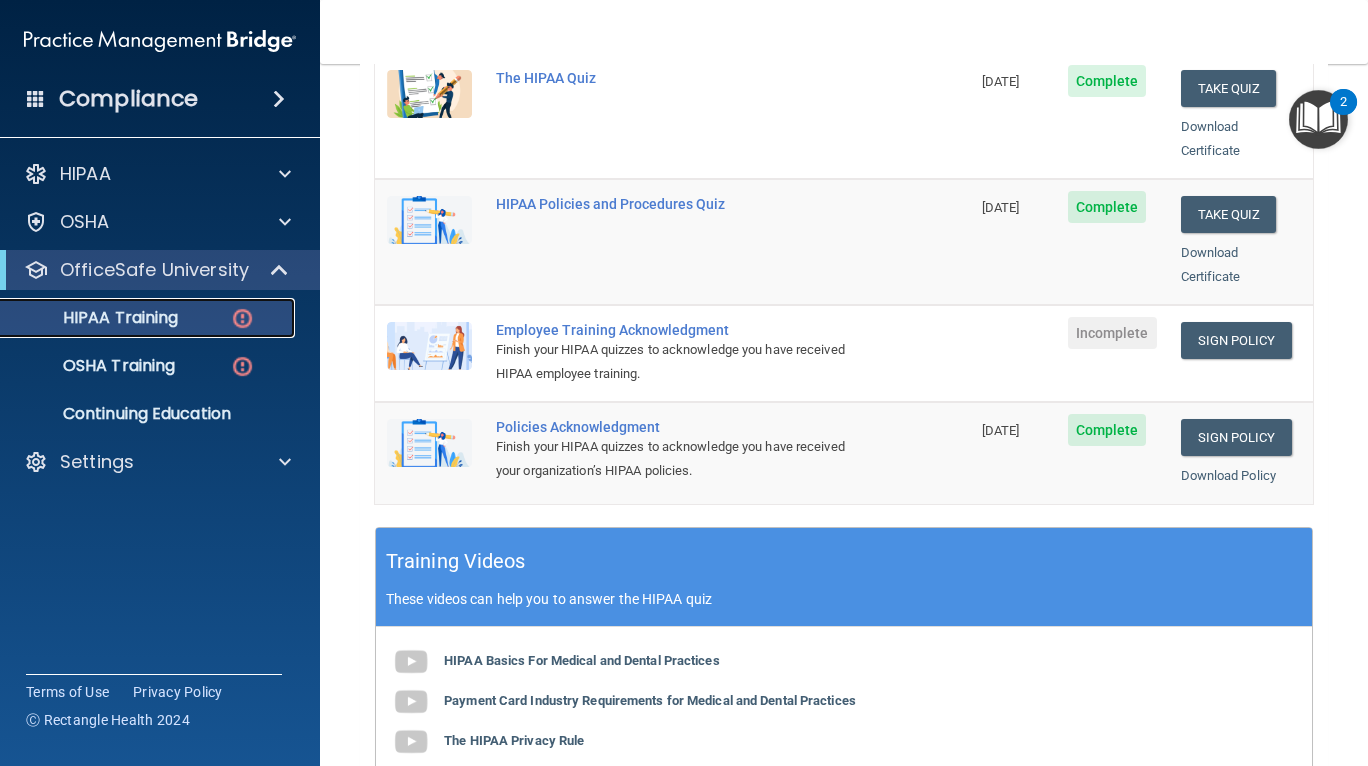 scroll, scrollTop: 448, scrollLeft: 0, axis: vertical 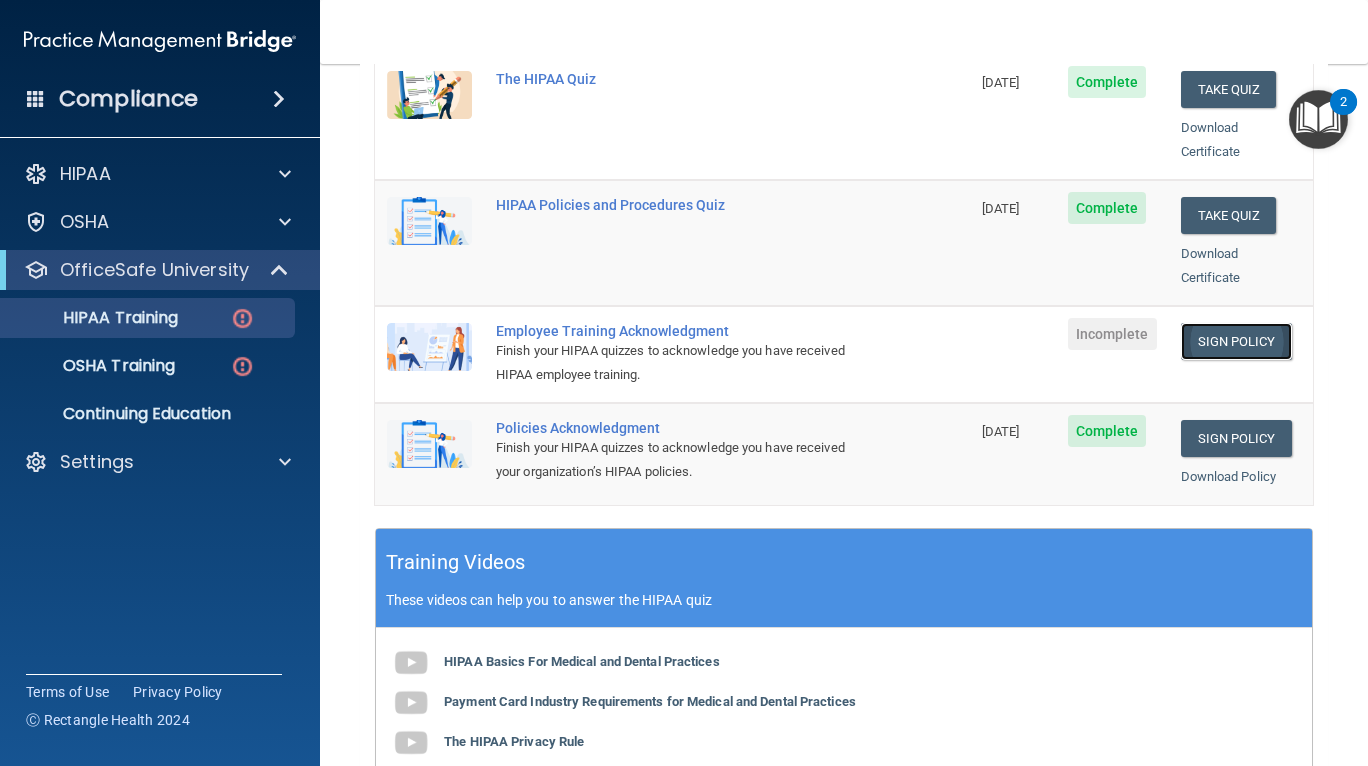 click on "Sign Policy" at bounding box center [1236, 341] 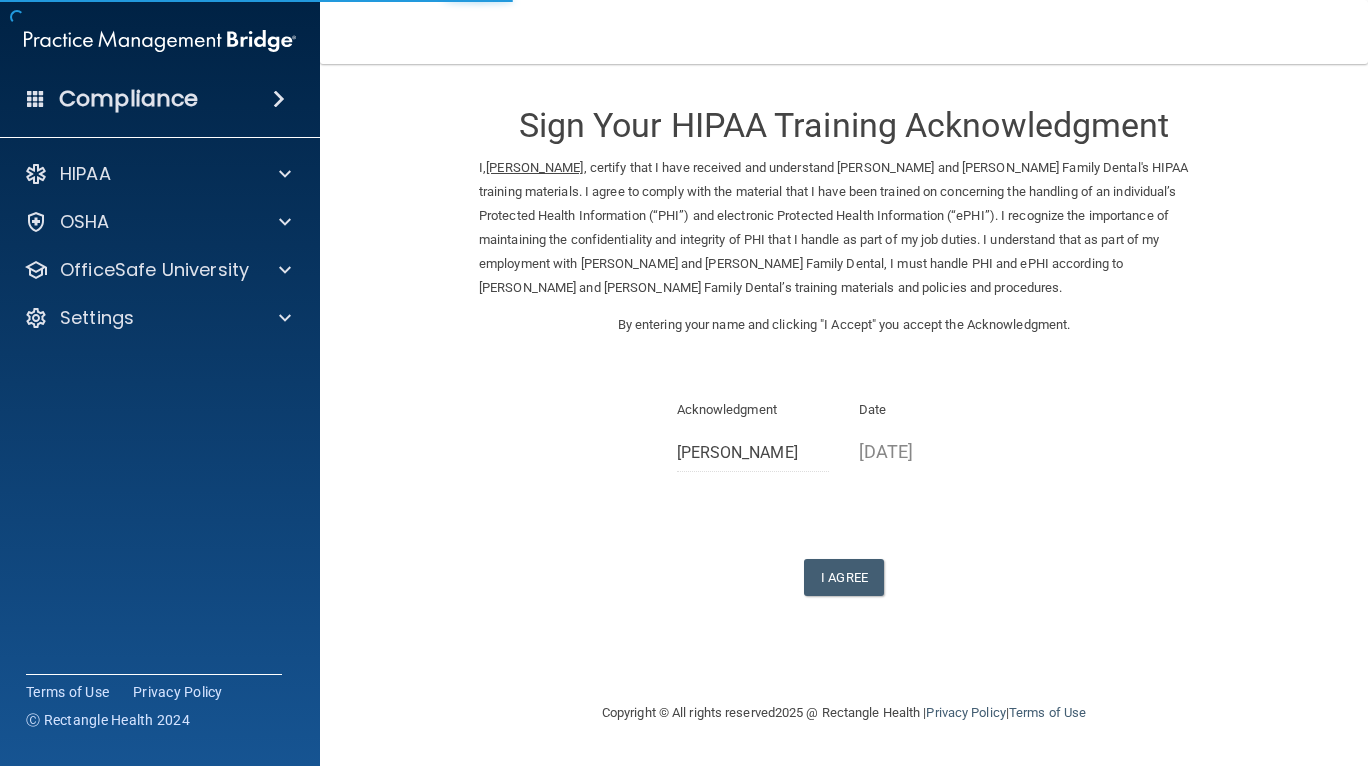 scroll, scrollTop: 0, scrollLeft: 0, axis: both 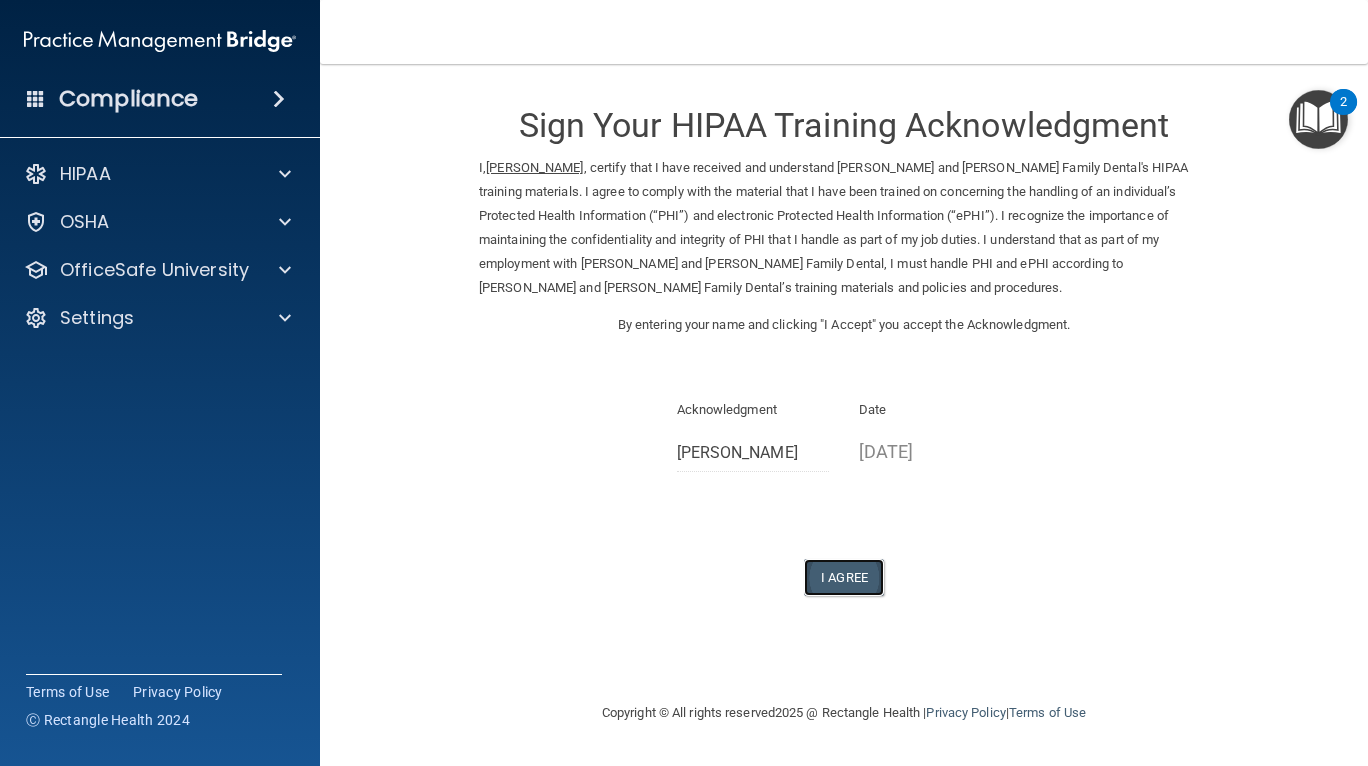 click on "I Agree" at bounding box center [844, 577] 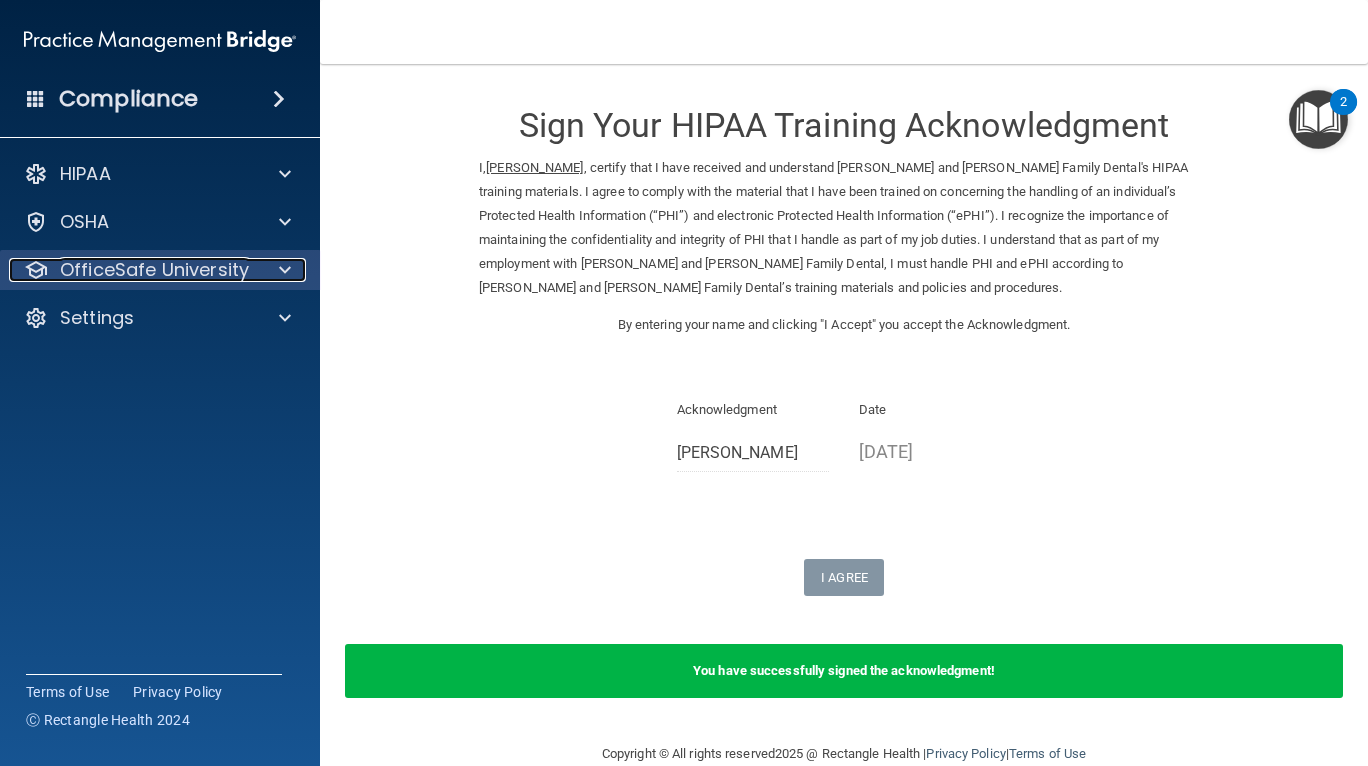click at bounding box center [282, 270] 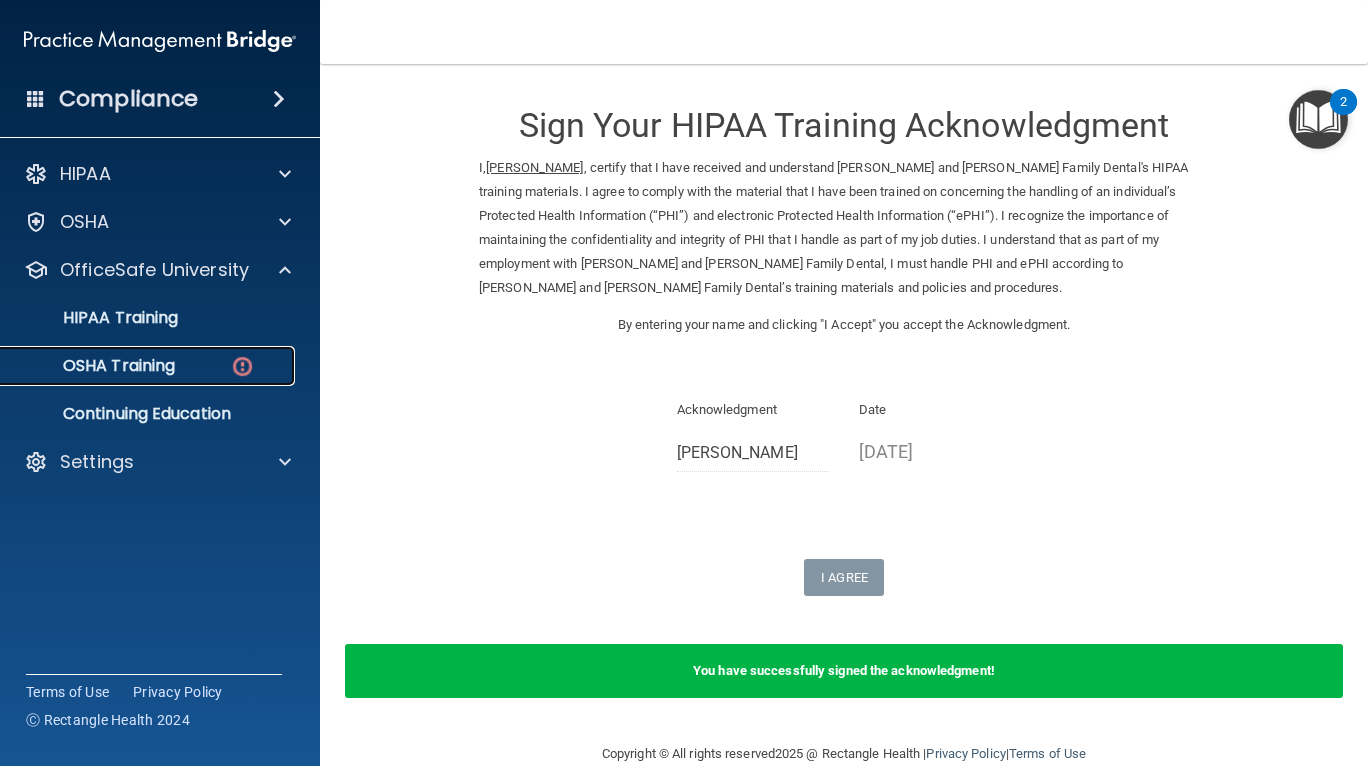 click on "OSHA Training" at bounding box center [94, 366] 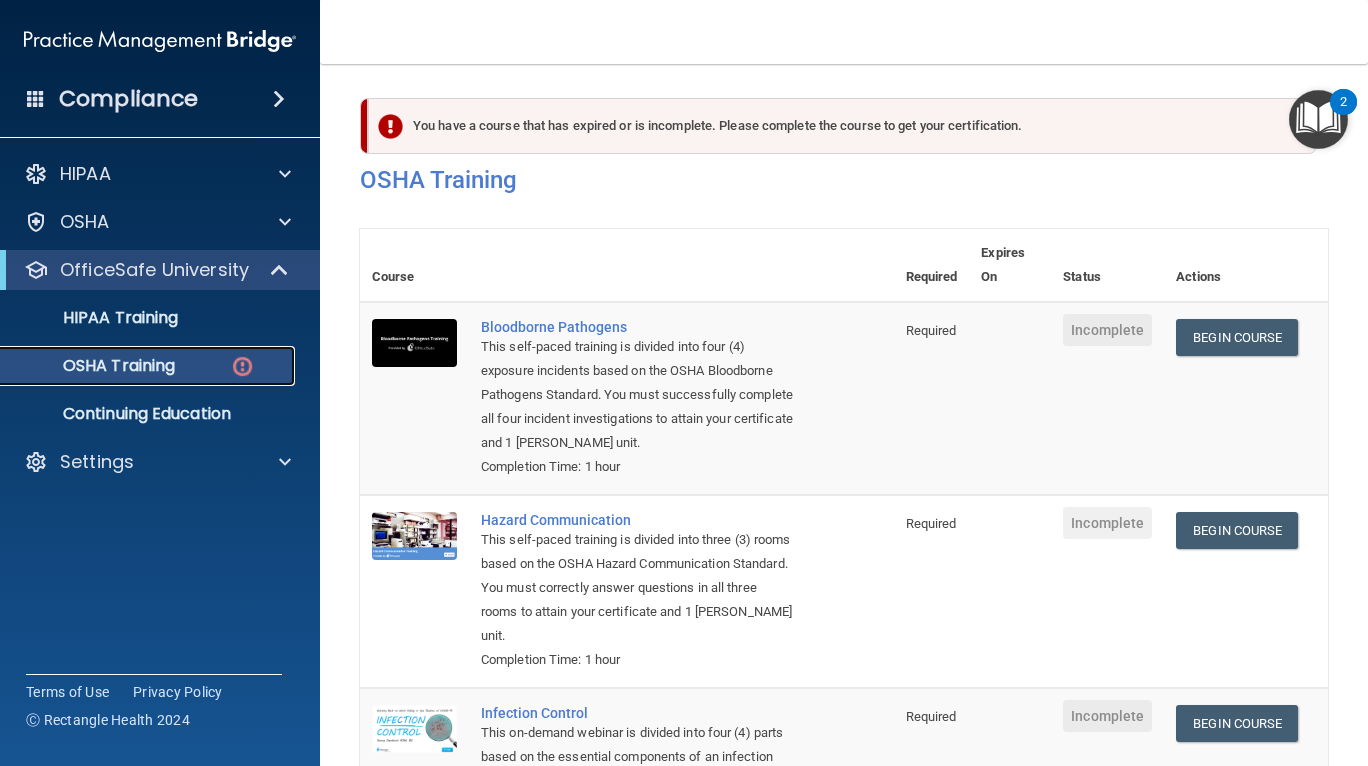 scroll, scrollTop: 0, scrollLeft: 0, axis: both 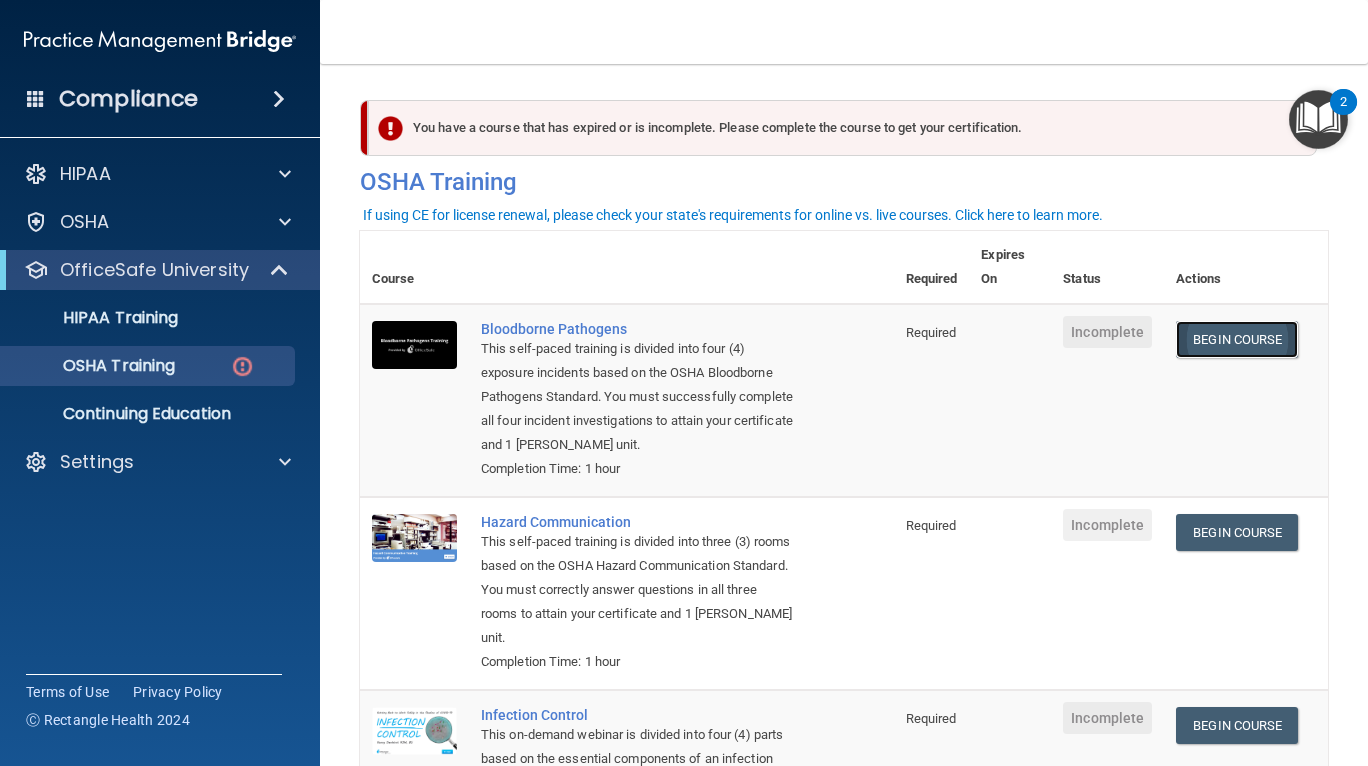 click on "Begin Course" at bounding box center [1237, 339] 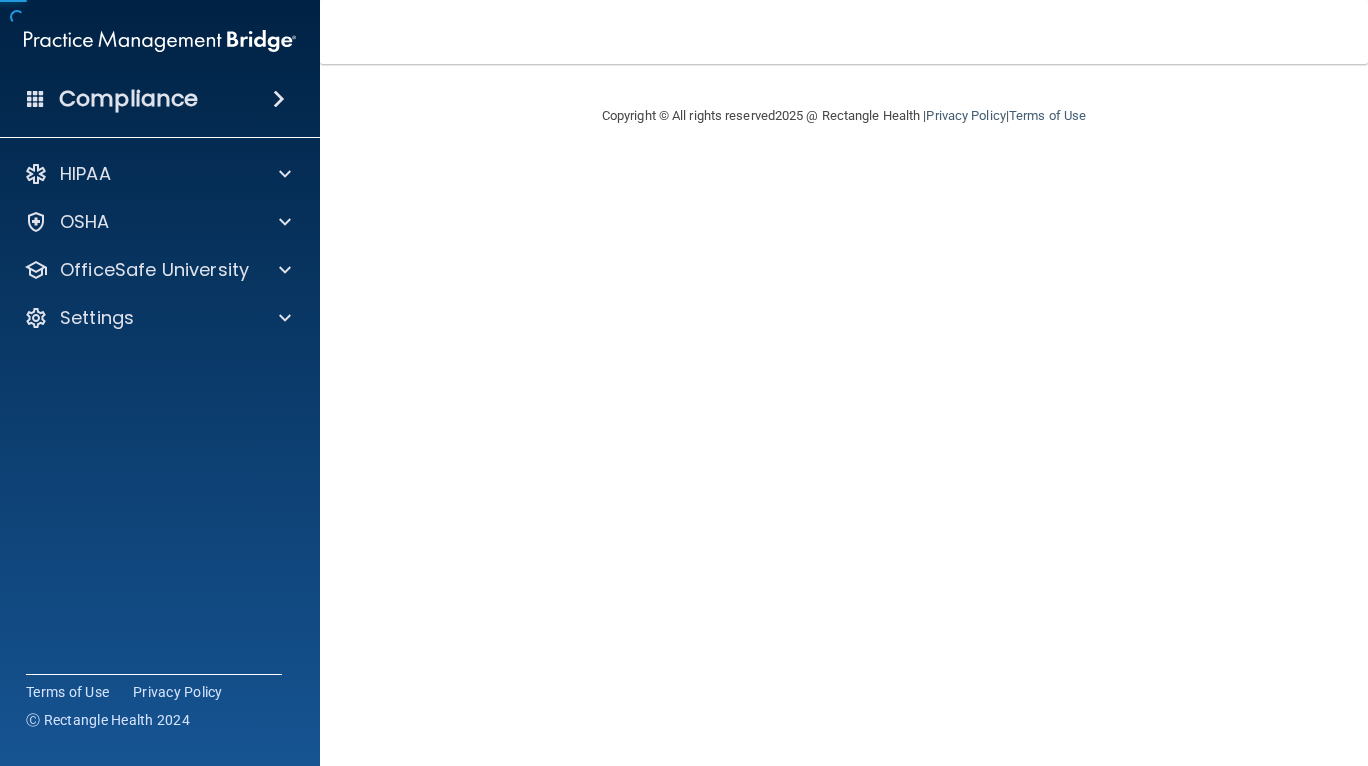 scroll, scrollTop: 0, scrollLeft: 0, axis: both 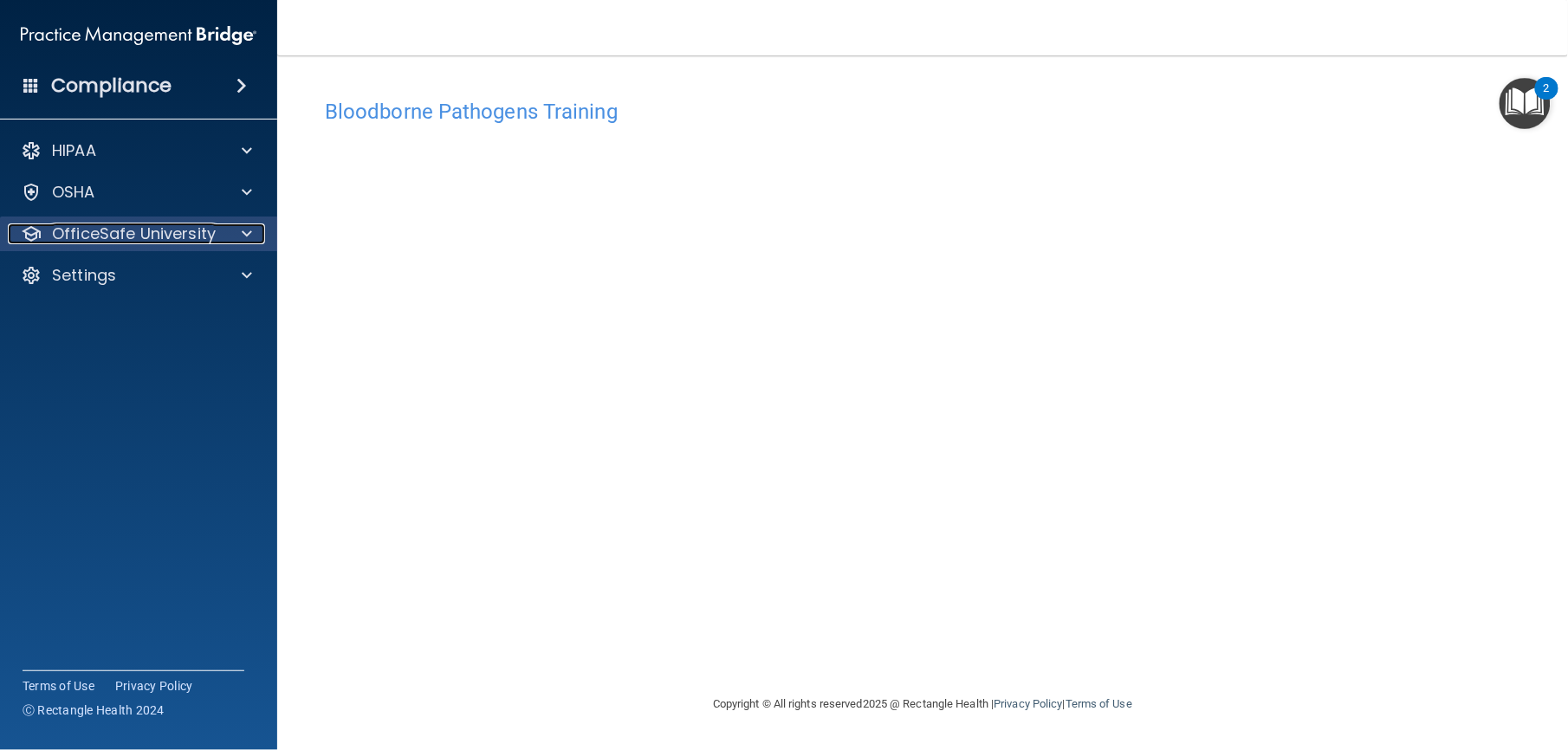 click on "OfficeSafe University" at bounding box center (133, 234) 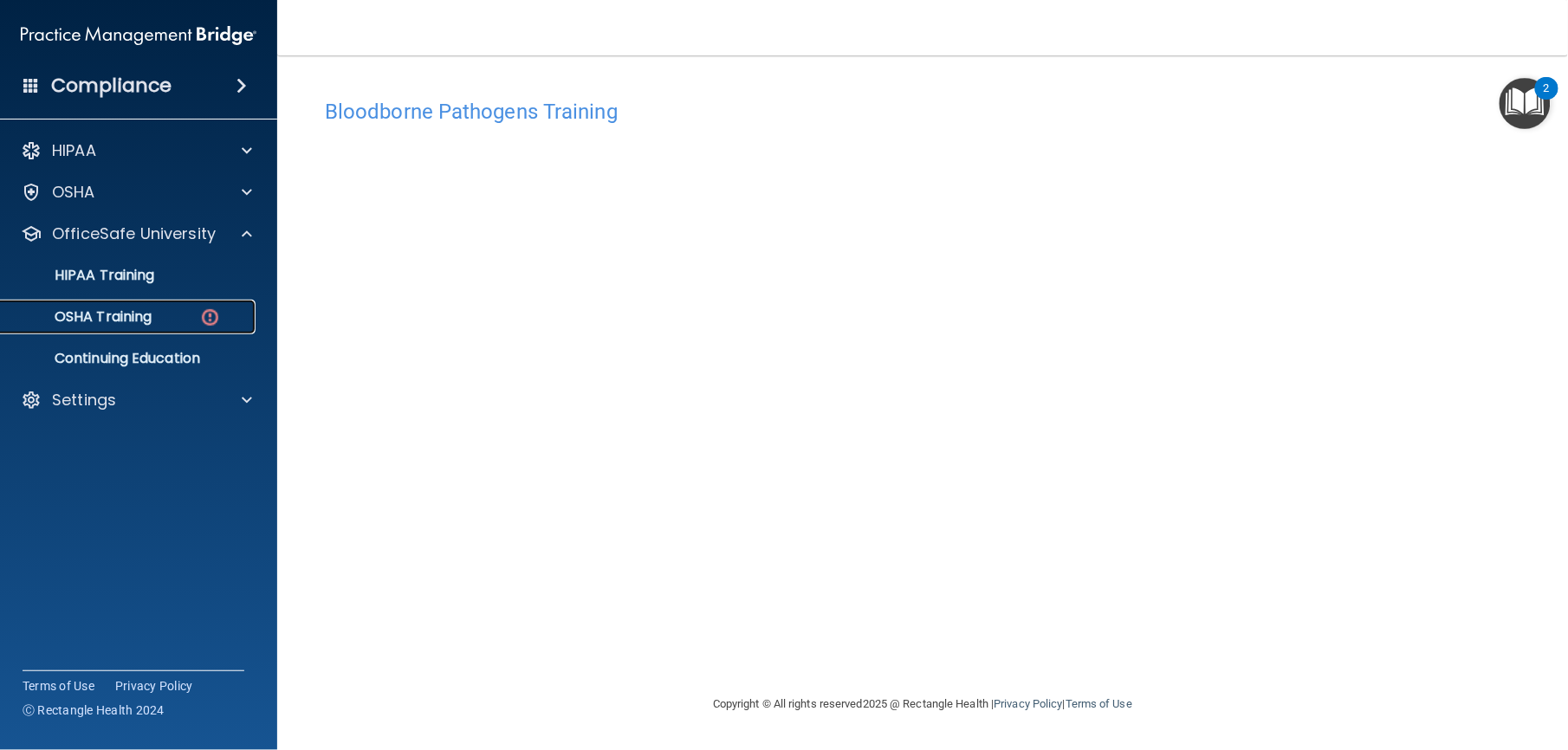 click on "OSHA Training" at bounding box center [81, 317] 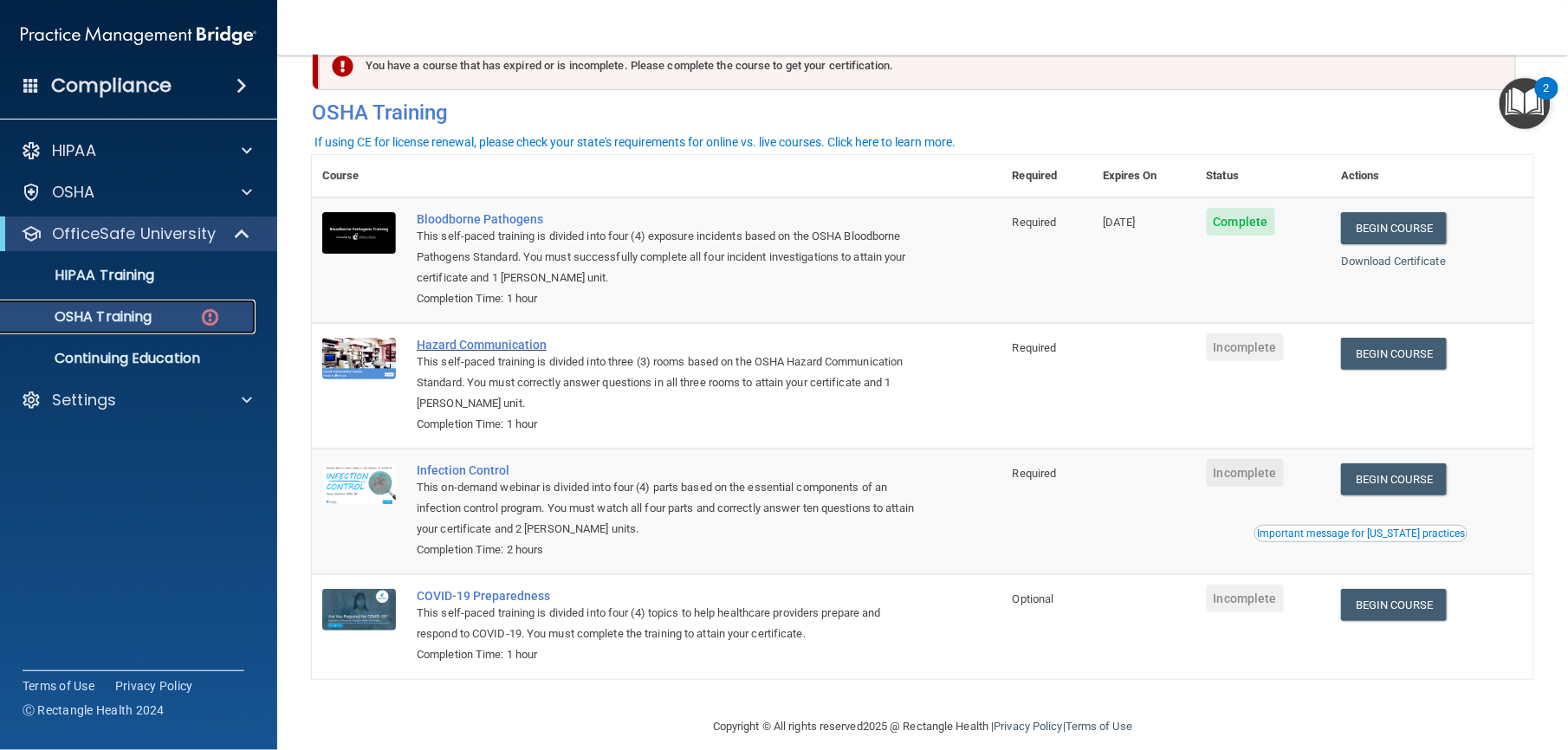 scroll, scrollTop: 32, scrollLeft: 0, axis: vertical 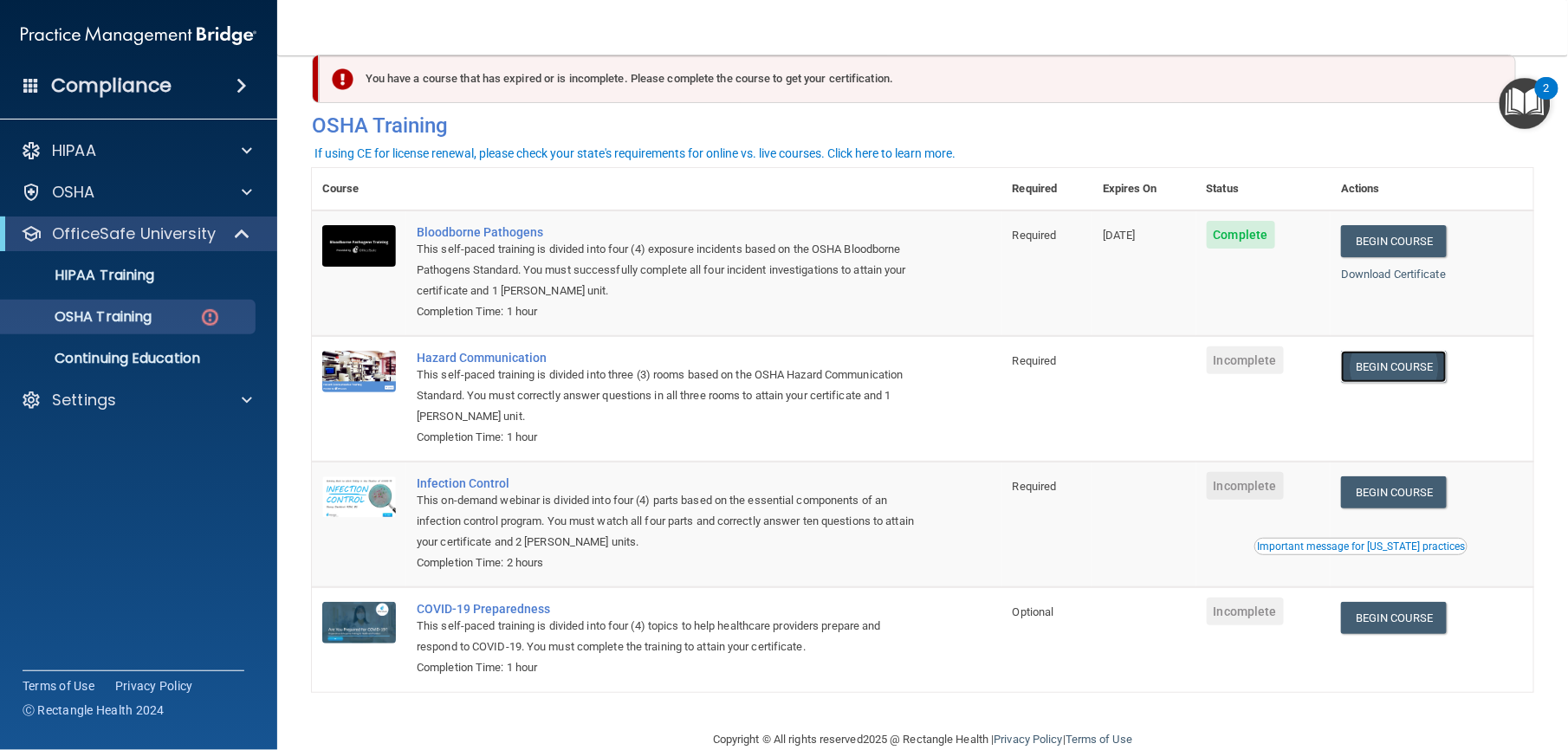 click on "Begin Course" at bounding box center [1394, 366] 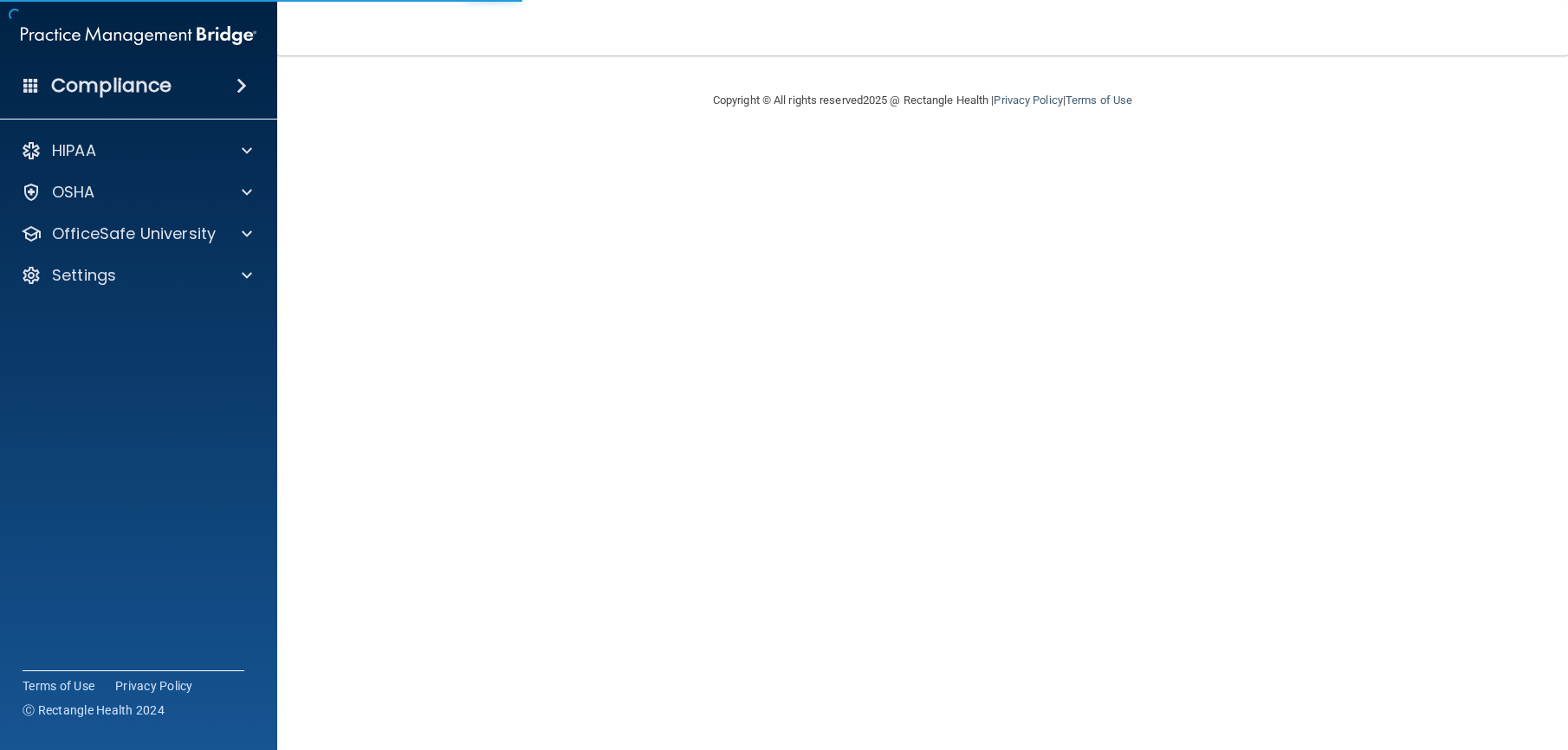 scroll, scrollTop: 0, scrollLeft: 0, axis: both 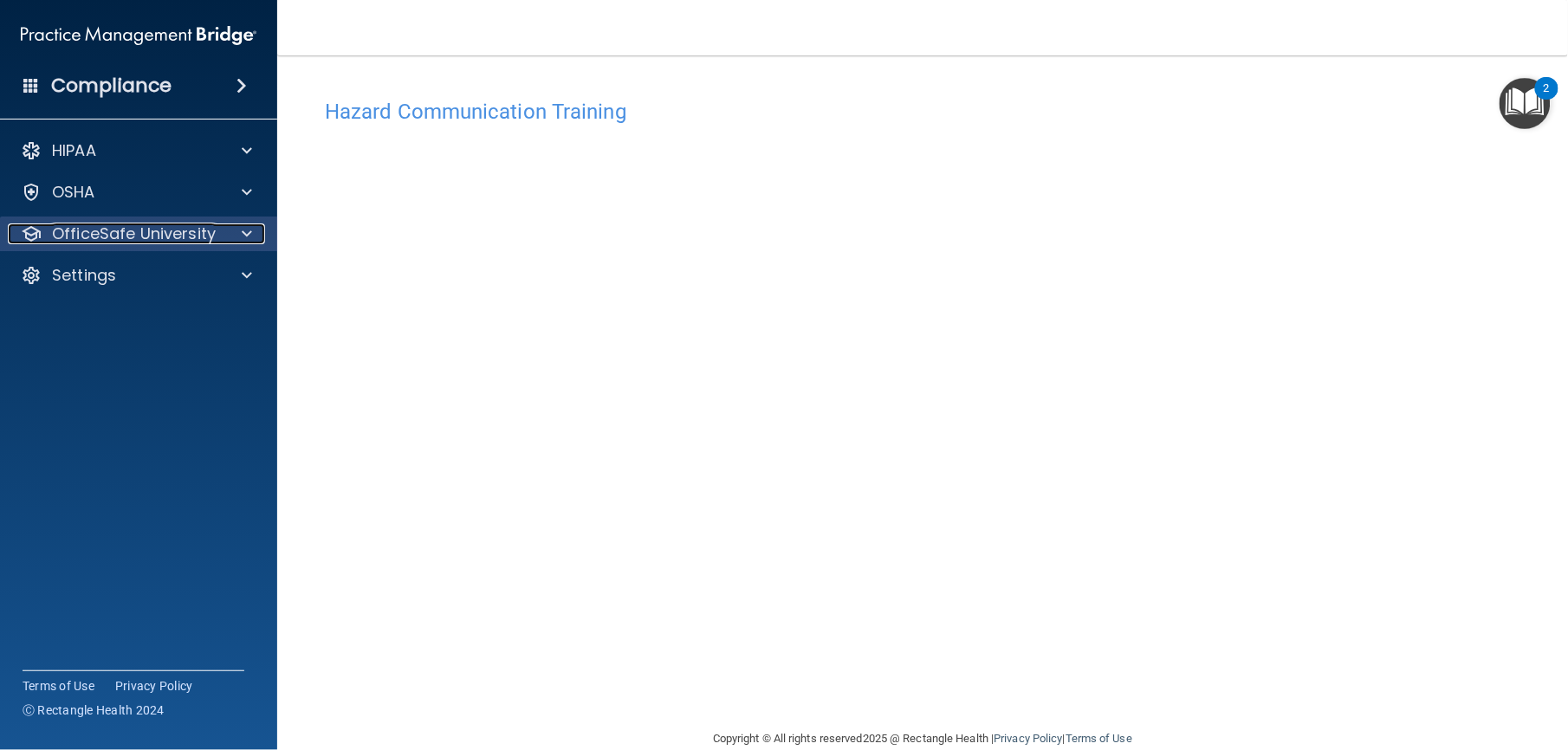 click on "OfficeSafe University" at bounding box center (133, 234) 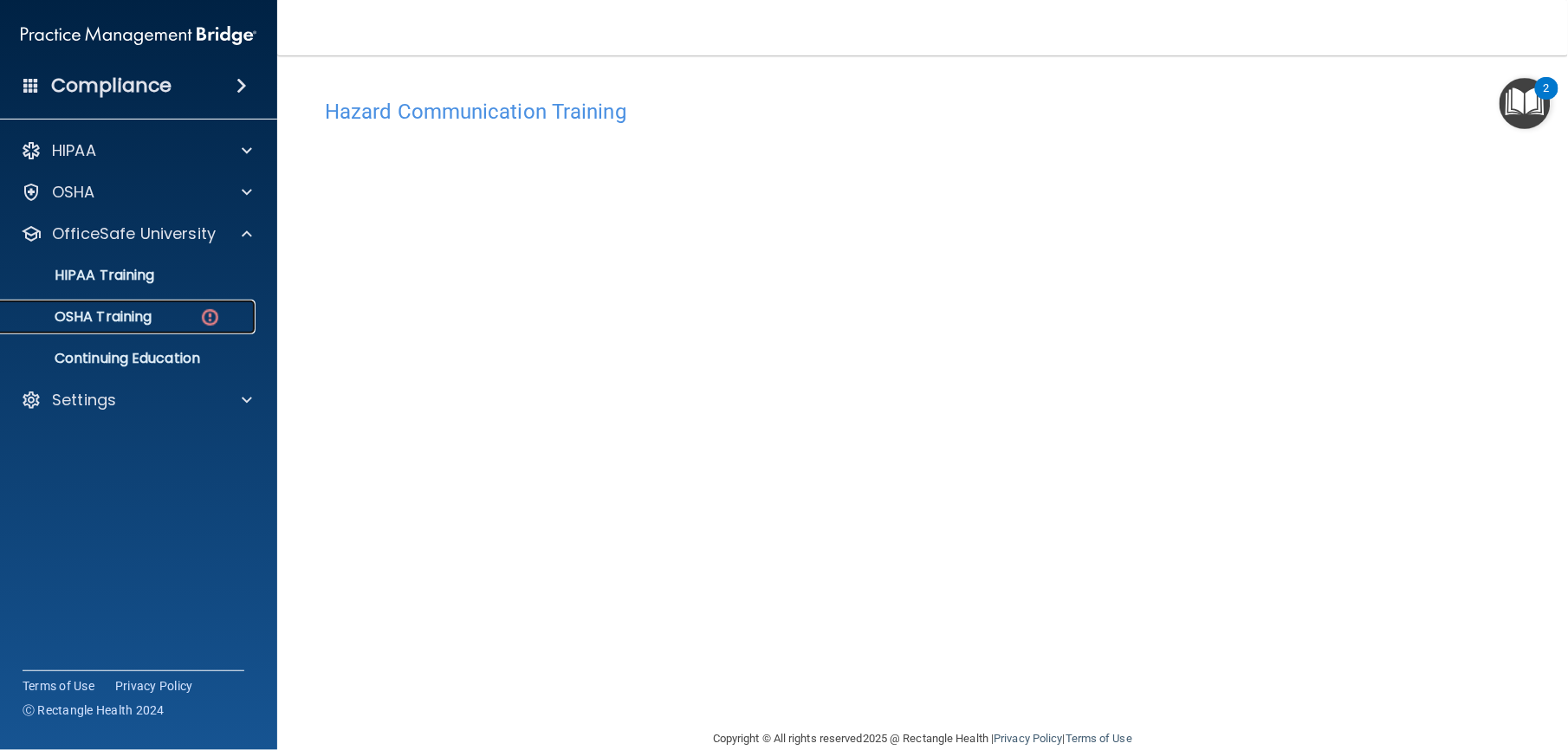 click on "OSHA Training" at bounding box center [81, 317] 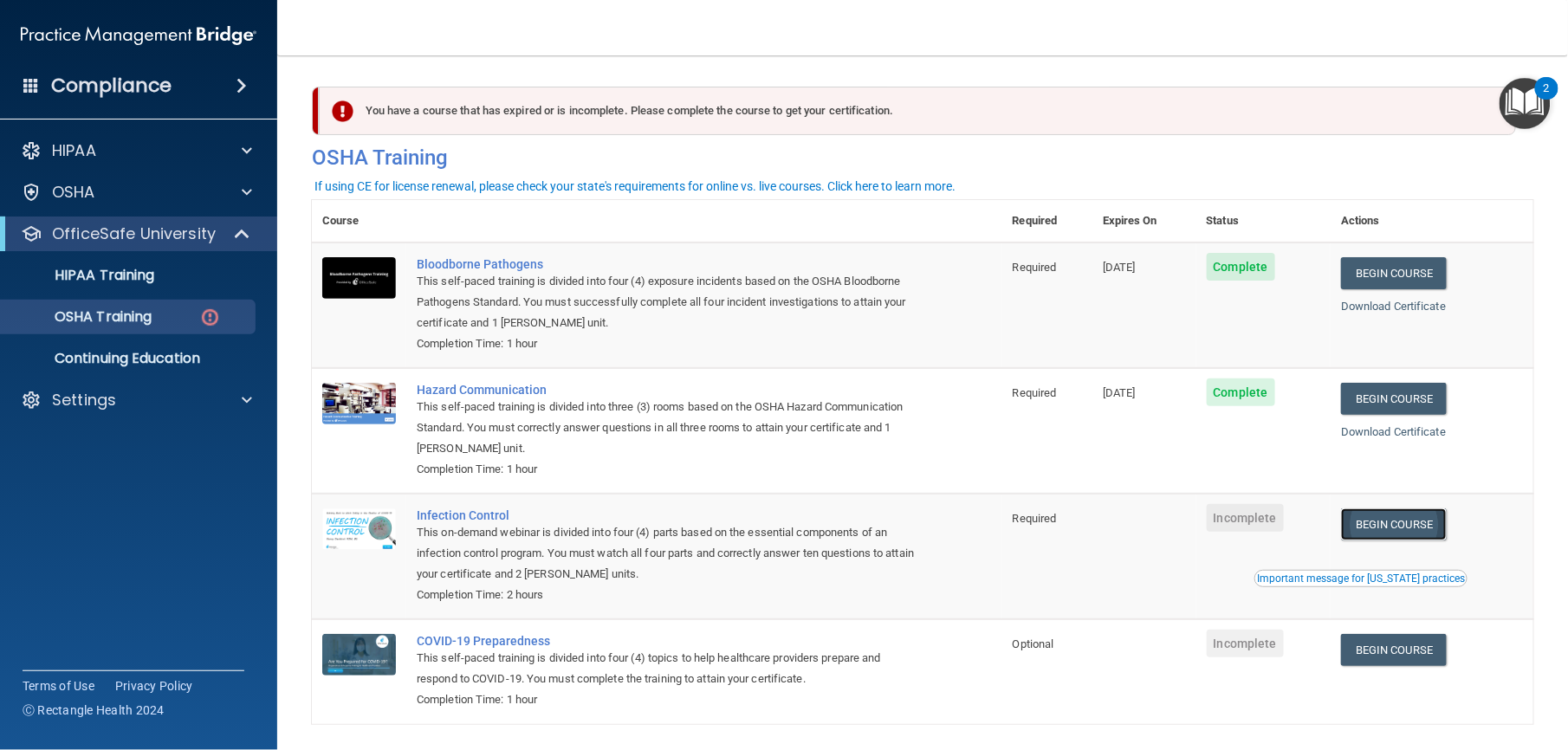 click on "Begin Course" at bounding box center [1394, 524] 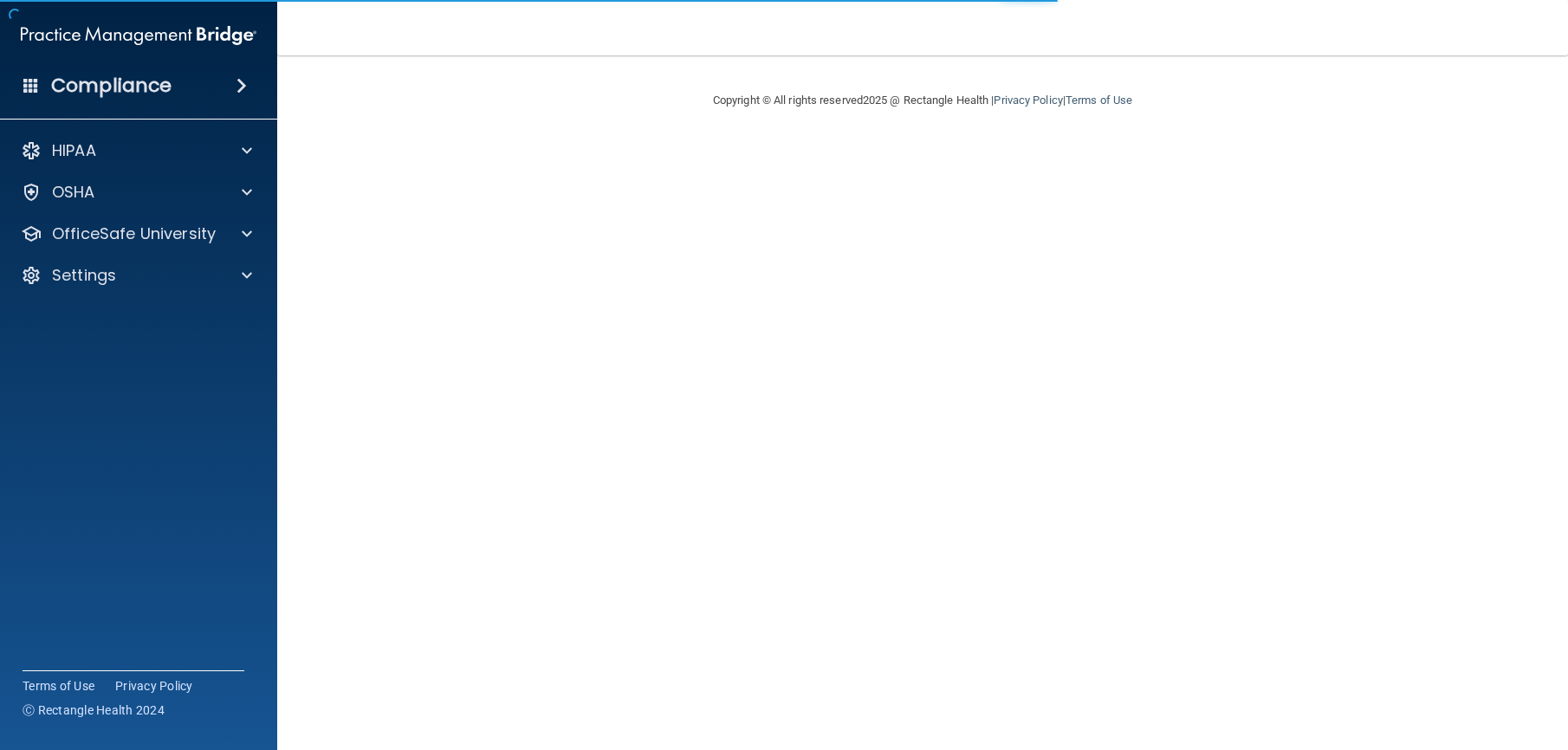 scroll, scrollTop: 0, scrollLeft: 0, axis: both 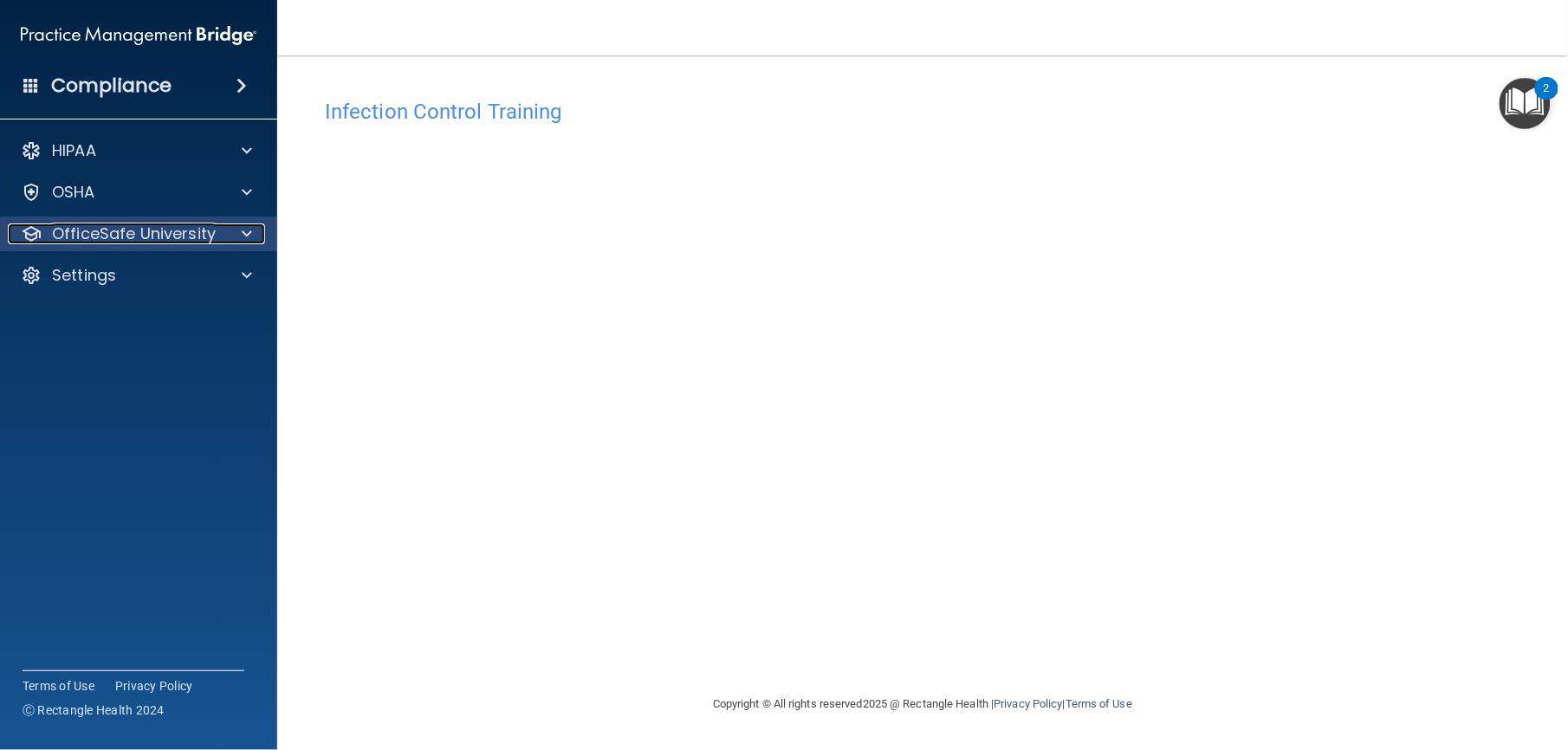 click on "OfficeSafe University" at bounding box center [115, 234] 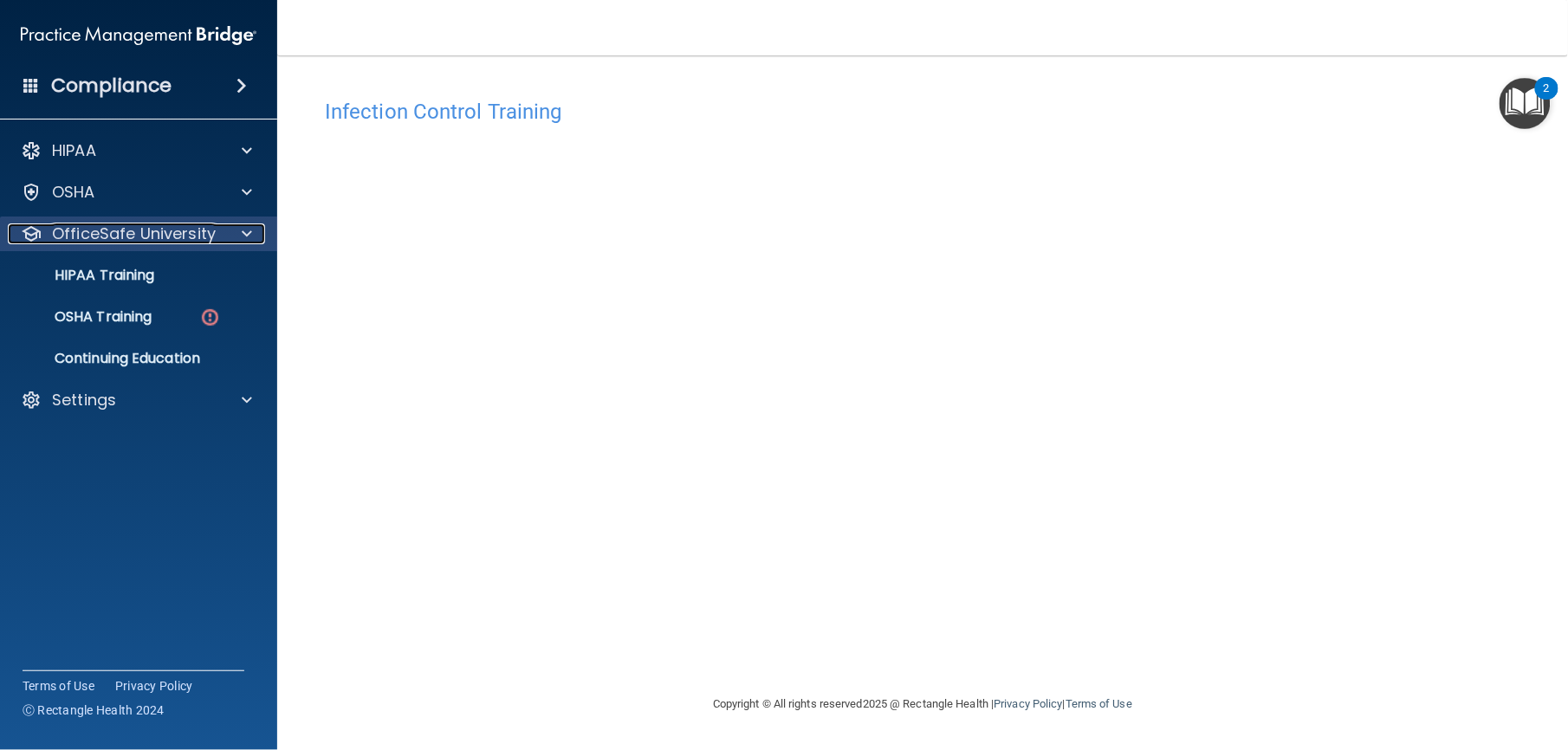 click on "OfficeSafe University" at bounding box center (115, 234) 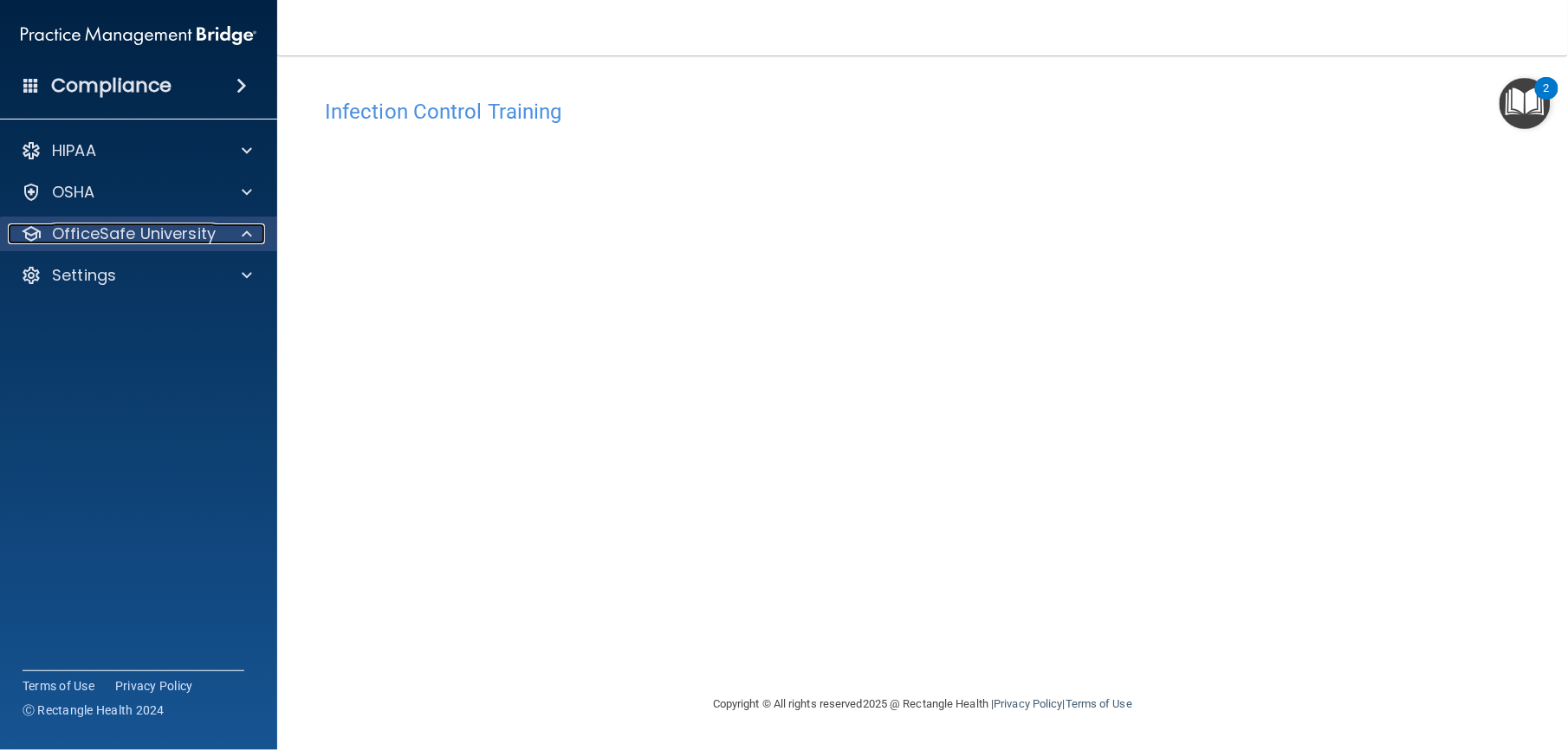 click on "OfficeSafe University" at bounding box center [133, 234] 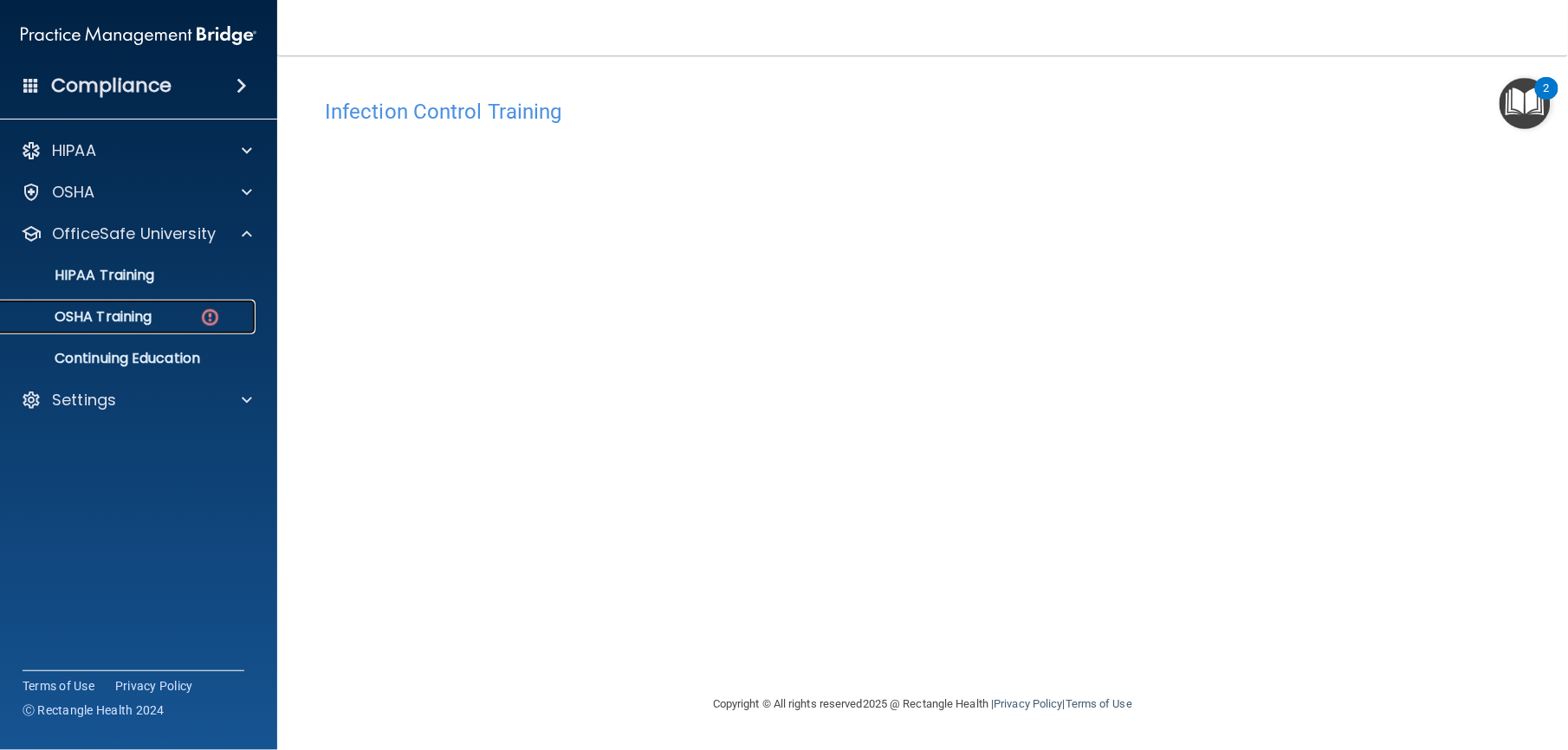 click on "OSHA Training" at bounding box center (81, 317) 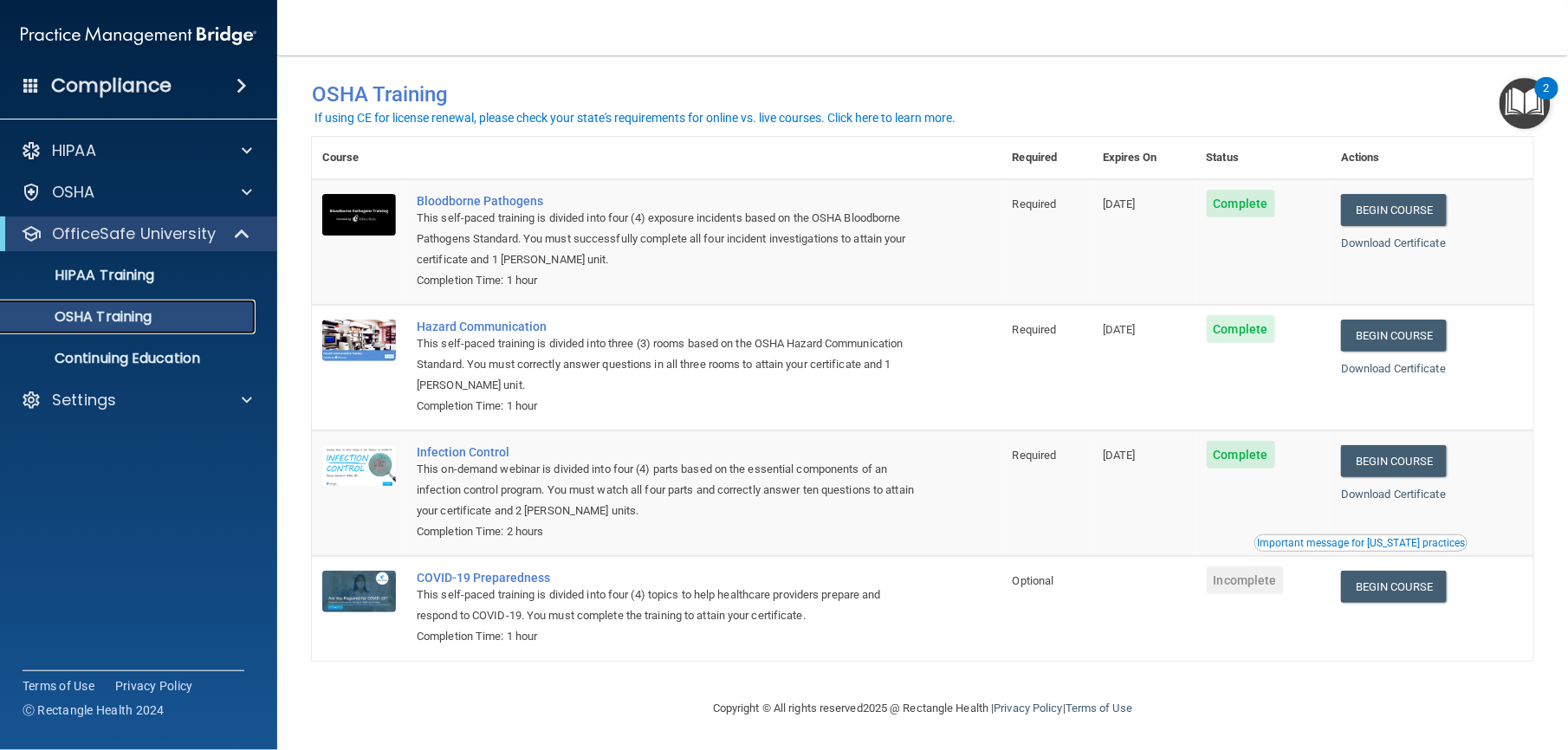 scroll, scrollTop: 19, scrollLeft: 0, axis: vertical 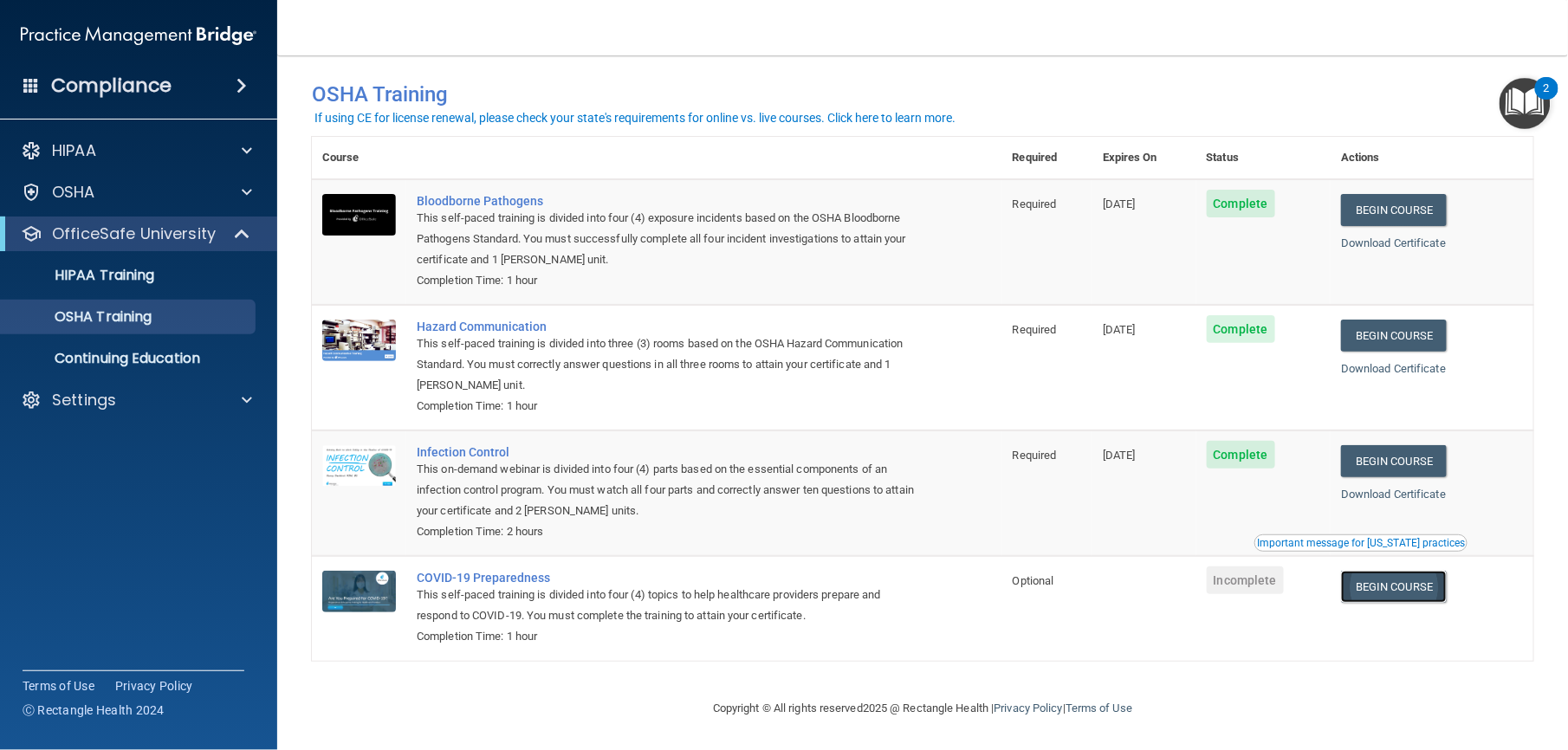 click on "Begin Course" at bounding box center [1394, 586] 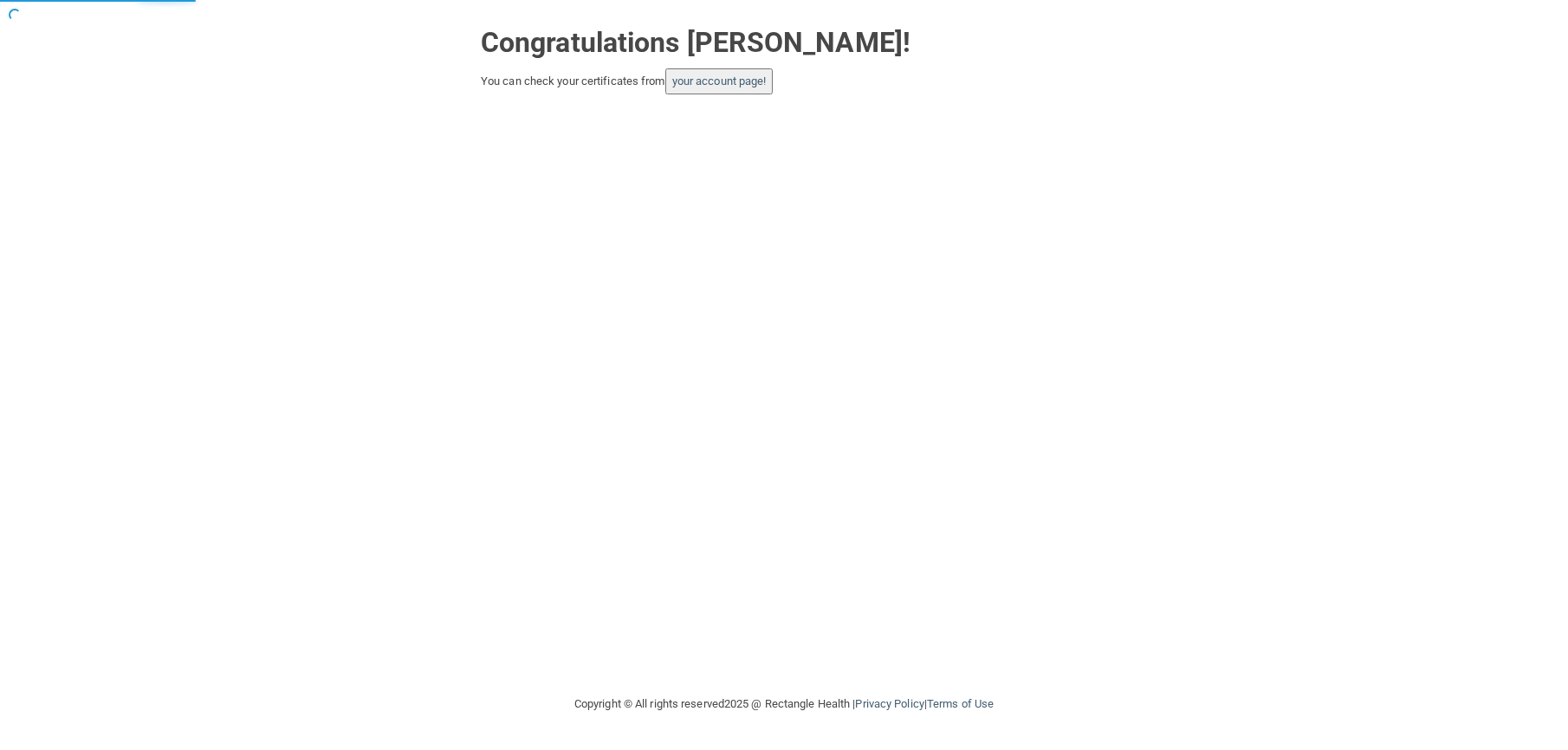 scroll, scrollTop: 0, scrollLeft: 0, axis: both 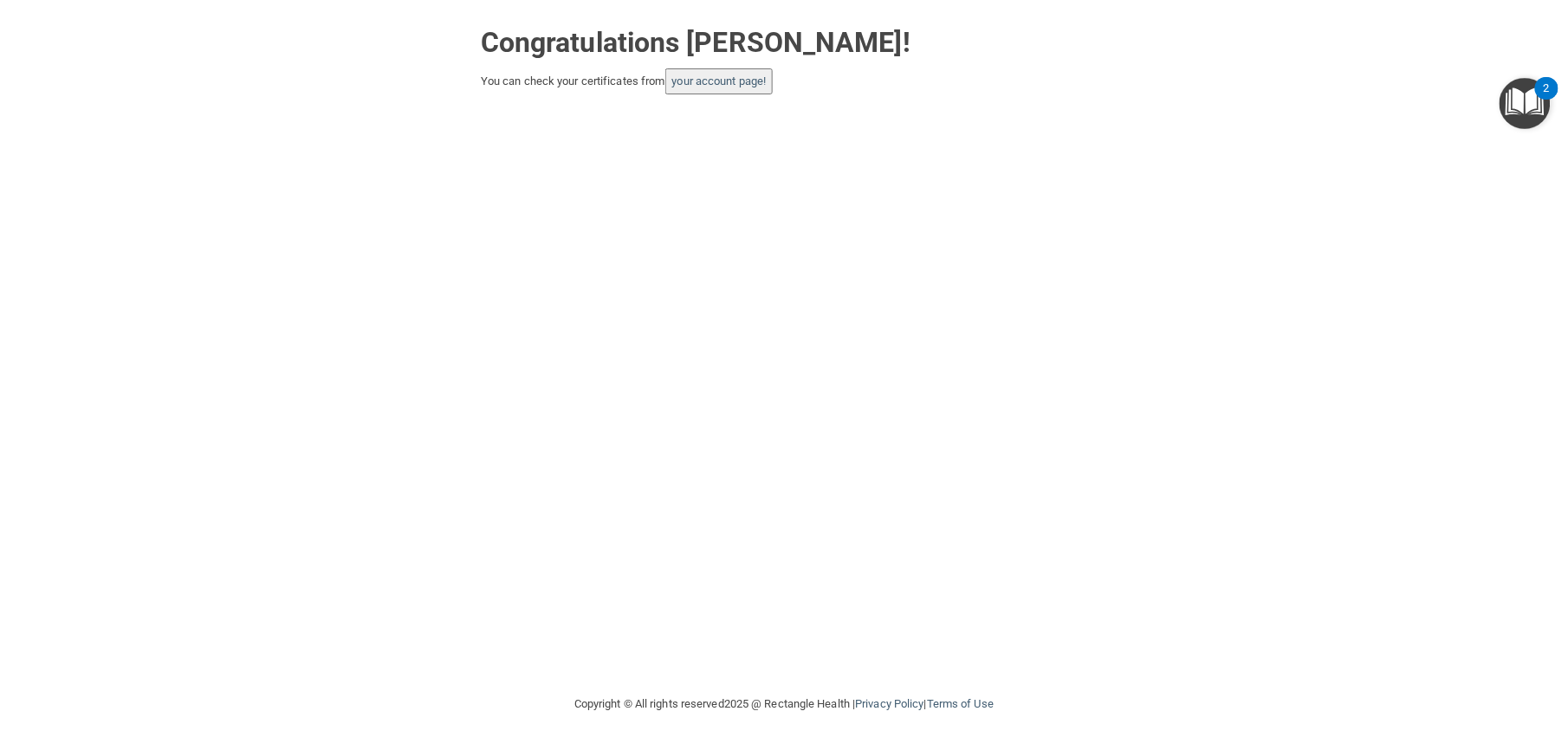 click on "Congratulations [PERSON_NAME]!     You can check your certificates from  your account page!        Unsecure source! to visit this page, you have to pass Officesafe courses!" at bounding box center [784, 346] 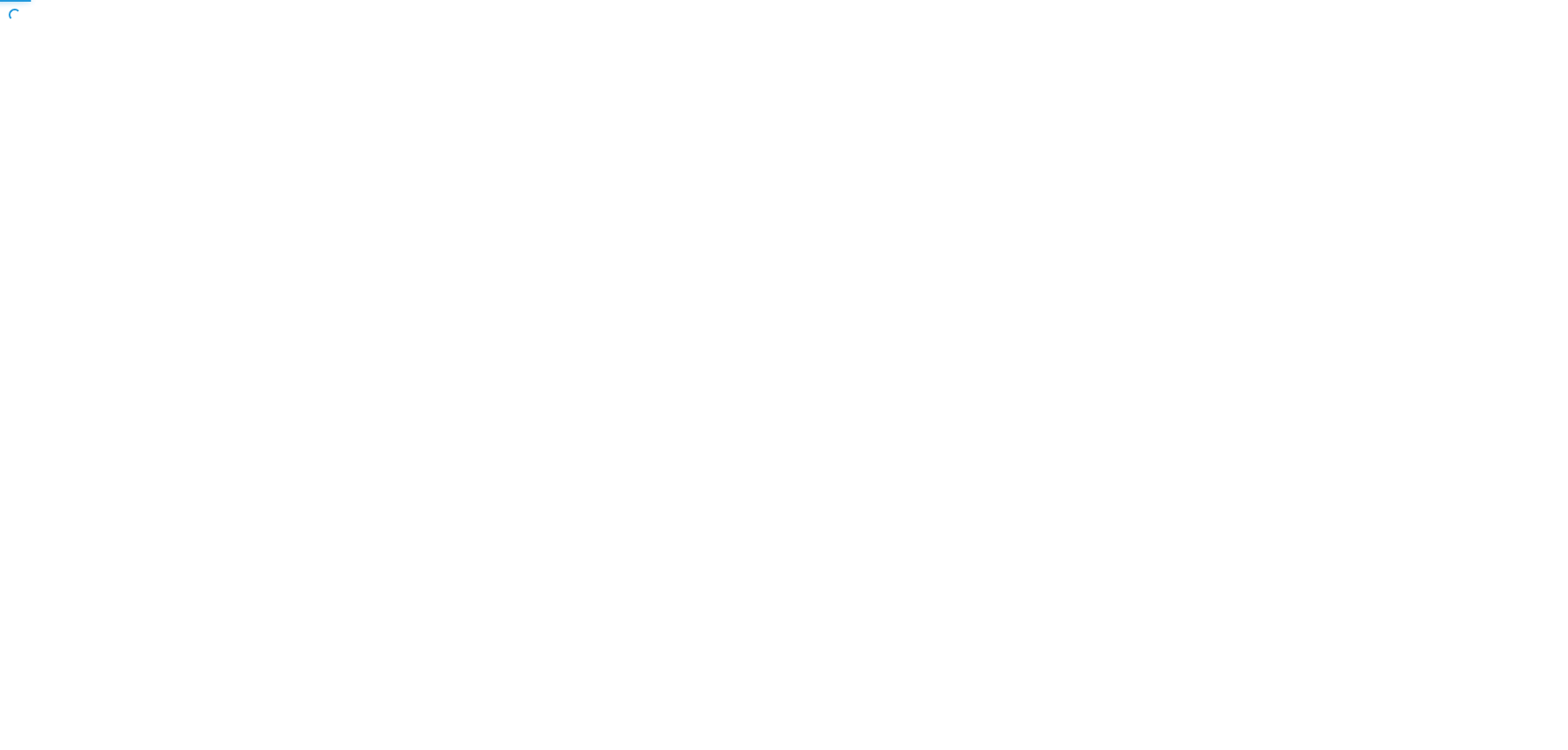 scroll, scrollTop: 0, scrollLeft: 0, axis: both 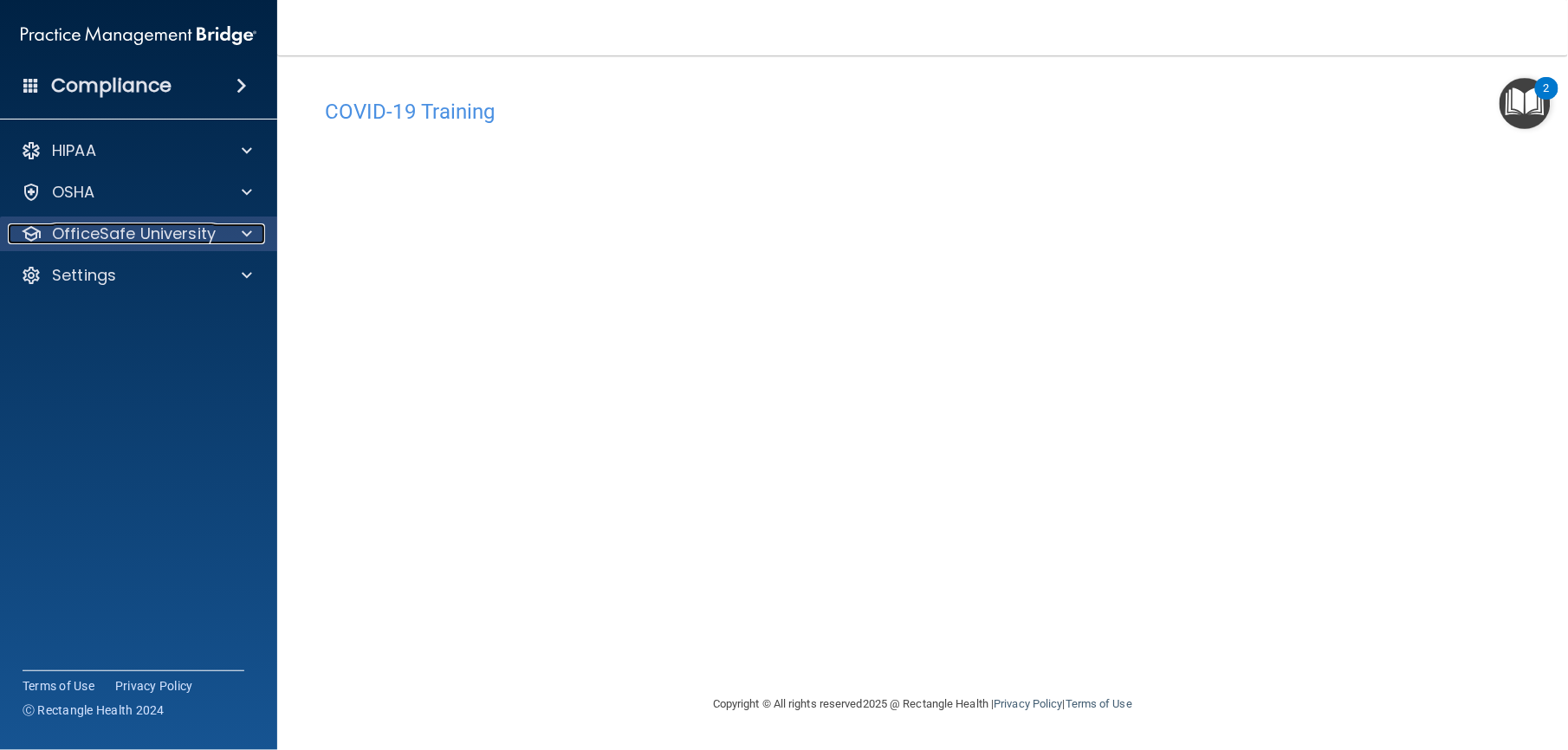 click on "OfficeSafe University" at bounding box center (133, 234) 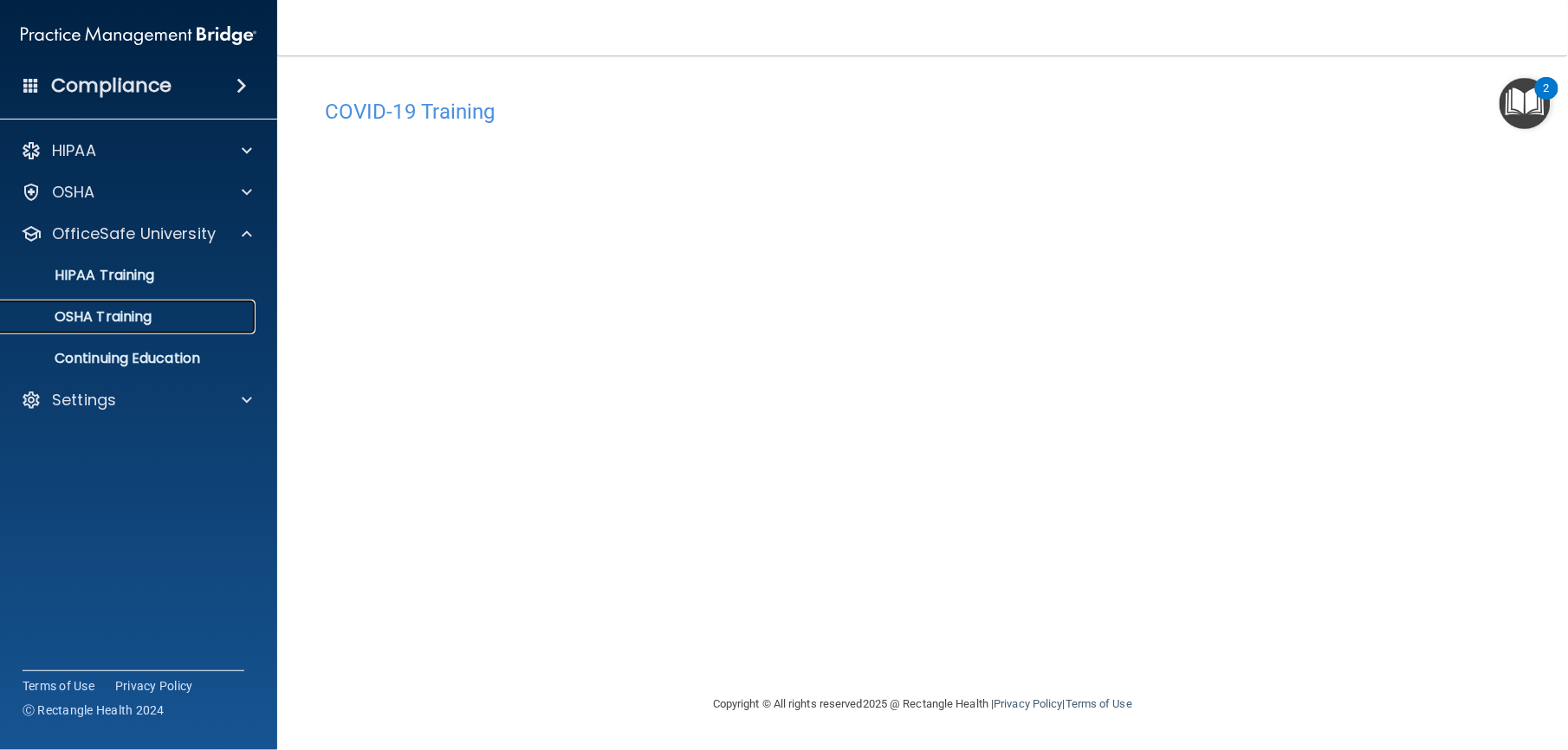 click on "OSHA Training" at bounding box center (81, 317) 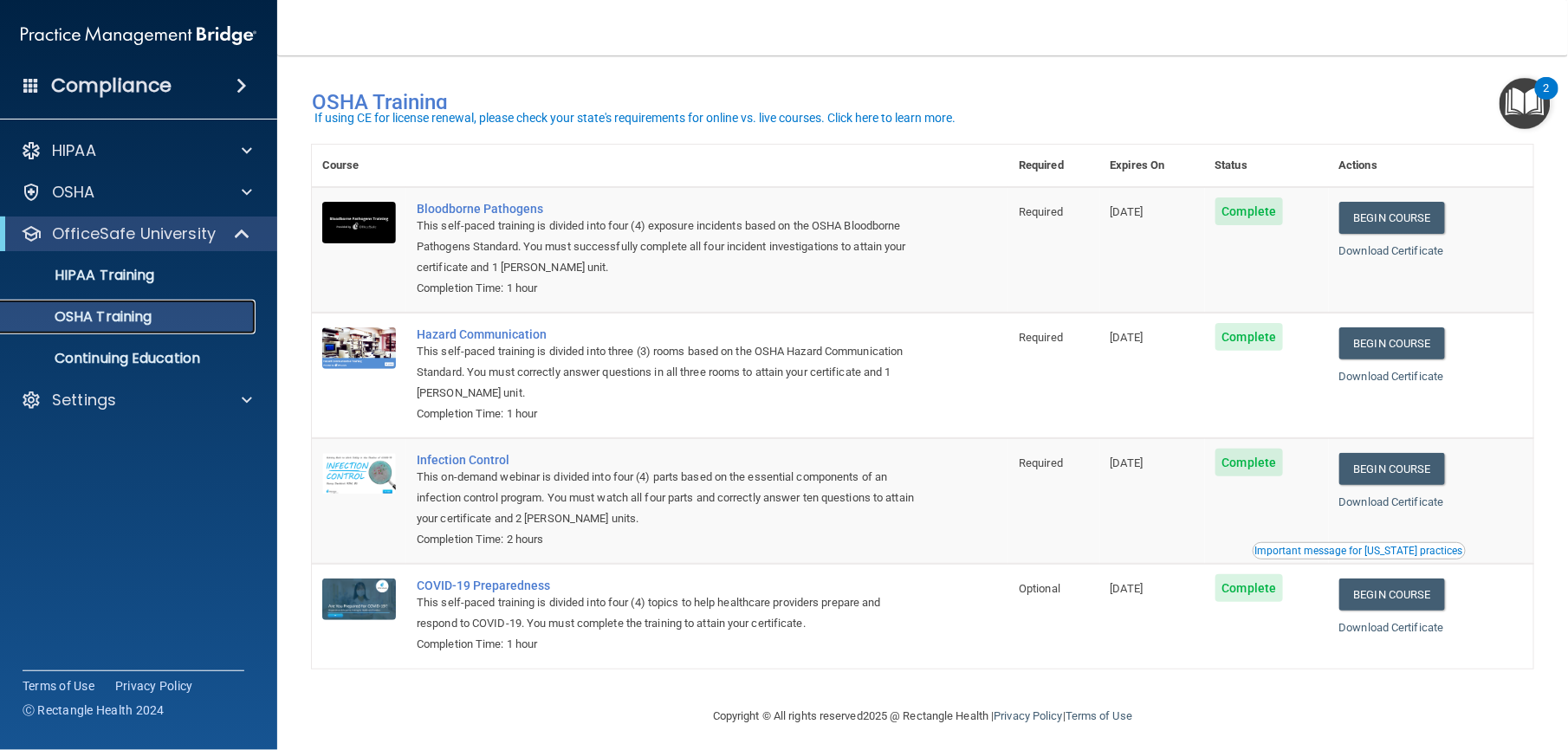 scroll, scrollTop: 0, scrollLeft: 0, axis: both 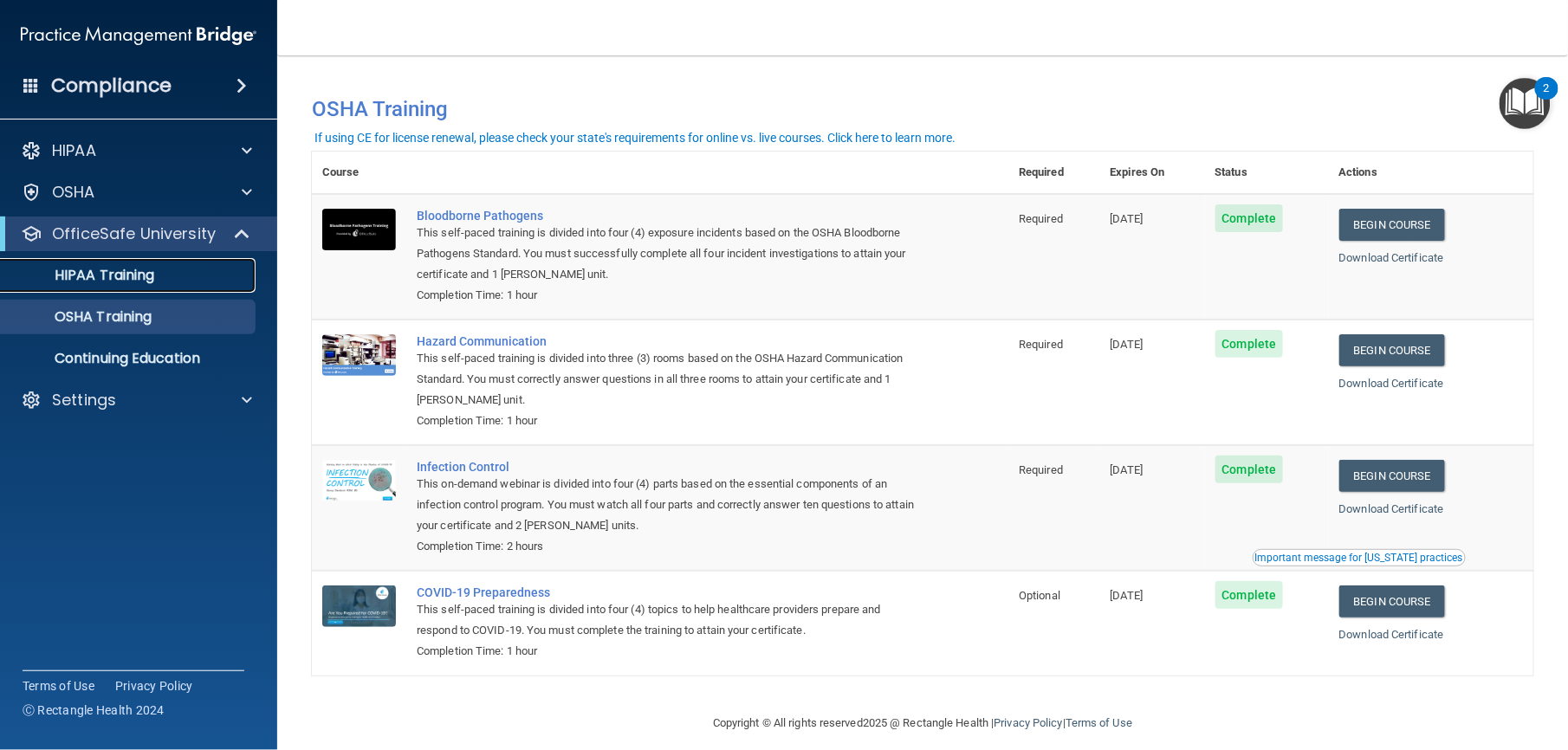 click on "HIPAA Training" at bounding box center [129, 275] 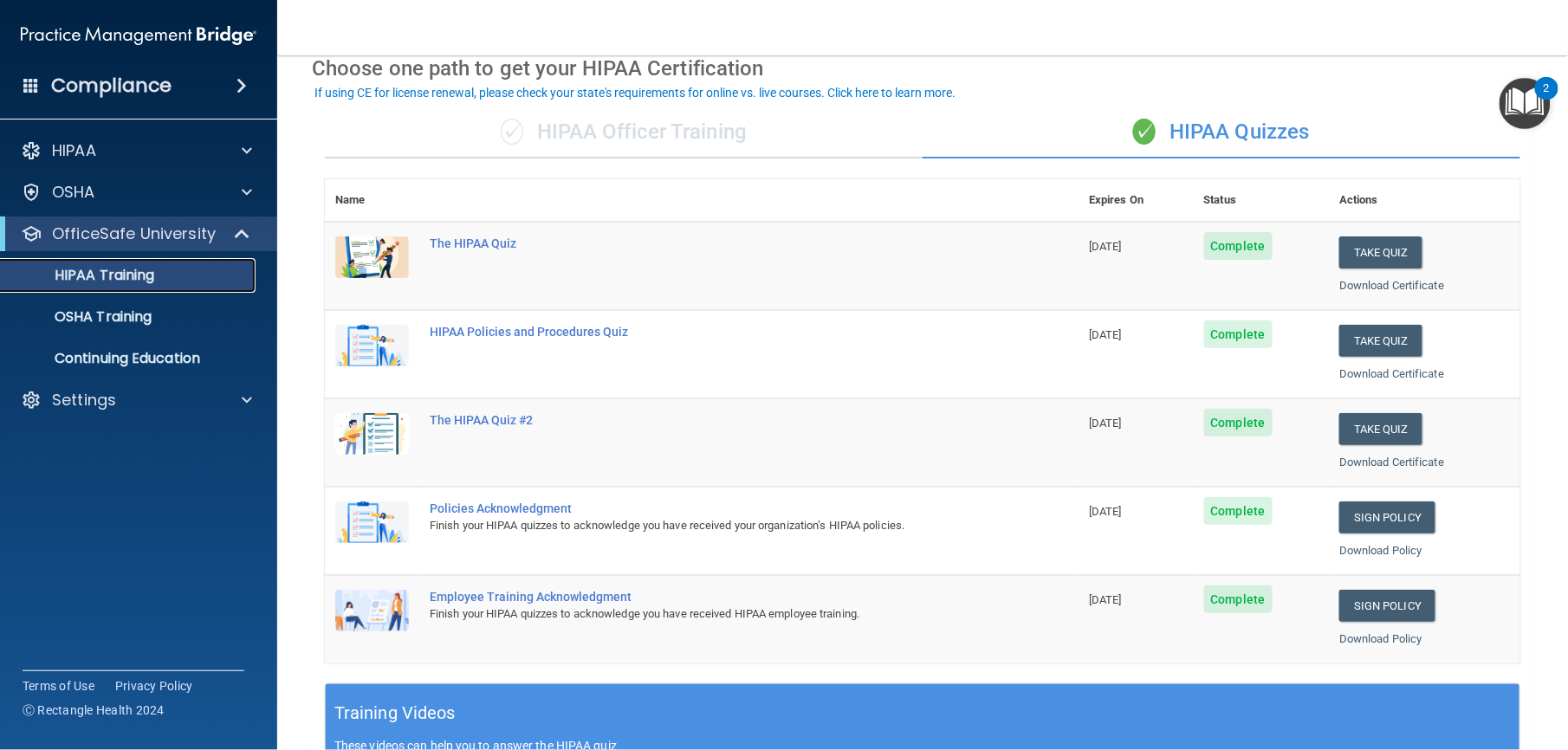 scroll, scrollTop: 81, scrollLeft: 0, axis: vertical 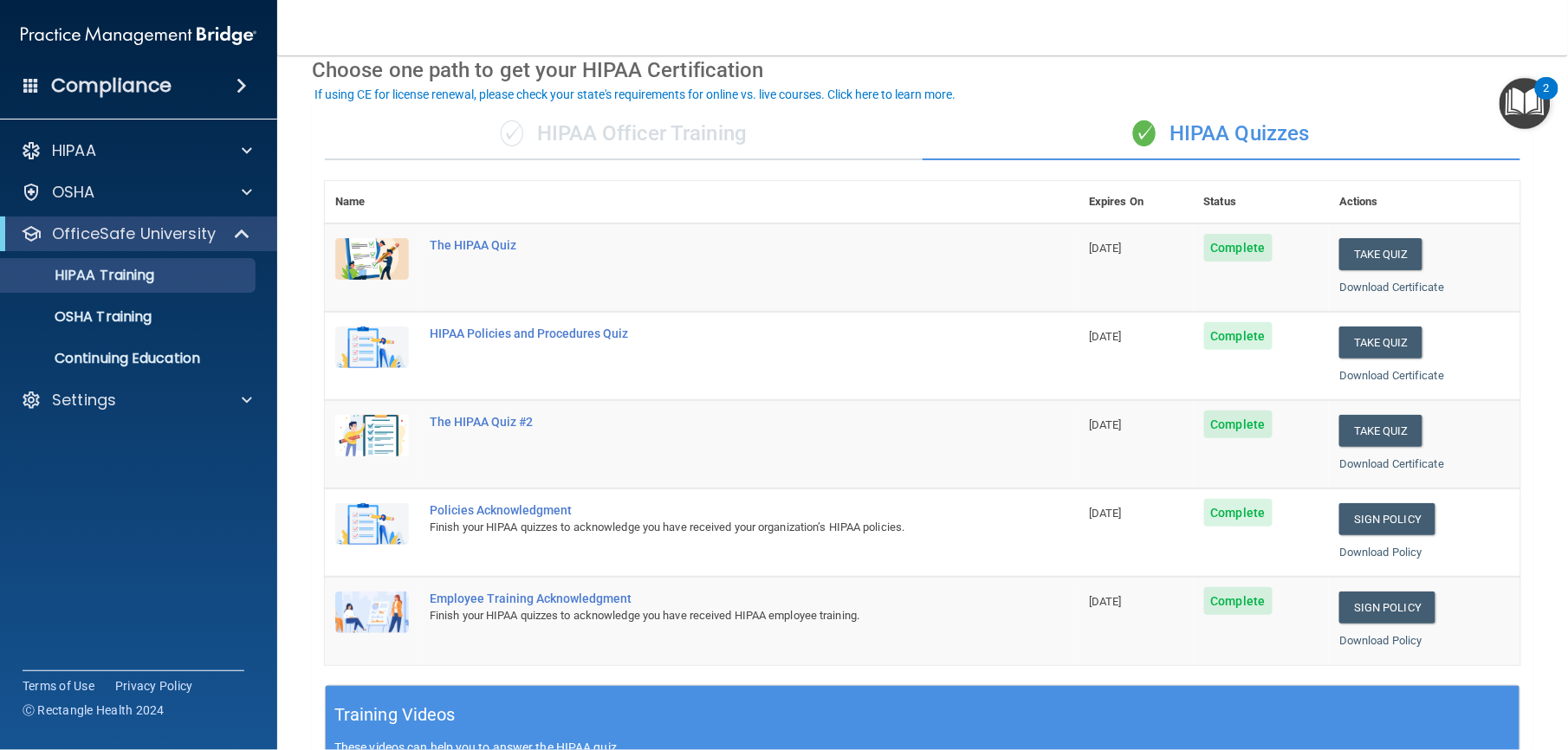 click at bounding box center (1525, 103) 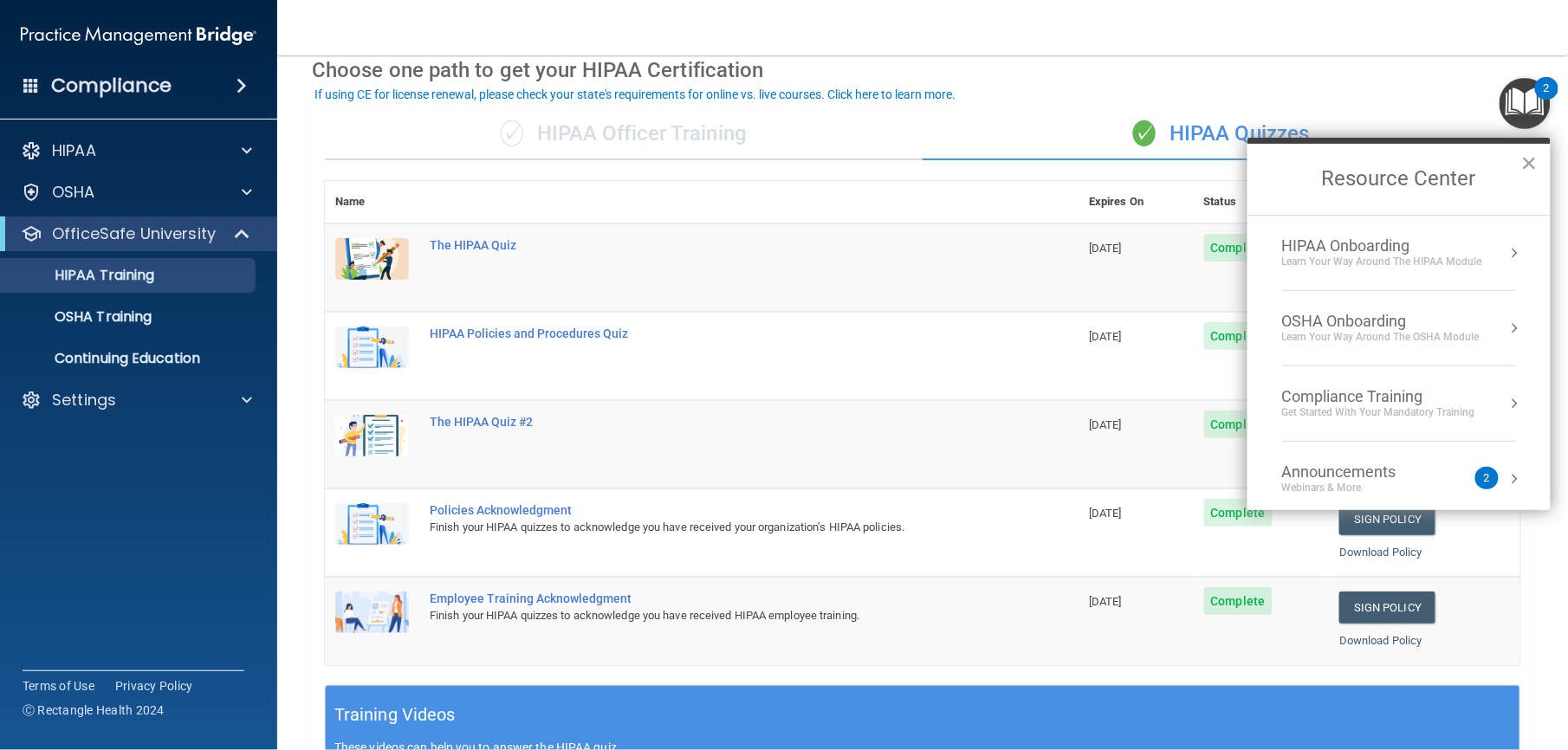 scroll, scrollTop: 97, scrollLeft: 0, axis: vertical 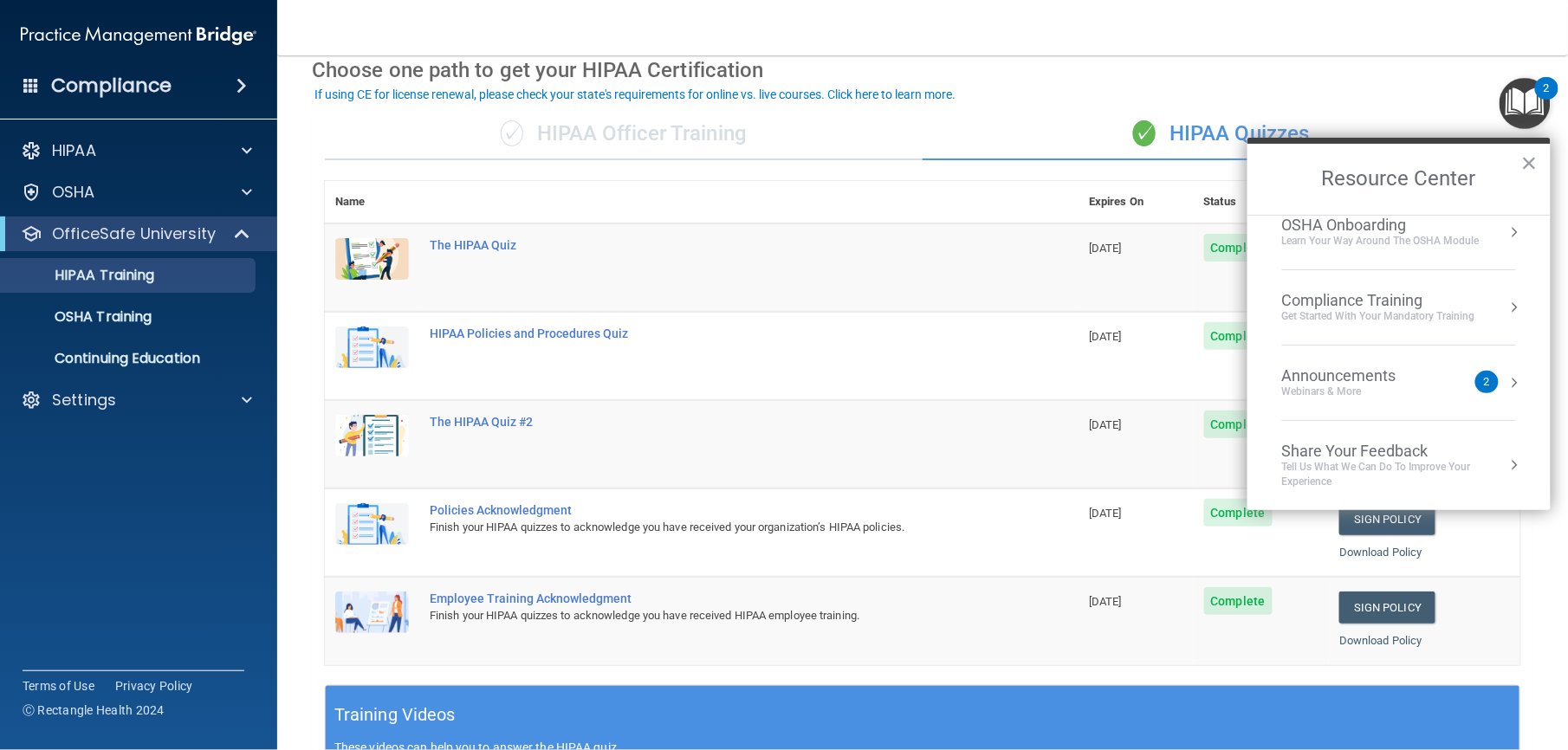 click on "Announcements" at bounding box center (1357, 376) 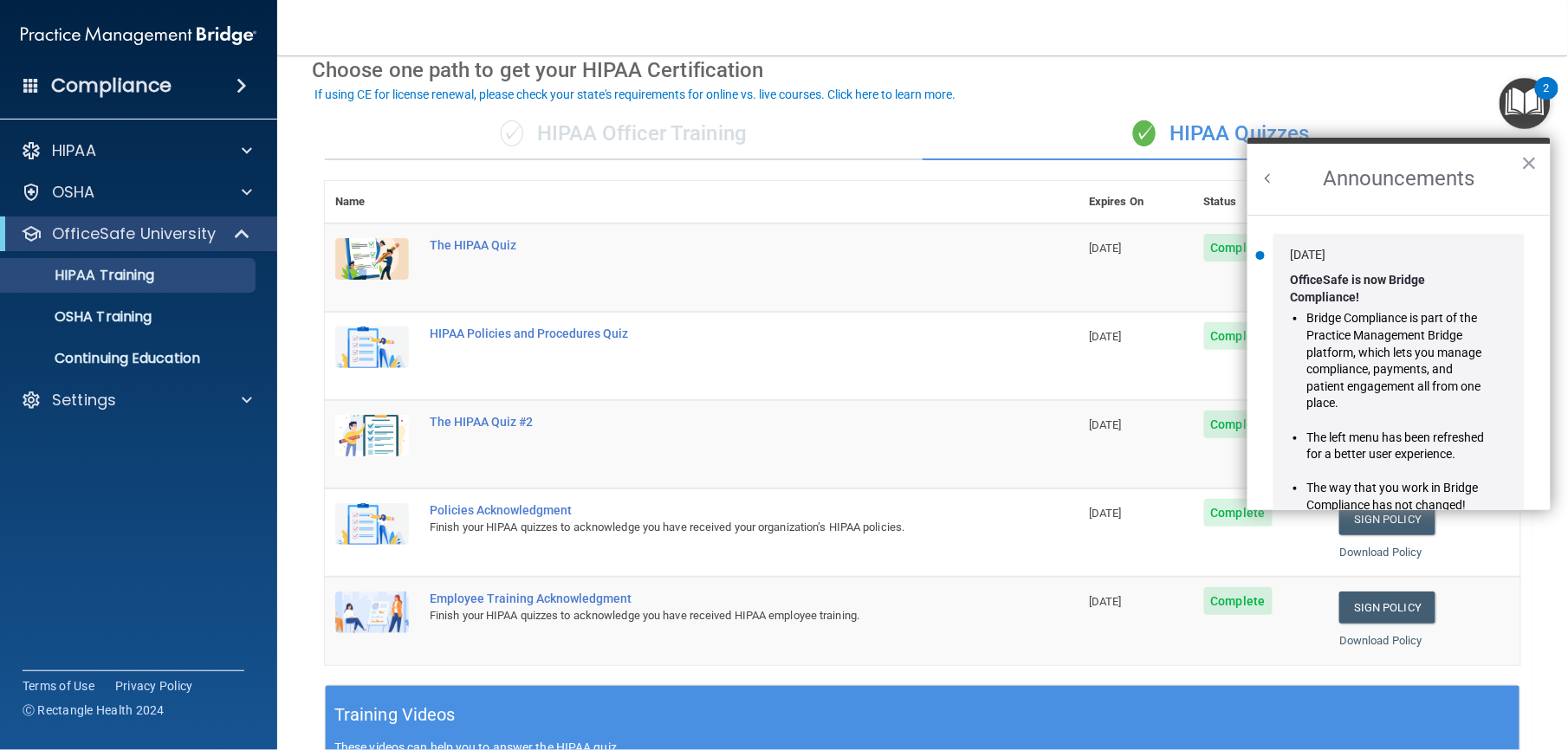 scroll, scrollTop: 0, scrollLeft: 0, axis: both 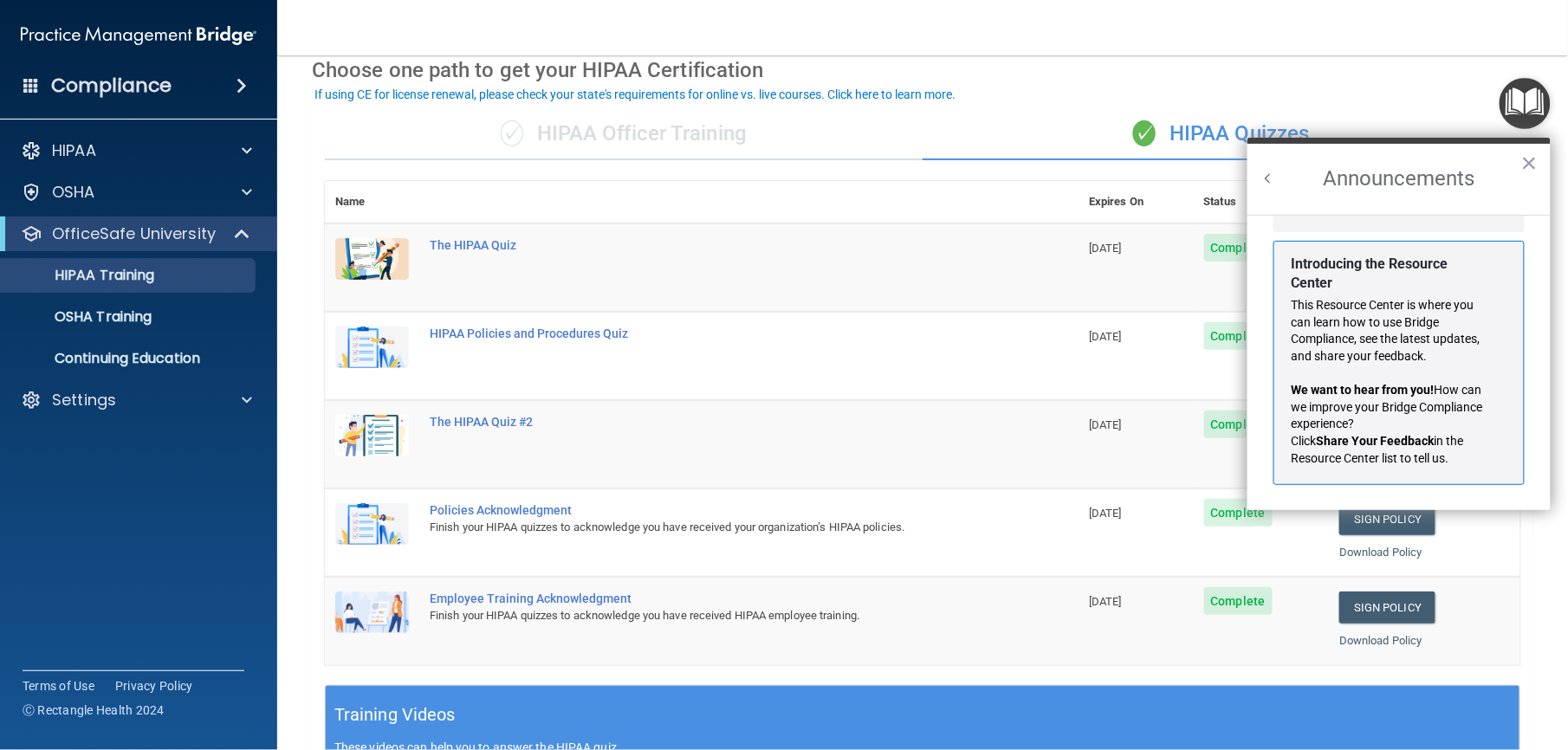 click on "Toggle navigation                                                                                                     [PERSON_NAME]   [PERSON_NAME][EMAIL_ADDRESS][DOMAIN_NAME]                            Manage My Enterprise              [PERSON_NAME] and [PERSON_NAME] Family Dental     Manage My Location" at bounding box center (923, 28) 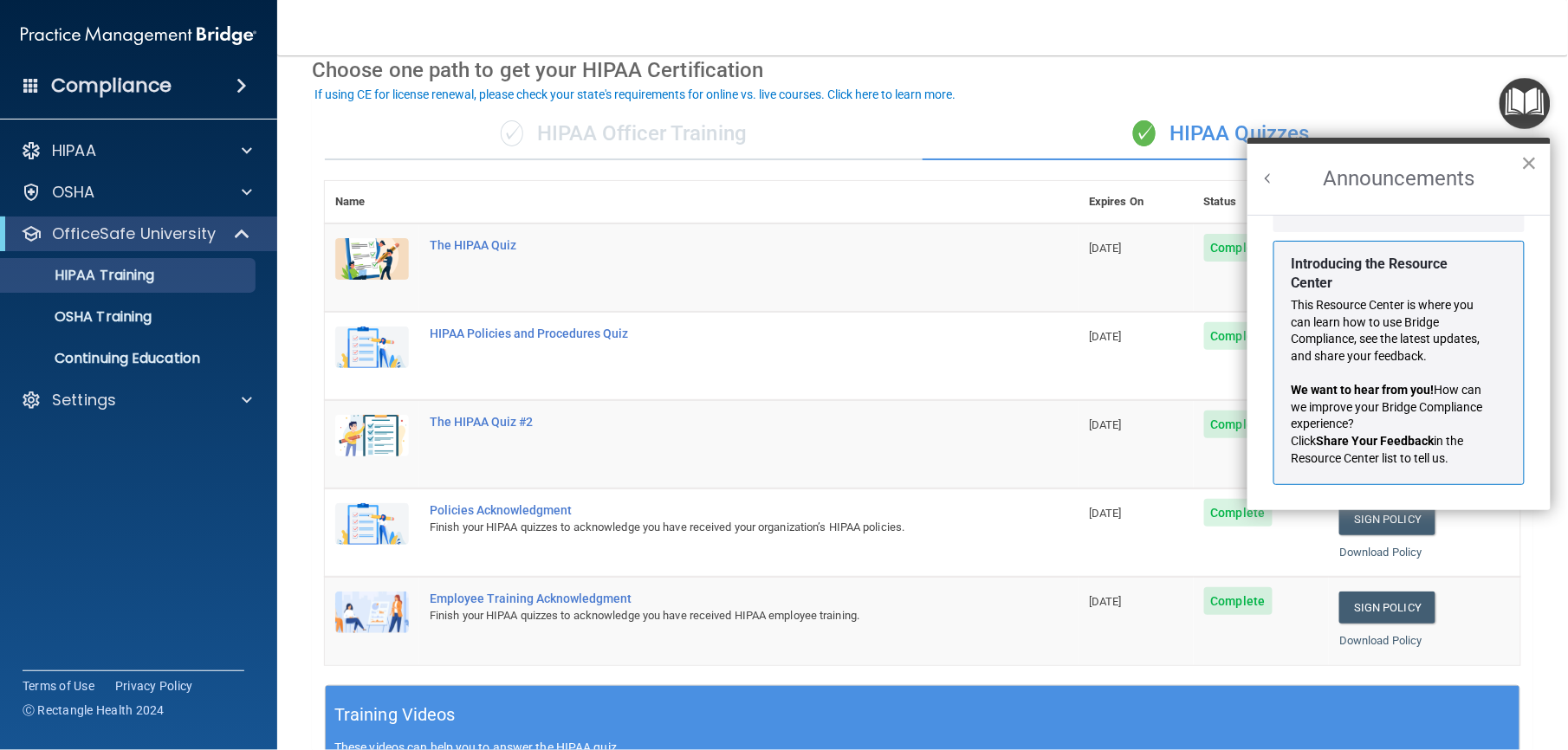 click on "×" at bounding box center (1529, 163) 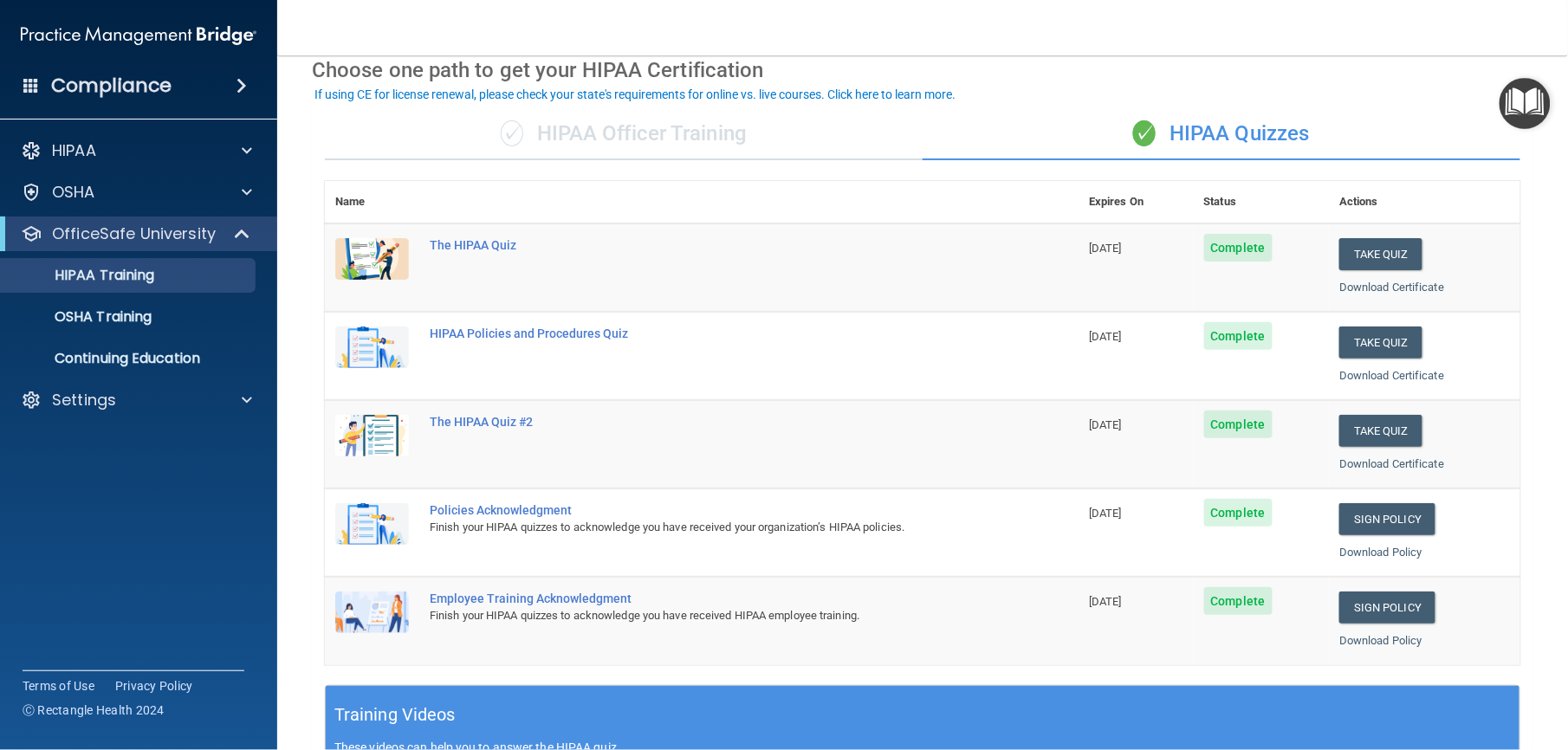 click on "Compliance" at bounding box center (111, 86) 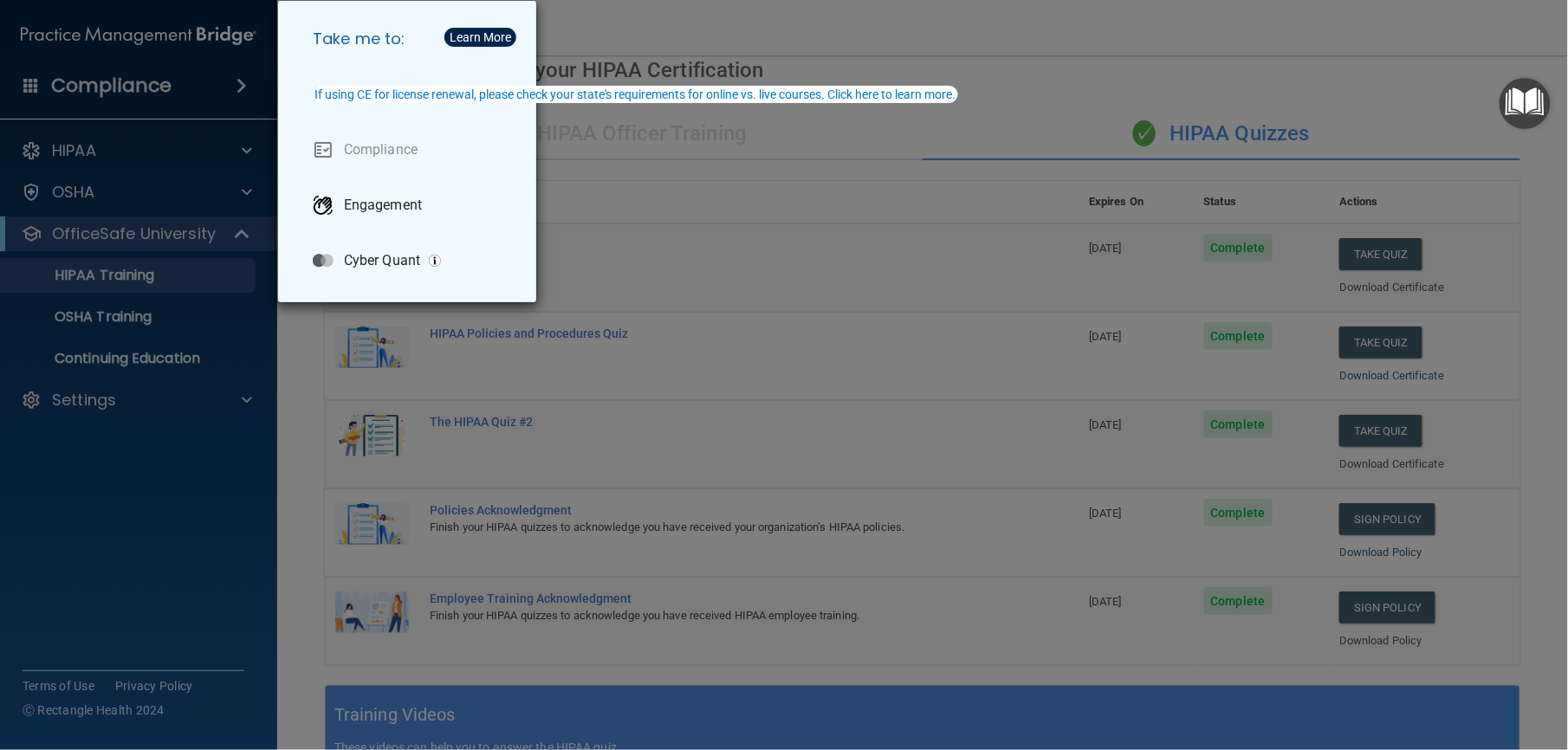 click on "Take me to:             Payments                   Compliance                     Engagement                     Cyber Quant" at bounding box center (784, 375) 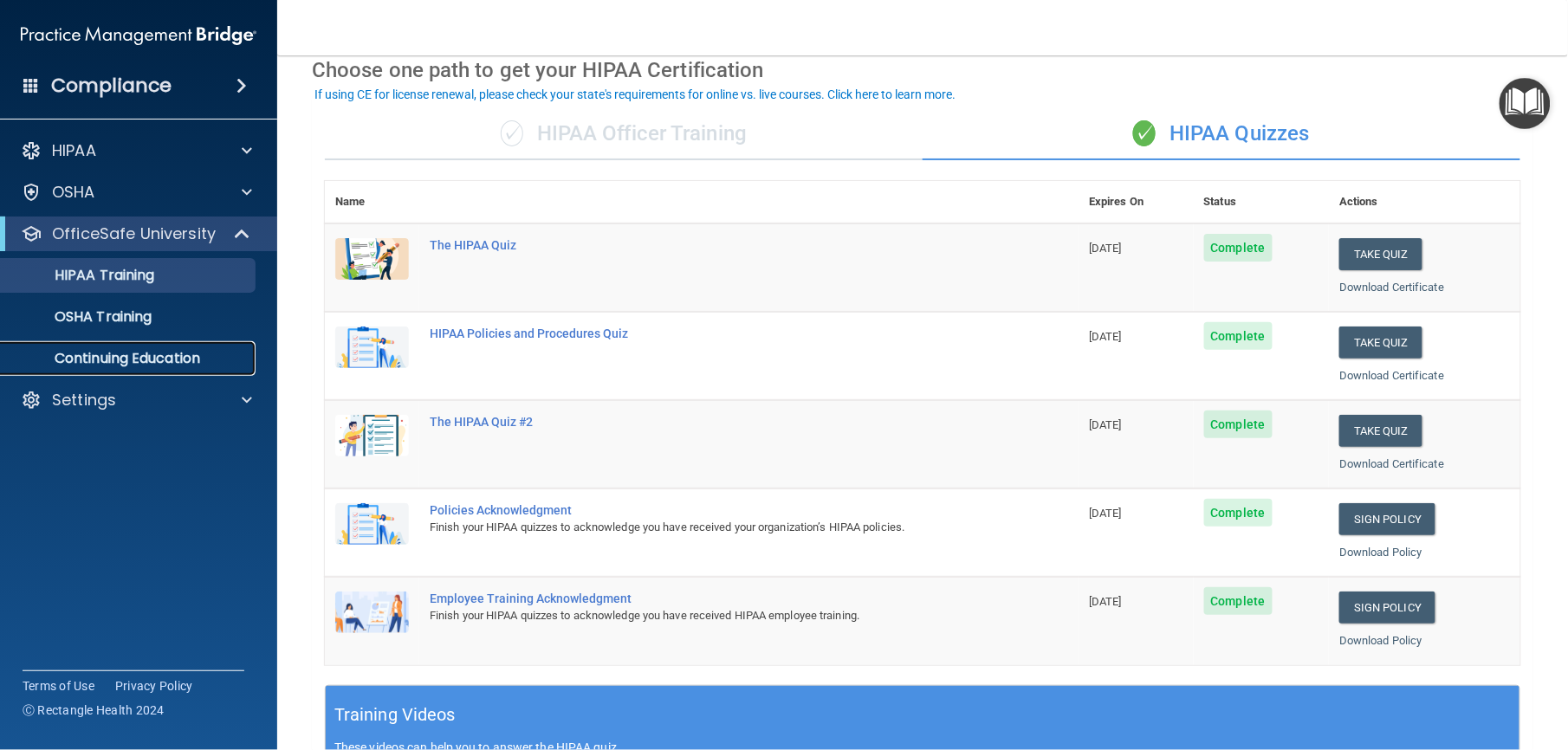 click on "Continuing Education" at bounding box center [129, 359] 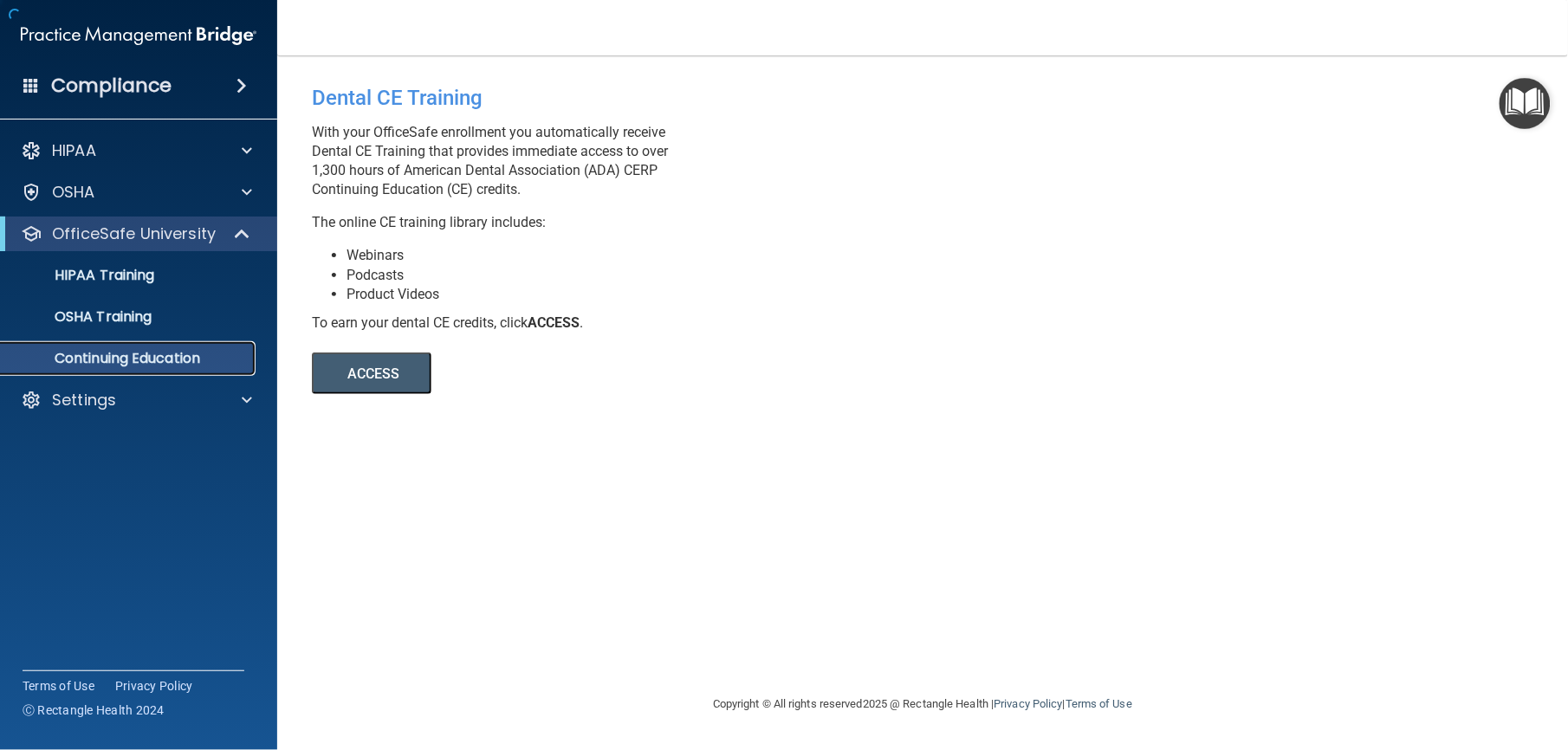 scroll, scrollTop: 0, scrollLeft: 0, axis: both 